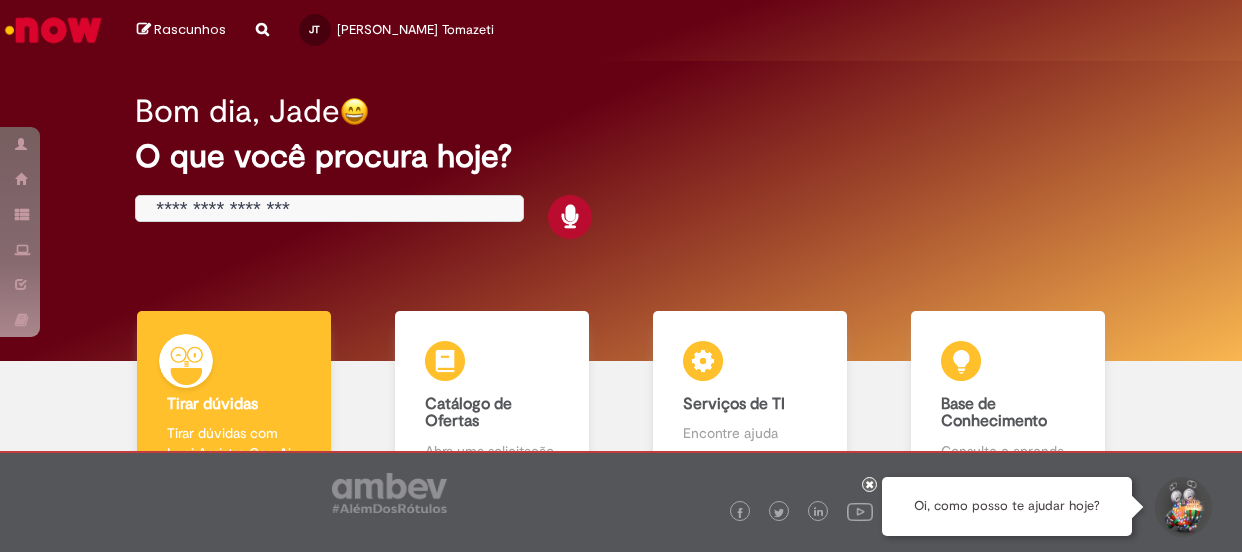 scroll, scrollTop: 0, scrollLeft: 0, axis: both 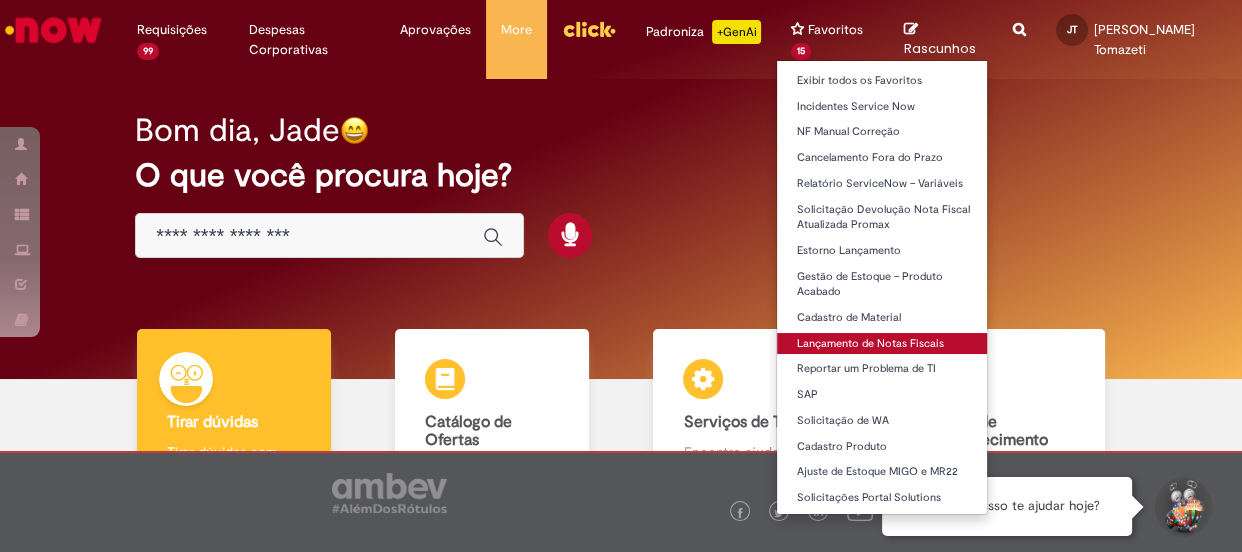 click on "Lançamento de Notas Fiscais" at bounding box center (887, 344) 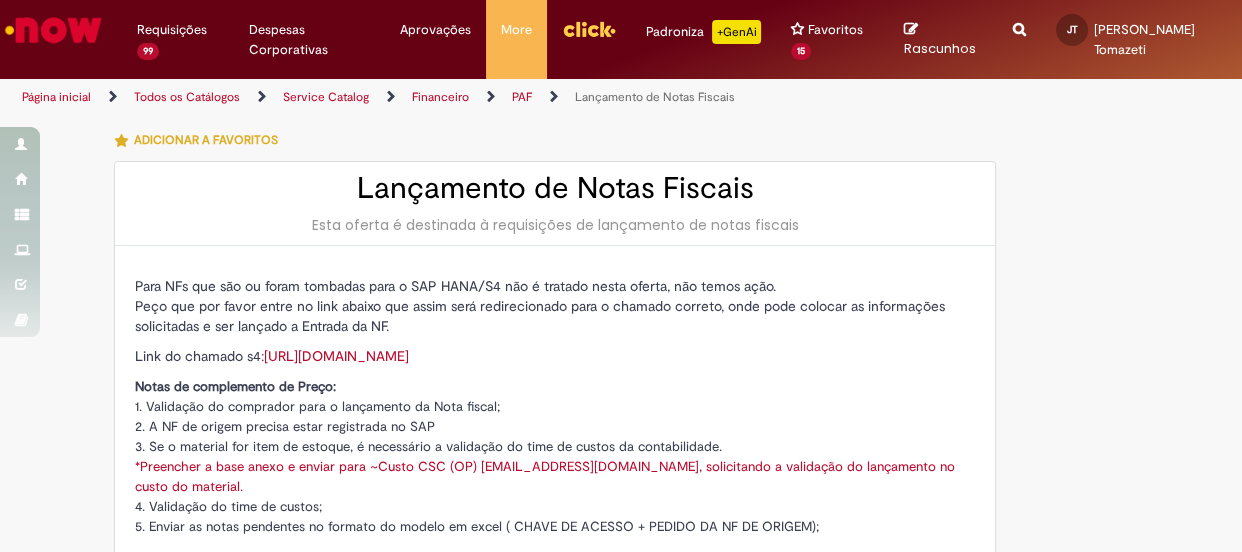 type on "********" 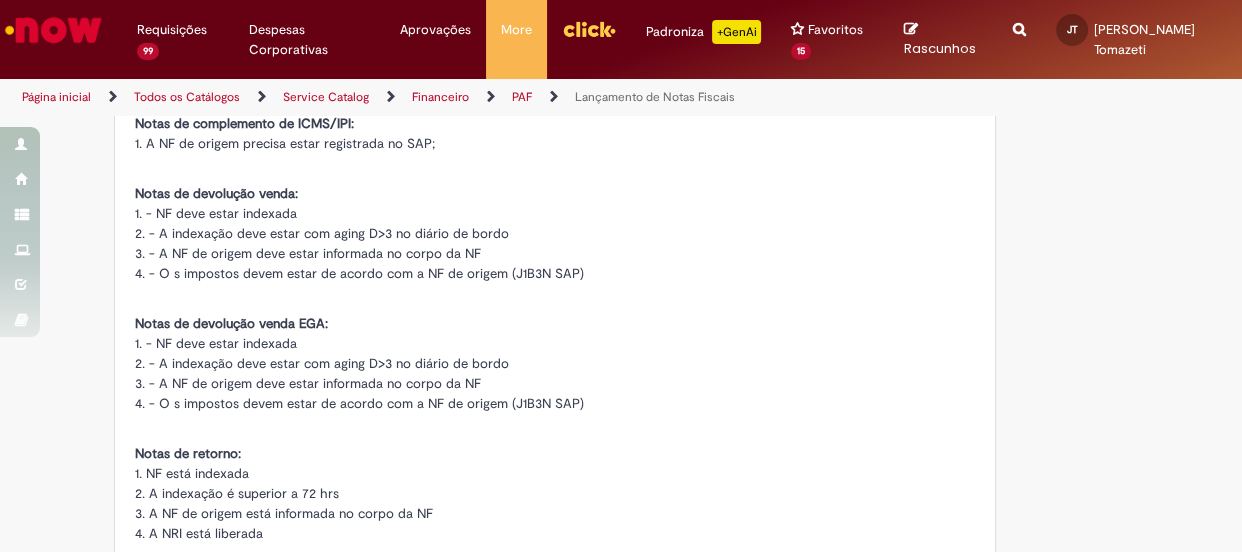 type on "**********" 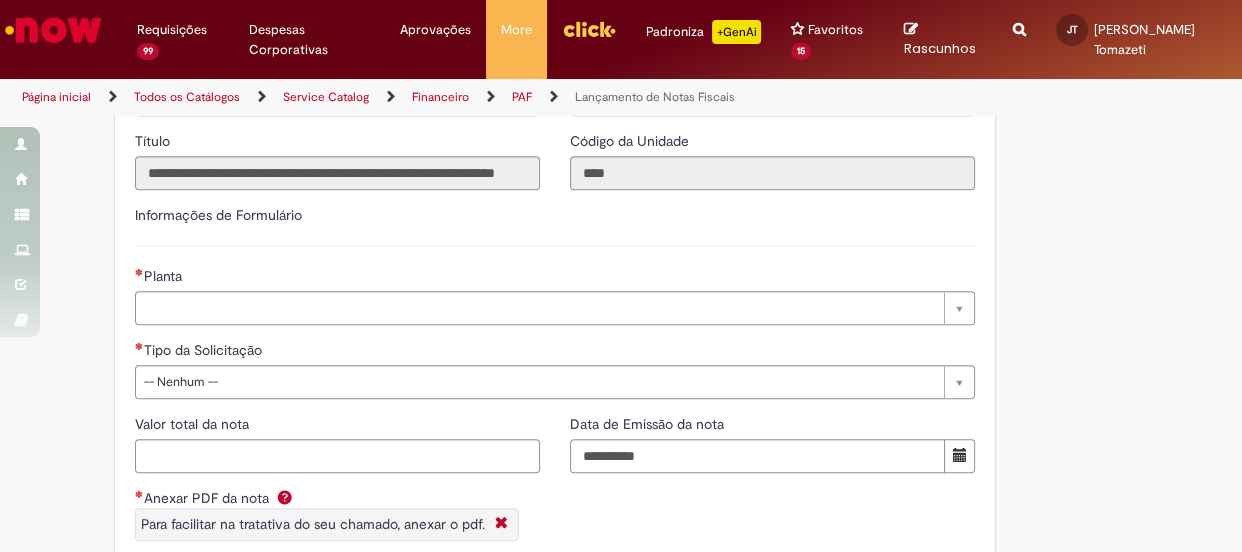 scroll, scrollTop: 1272, scrollLeft: 0, axis: vertical 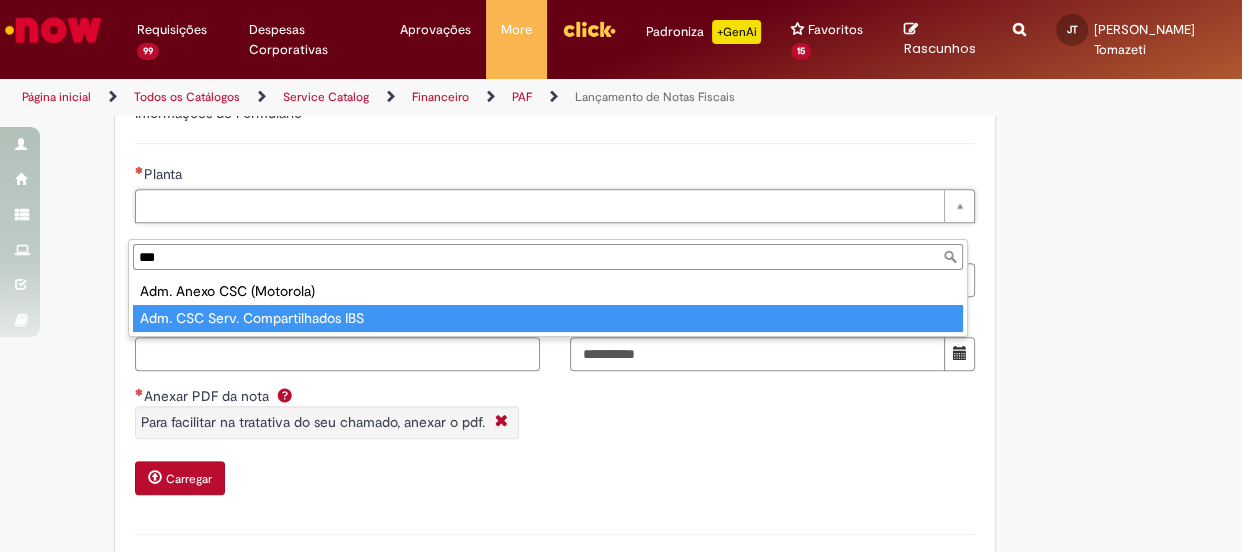 type on "***" 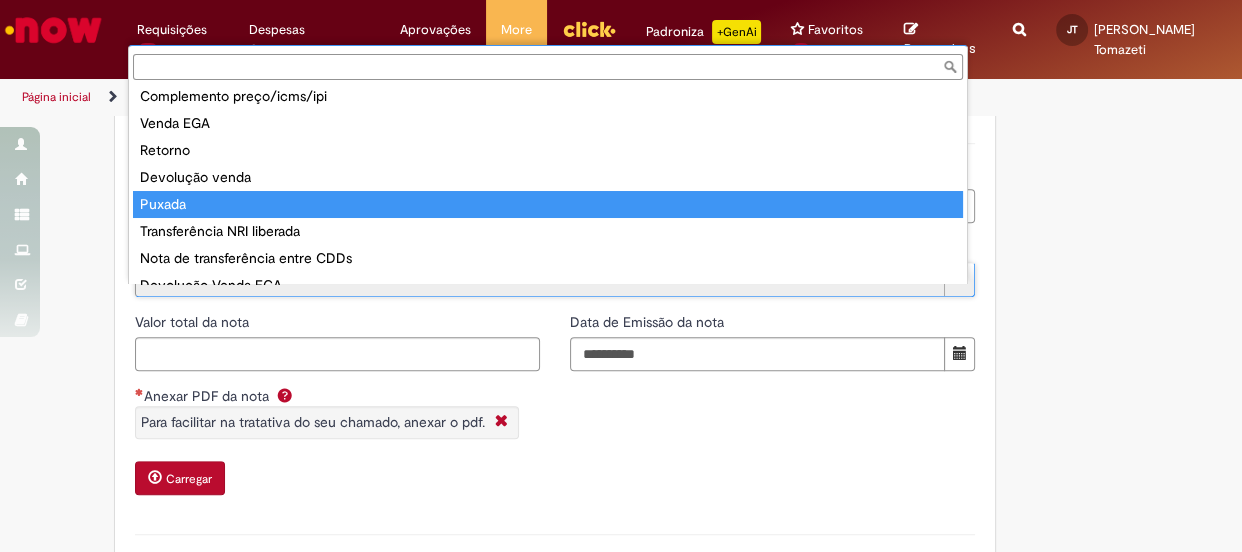 scroll, scrollTop: 50, scrollLeft: 0, axis: vertical 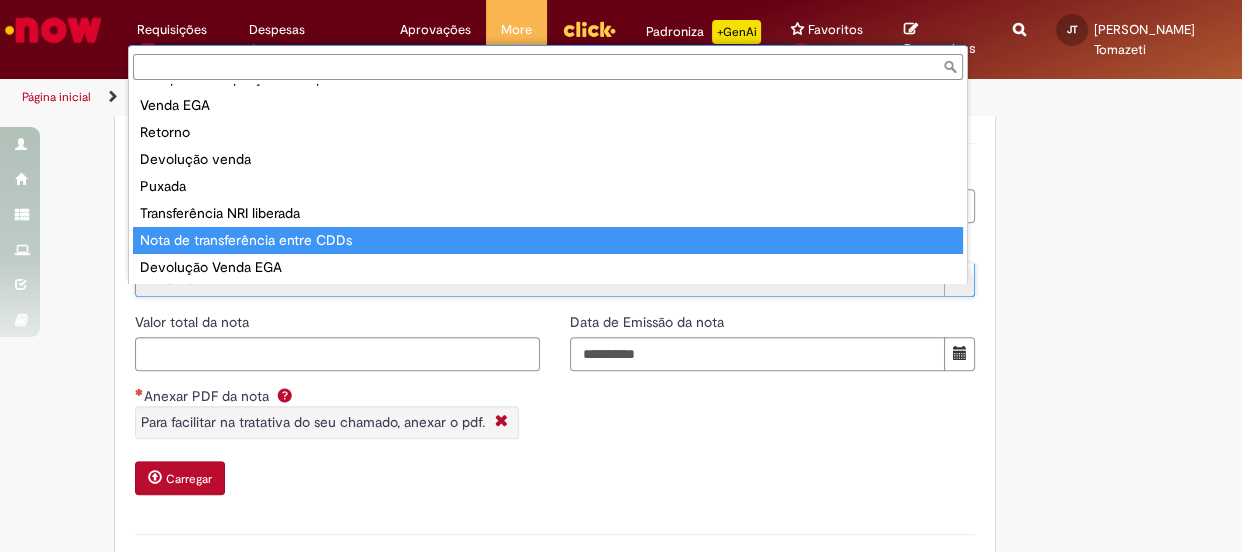 type on "**********" 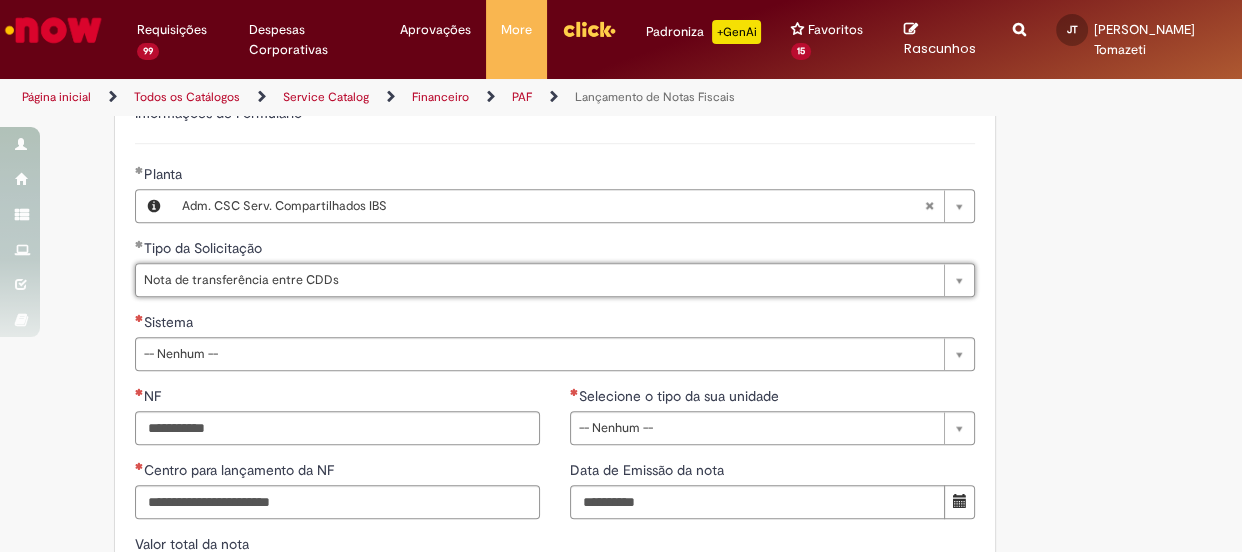 drag, startPoint x: 80, startPoint y: 262, endPoint x: 86, endPoint y: 310, distance: 48.373547 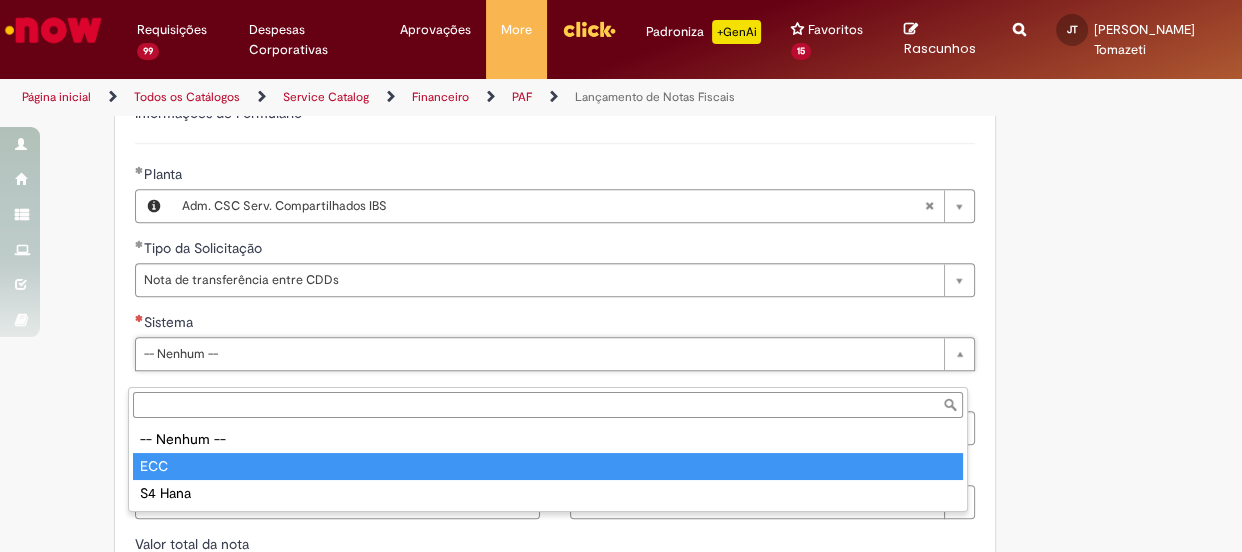 type on "***" 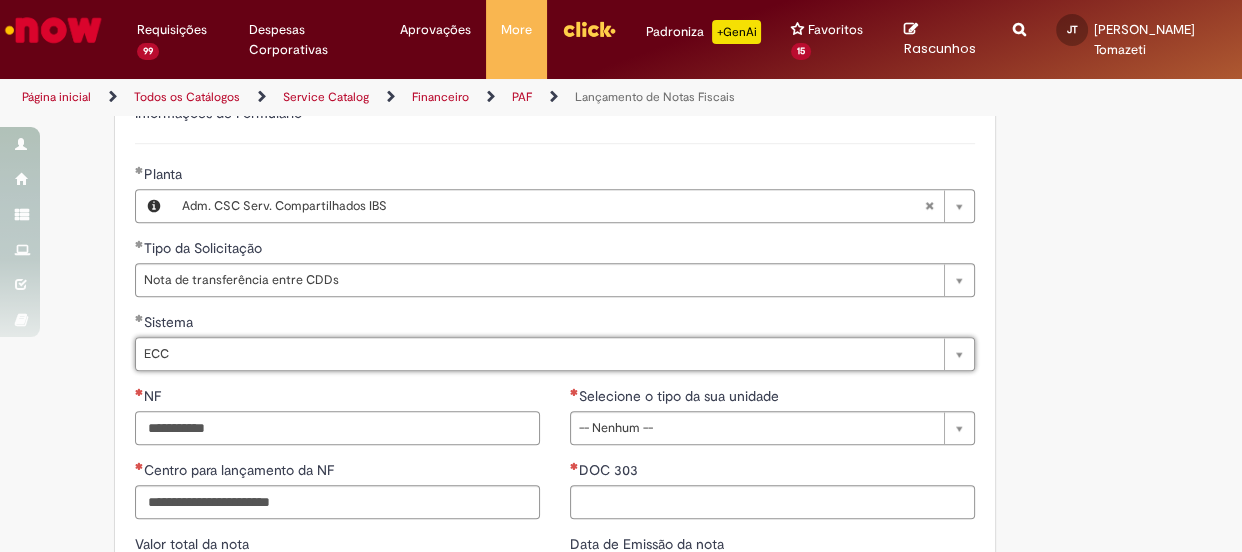 click on "NF" at bounding box center (337, 428) 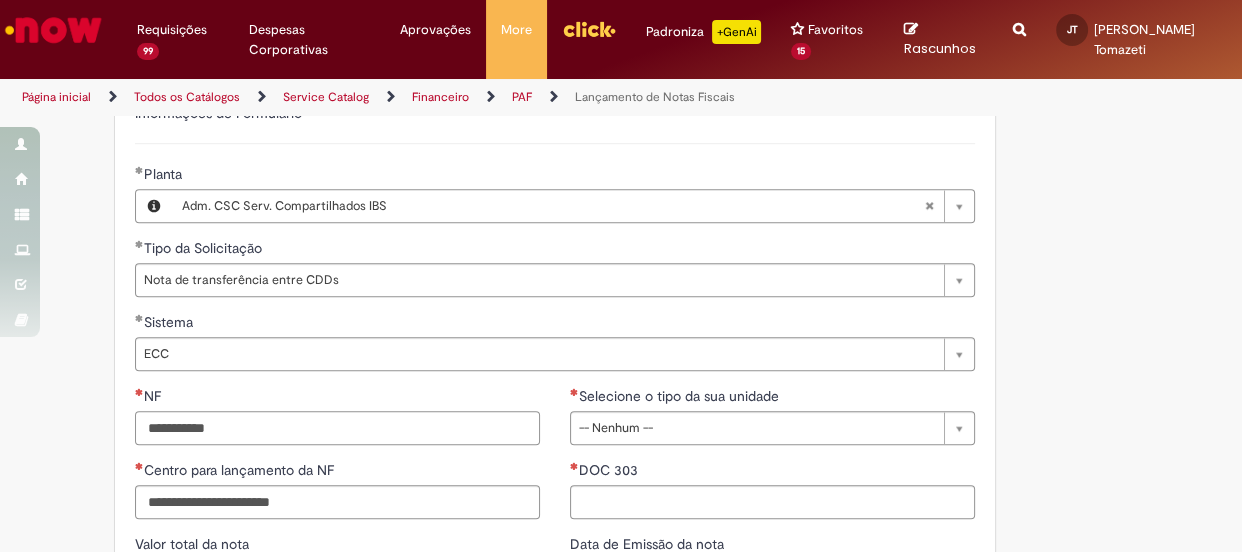 paste on "******" 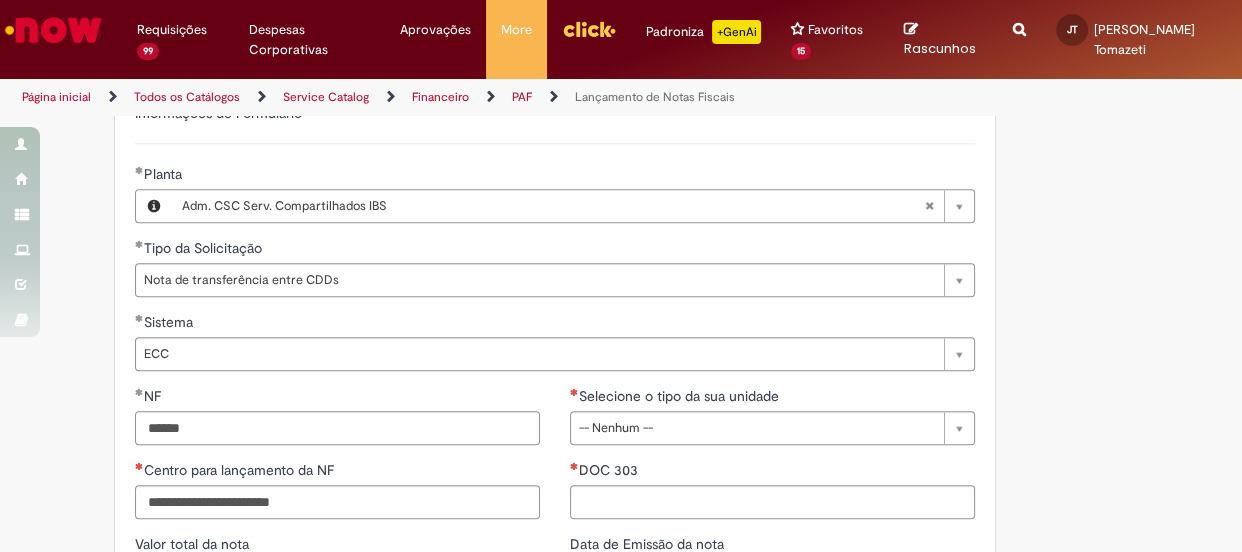 scroll, scrollTop: 1636, scrollLeft: 0, axis: vertical 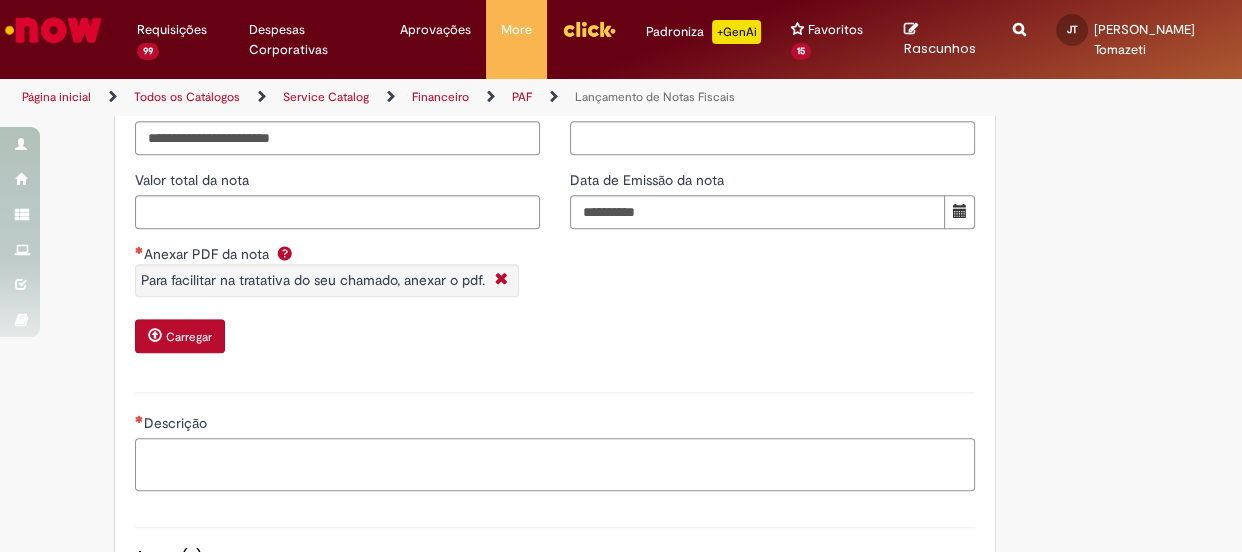 click on "Descrição" at bounding box center (555, 465) 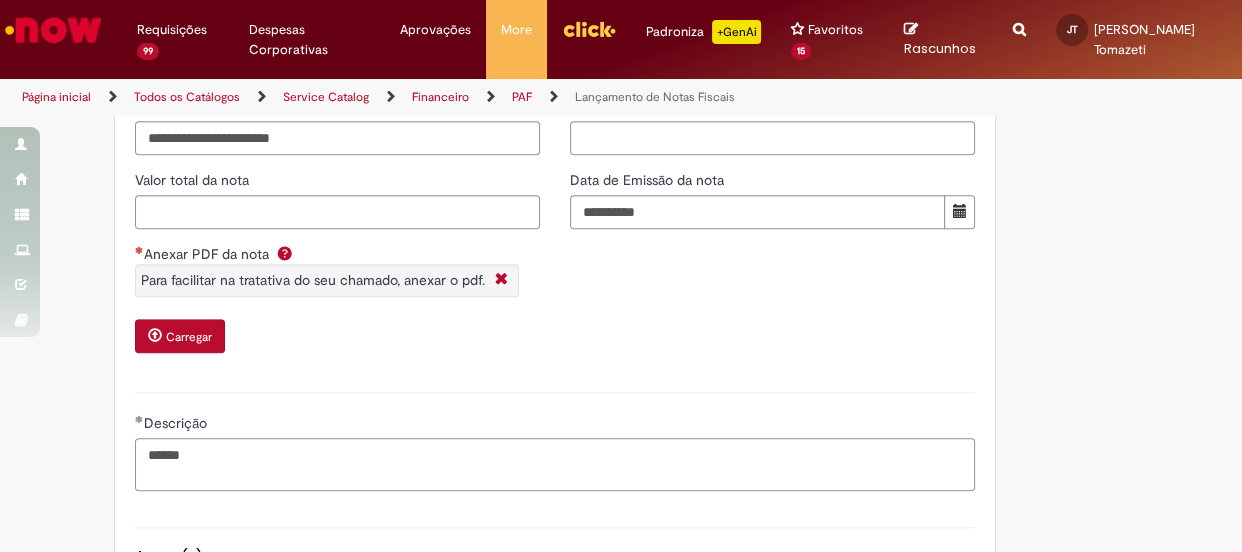 type on "******" 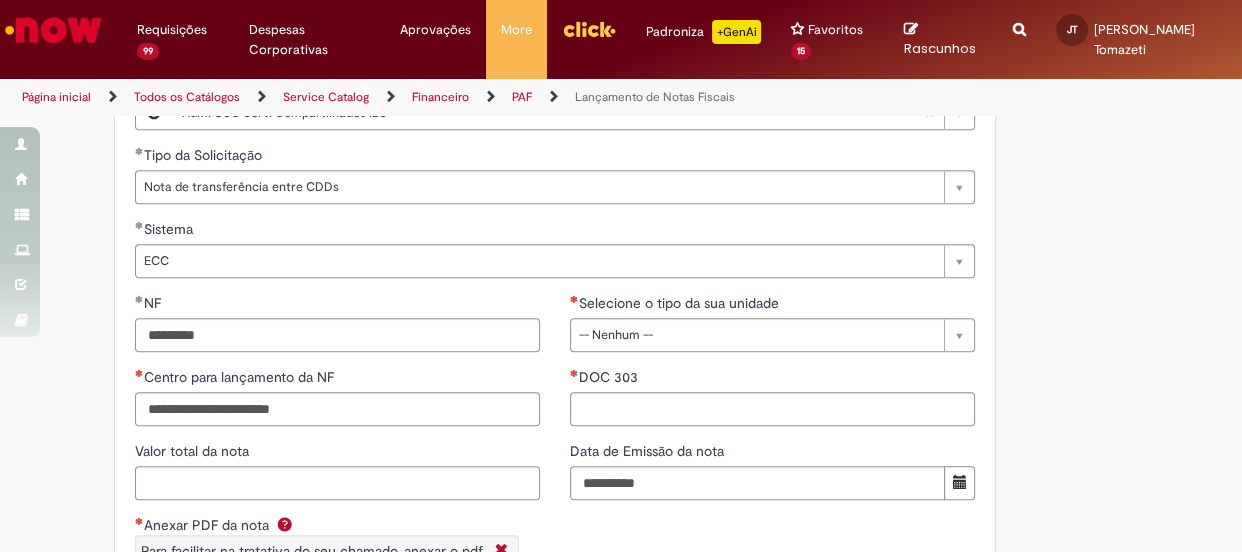 scroll, scrollTop: 1363, scrollLeft: 0, axis: vertical 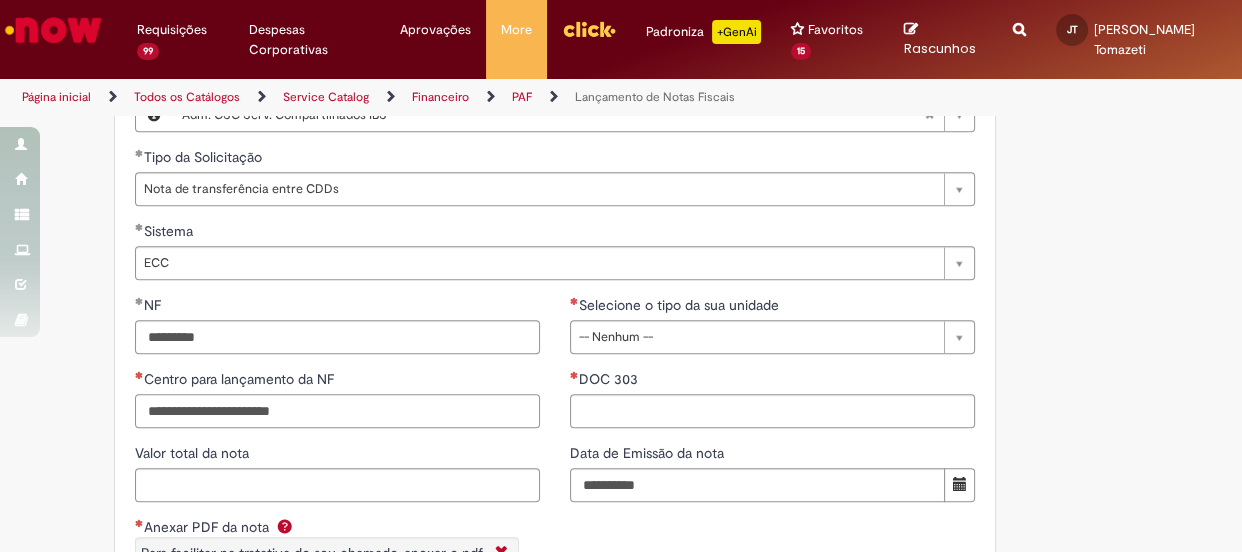 click on "Centro para lançamento da NF" at bounding box center [337, 411] 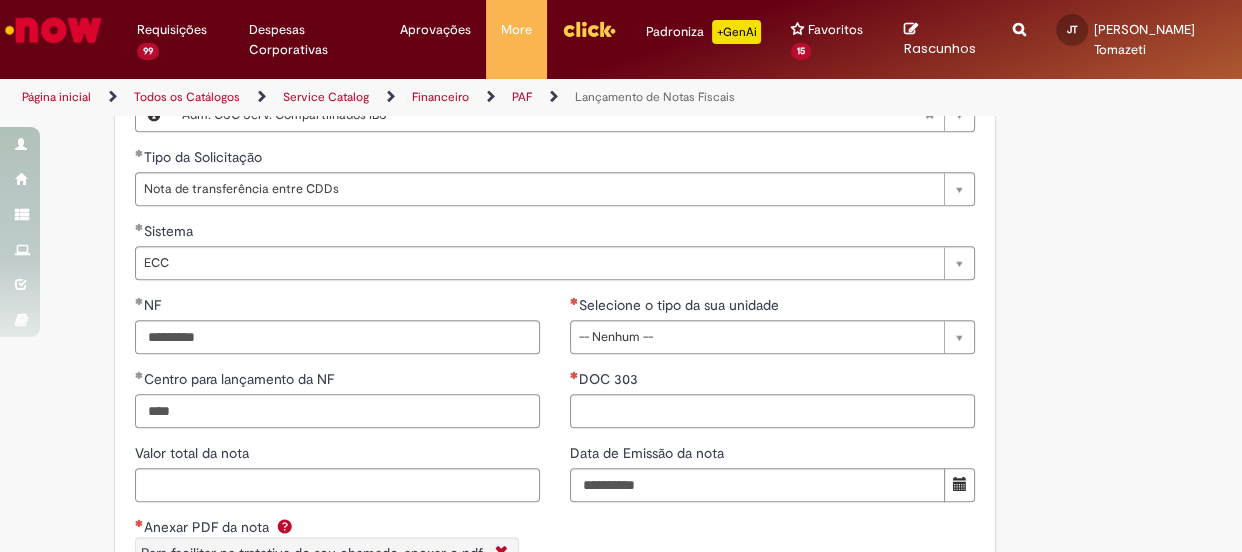 type on "****" 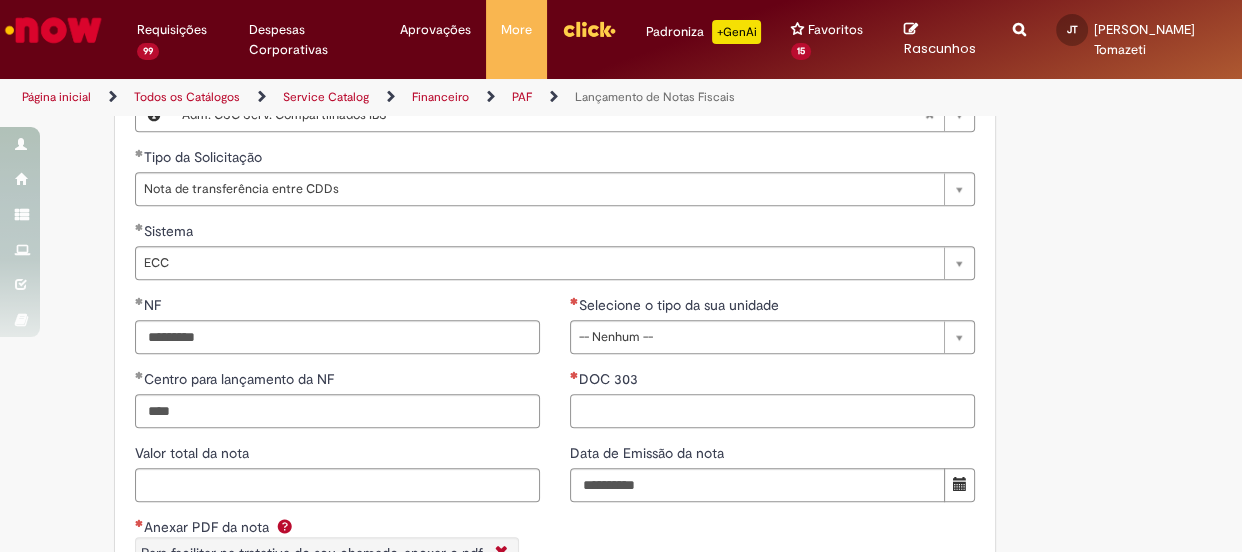 click on "DOC 303" at bounding box center [772, 411] 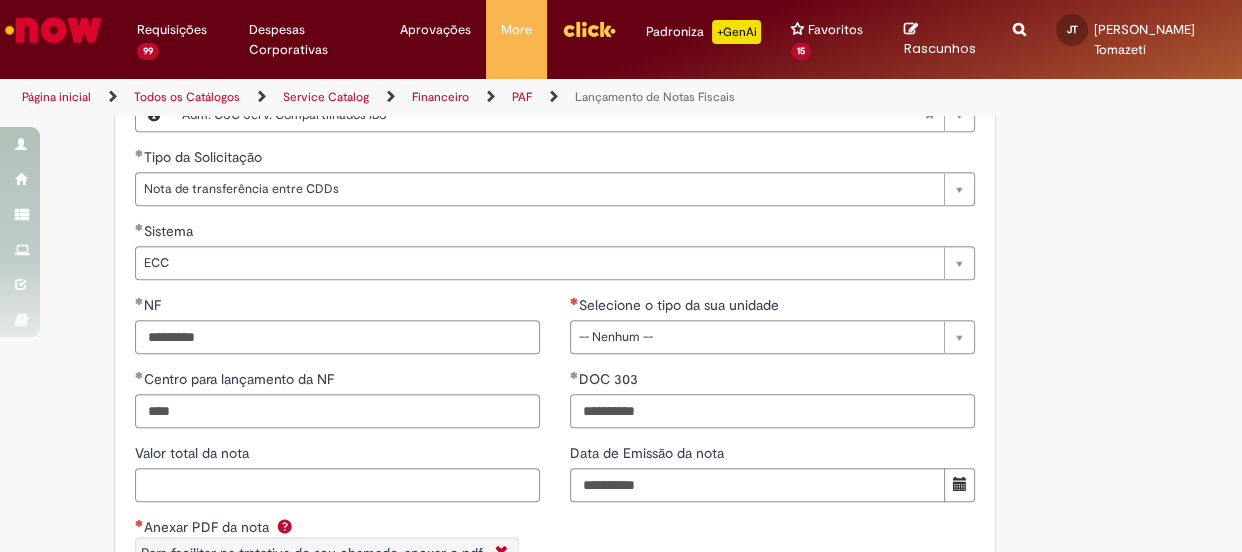type on "**********" 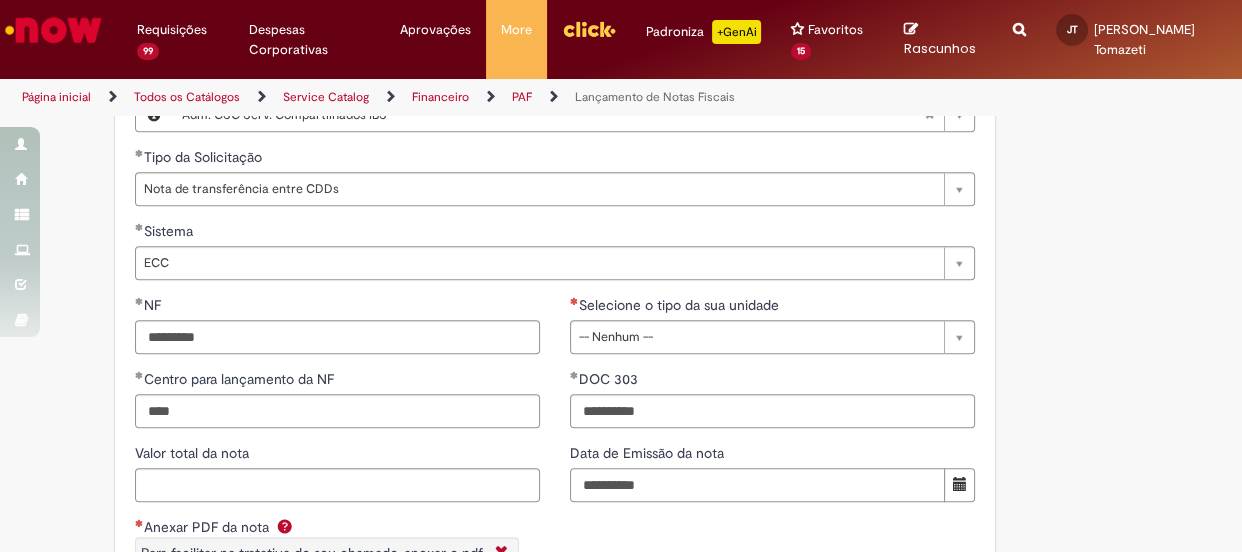 click on "Data de Emissão da nota" at bounding box center (757, 485) 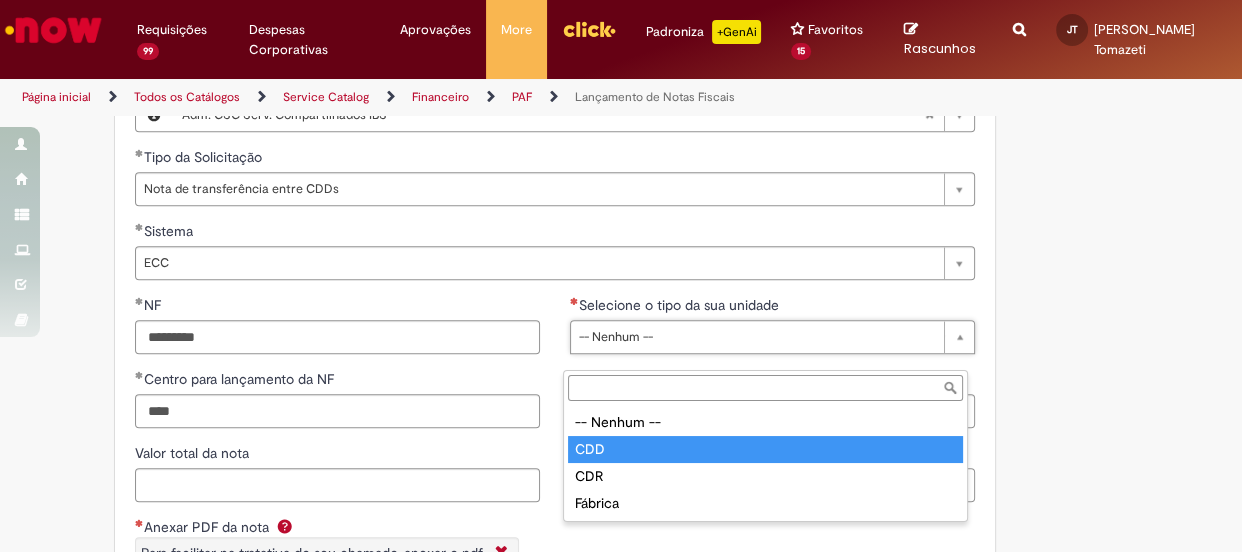 type on "***" 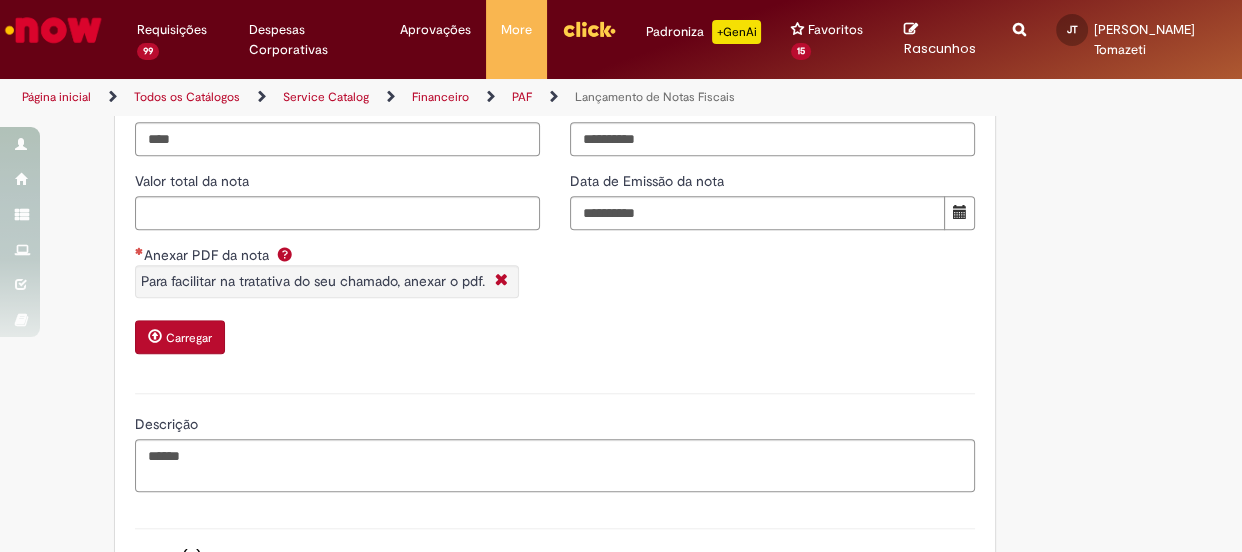 scroll, scrollTop: 1636, scrollLeft: 0, axis: vertical 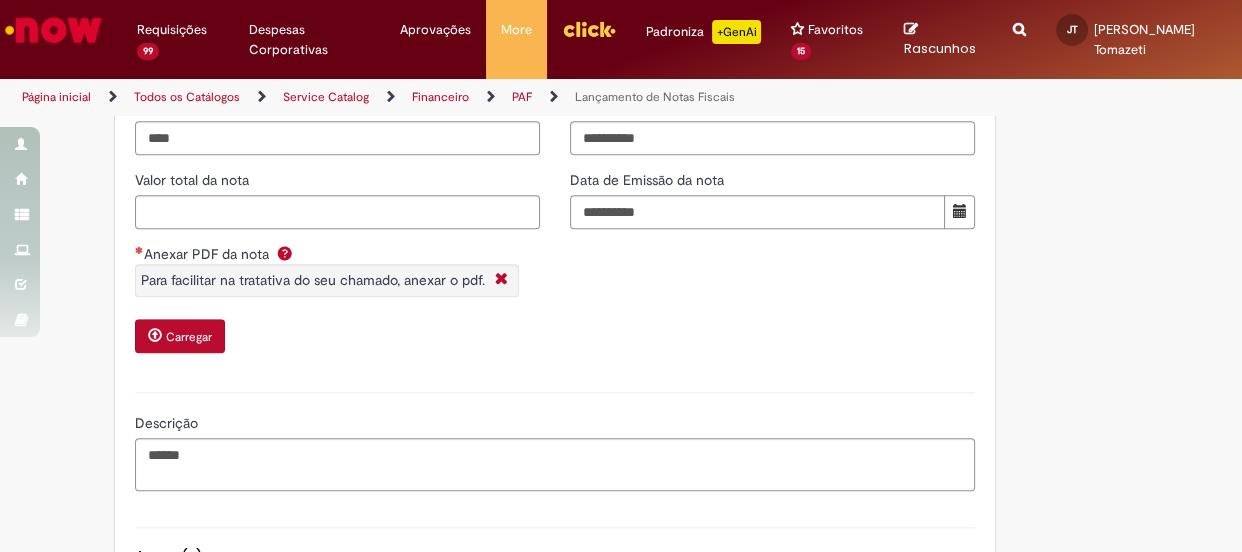 drag, startPoint x: 206, startPoint y: 360, endPoint x: 217, endPoint y: 371, distance: 15.556349 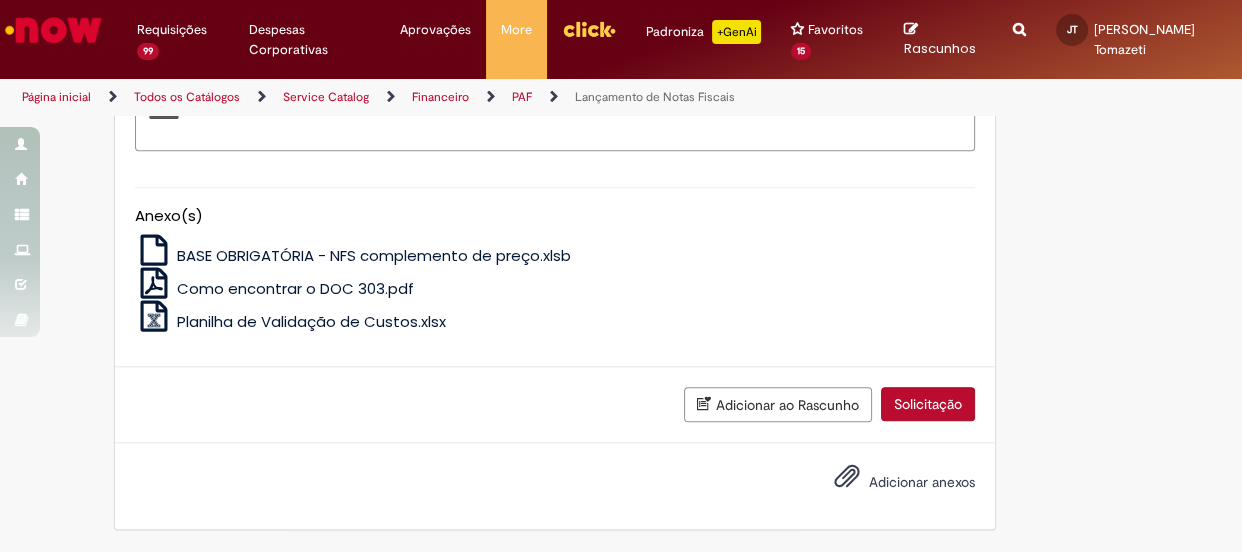 scroll, scrollTop: 2019, scrollLeft: 0, axis: vertical 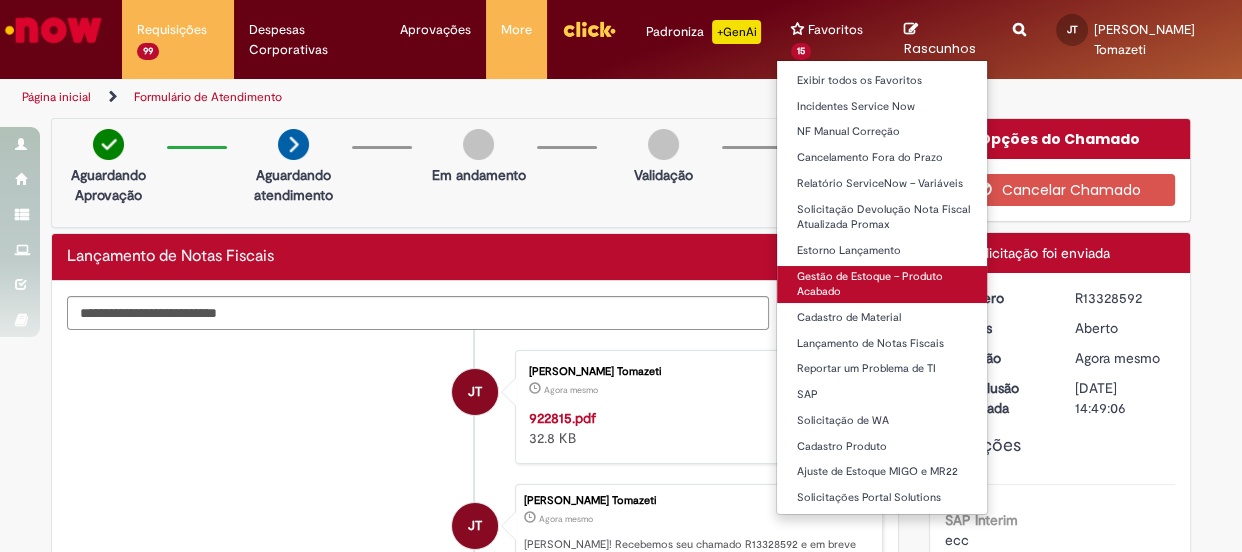 click on "Gestão de Estoque – Produto Acabado" at bounding box center (887, 284) 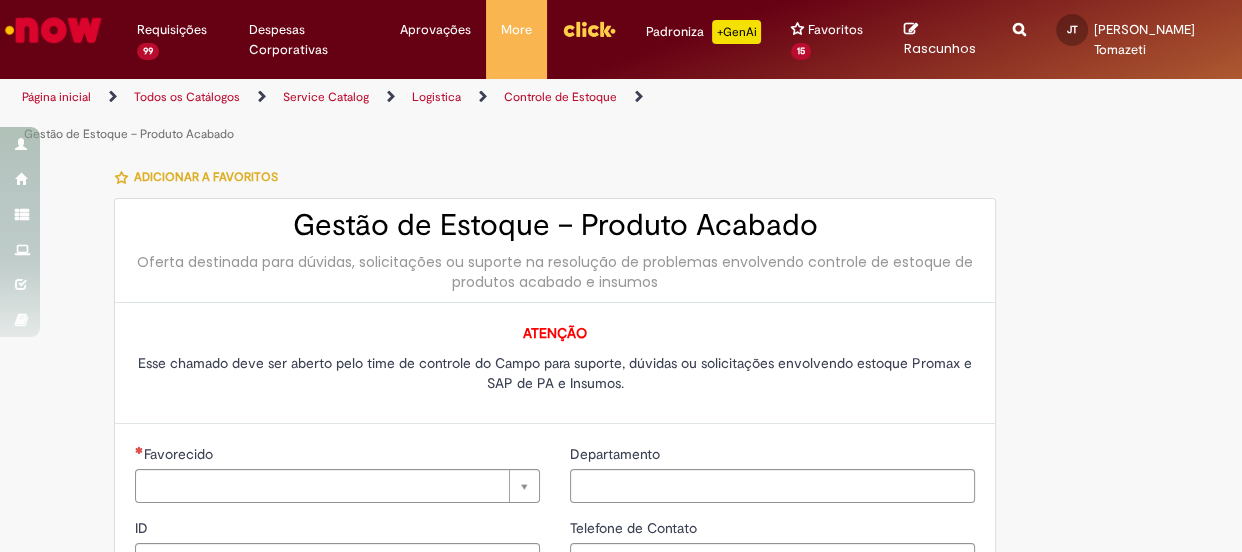 type on "********" 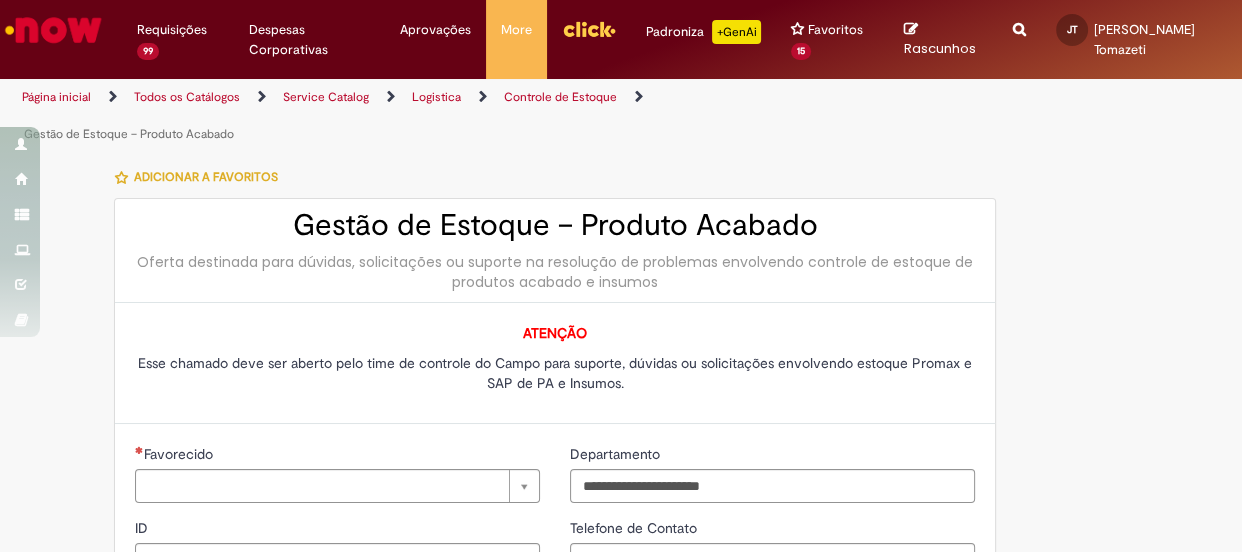 type on "**********" 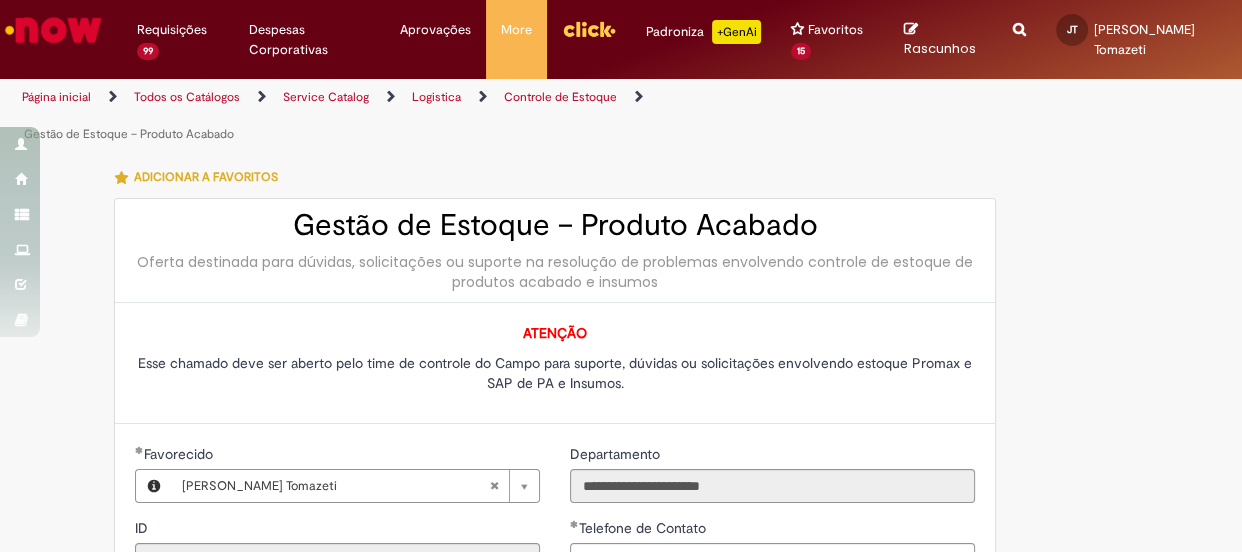 type on "**********" 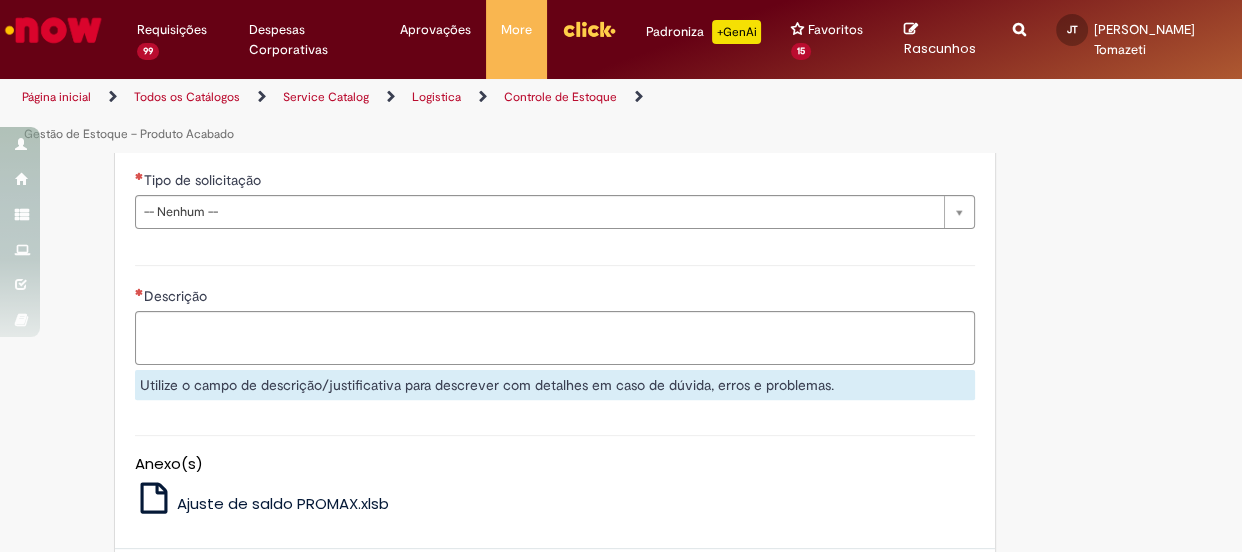 scroll, scrollTop: 636, scrollLeft: 0, axis: vertical 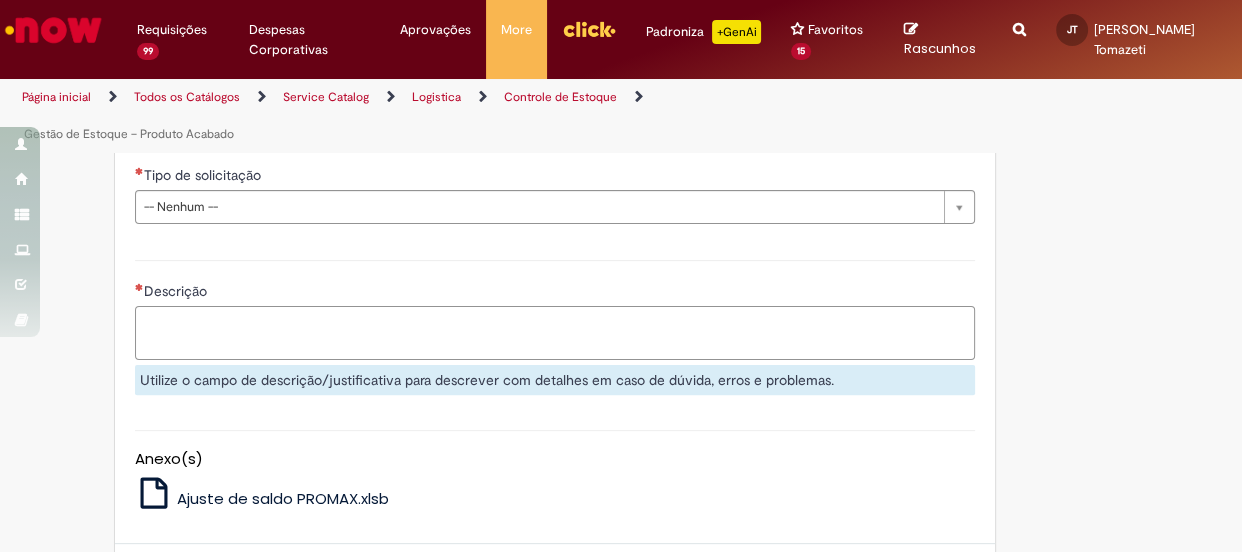 click on "Descrição" at bounding box center [555, 333] 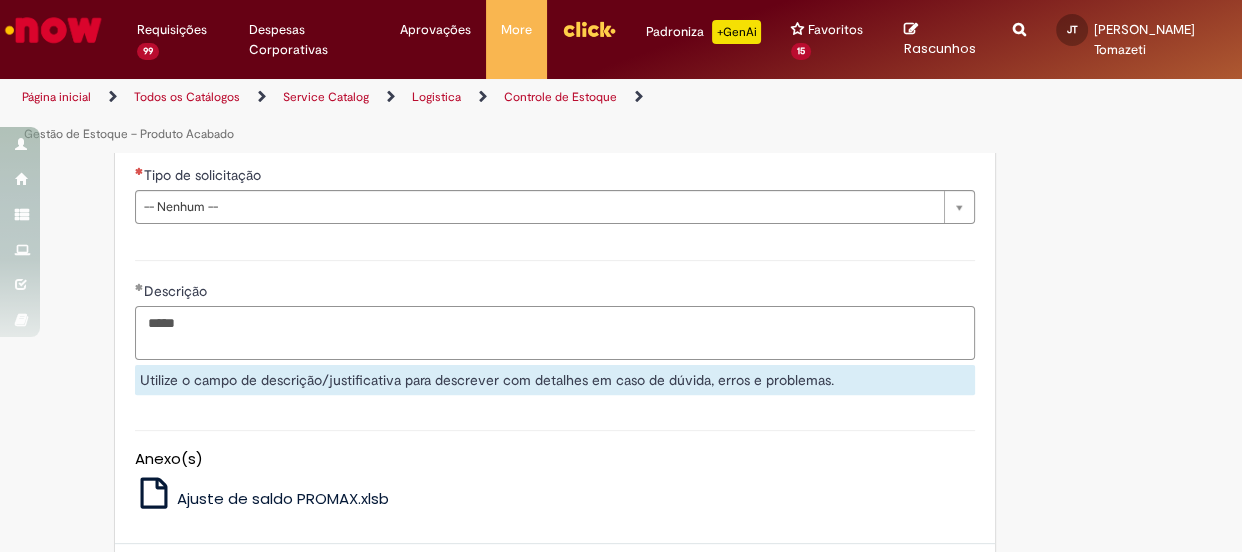 type on "*****" 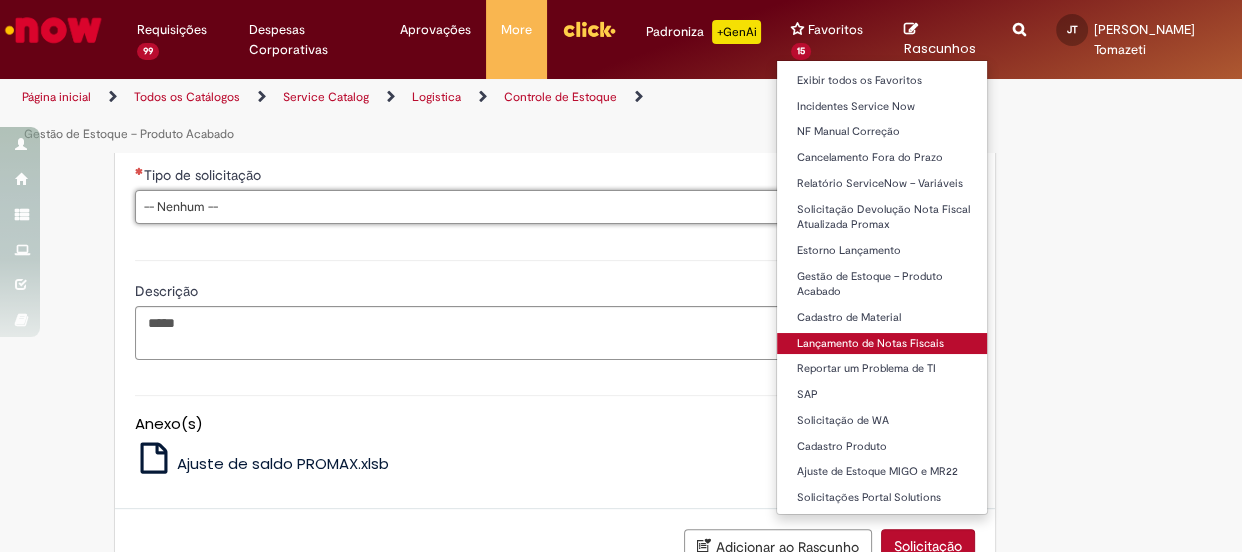 drag, startPoint x: 835, startPoint y: 330, endPoint x: 816, endPoint y: 352, distance: 29.068884 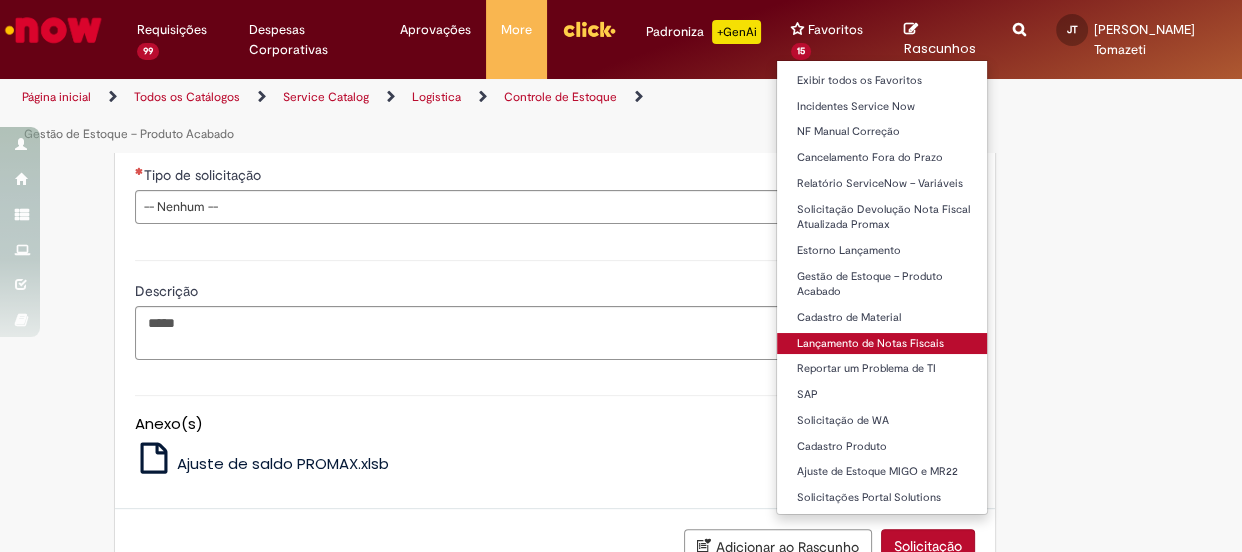 click on "Lançamento de Notas Fiscais" at bounding box center [887, 344] 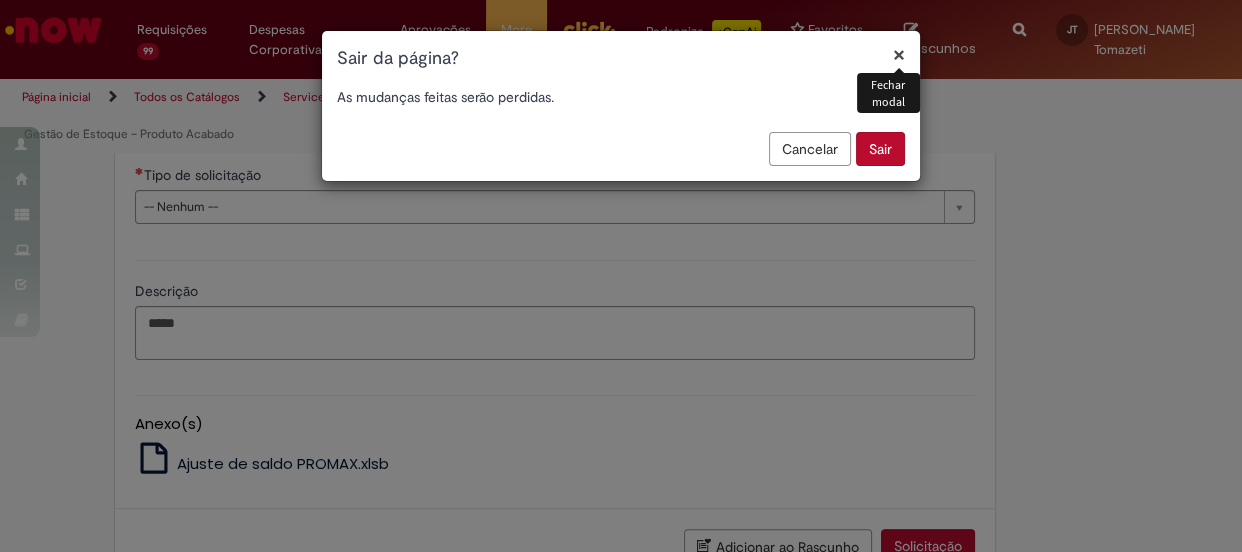 click on "Sair" at bounding box center (880, 149) 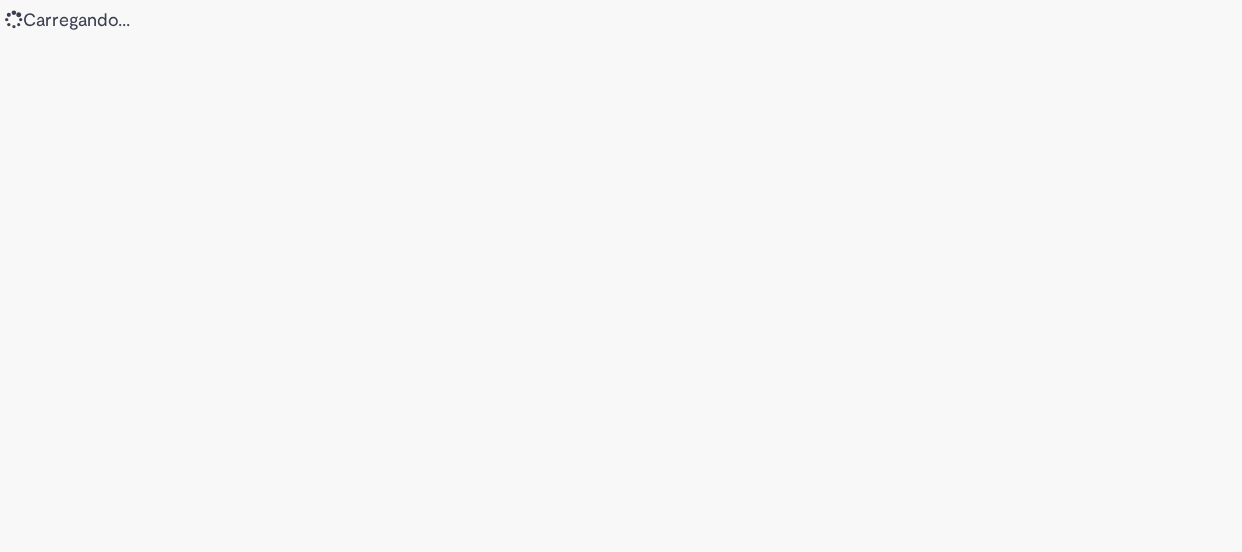scroll, scrollTop: 0, scrollLeft: 0, axis: both 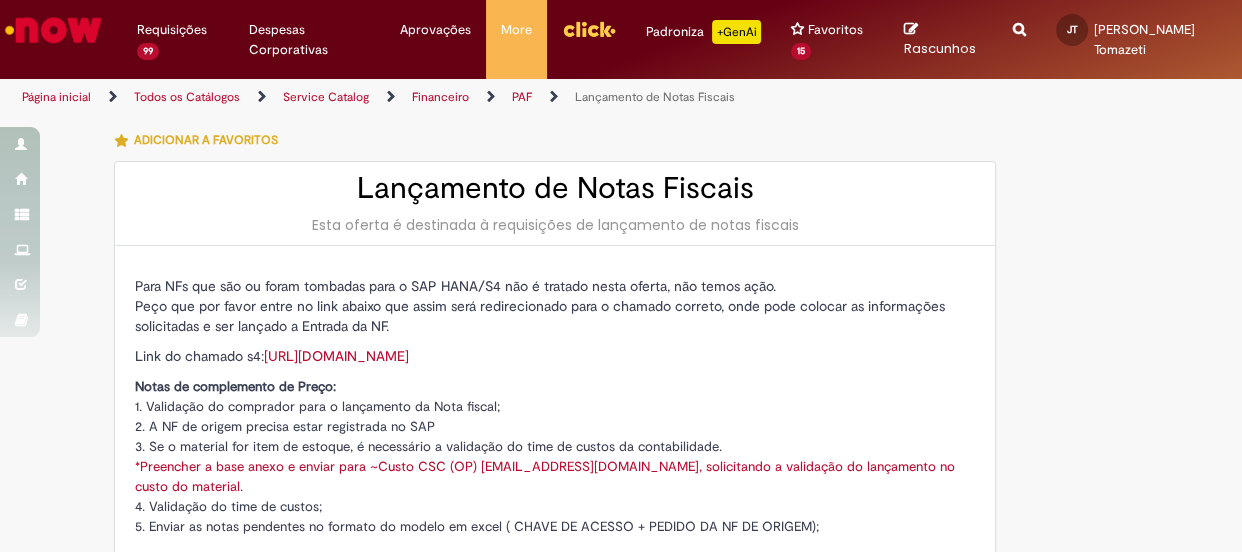 type on "********" 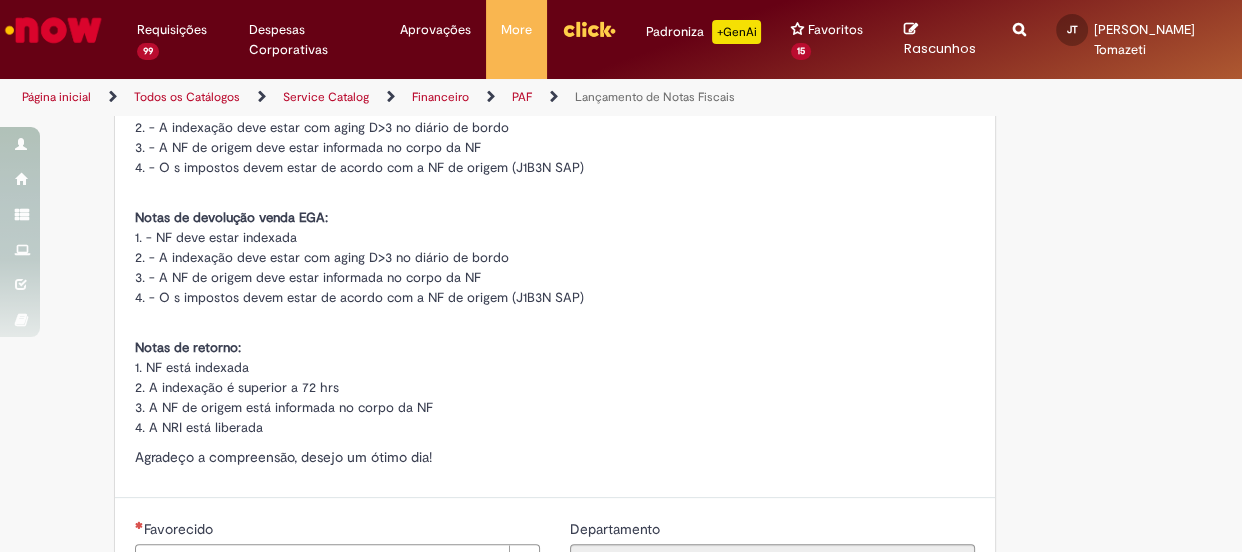 type on "**********" 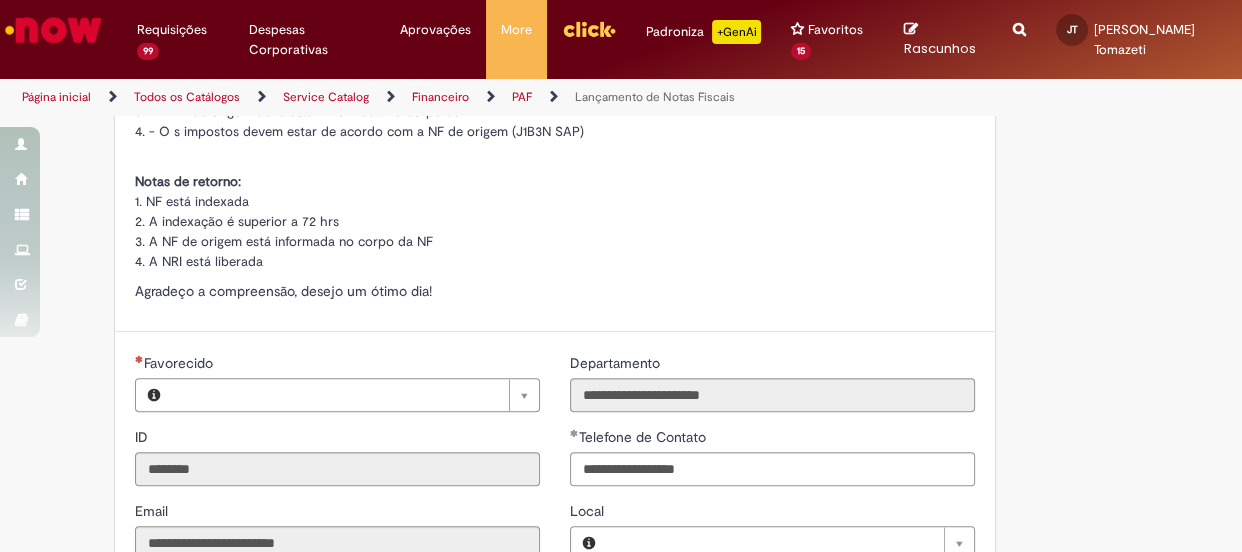 type on "**********" 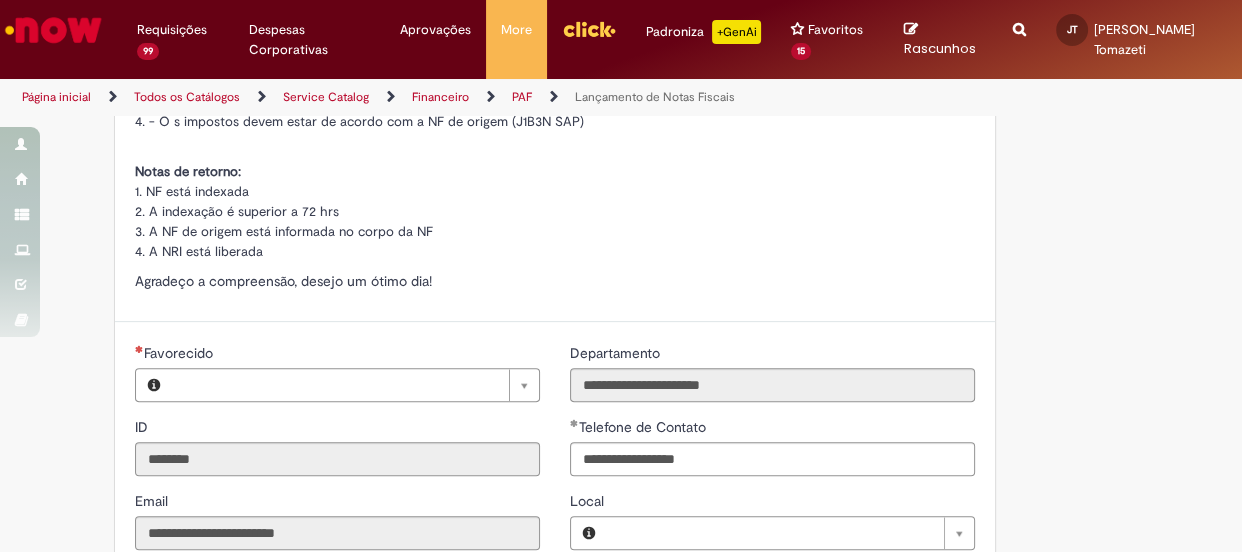 type on "**********" 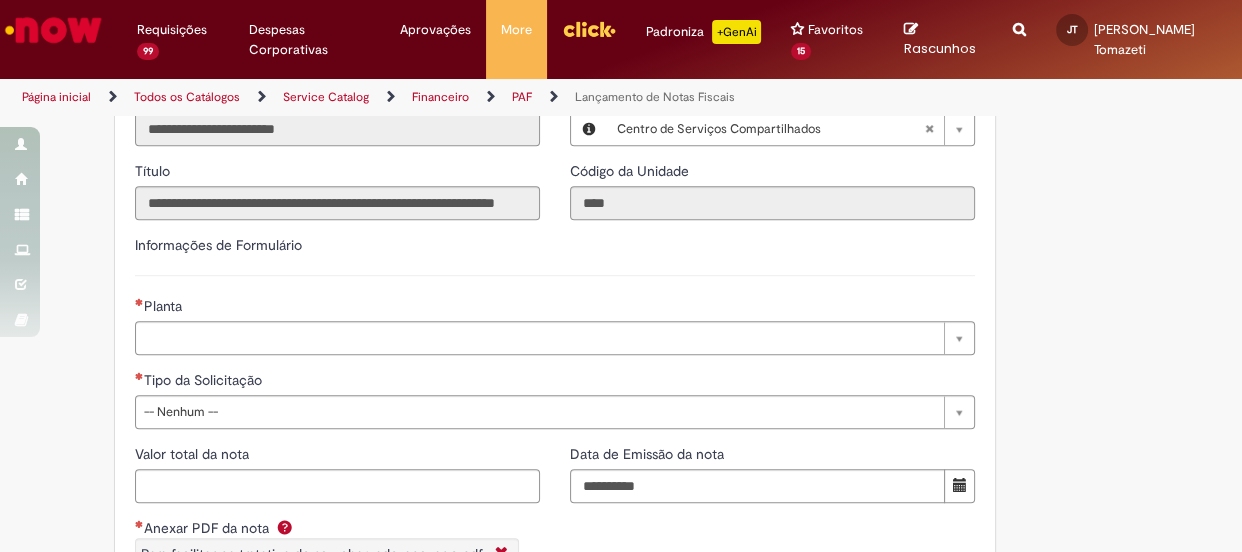 scroll, scrollTop: 1181, scrollLeft: 0, axis: vertical 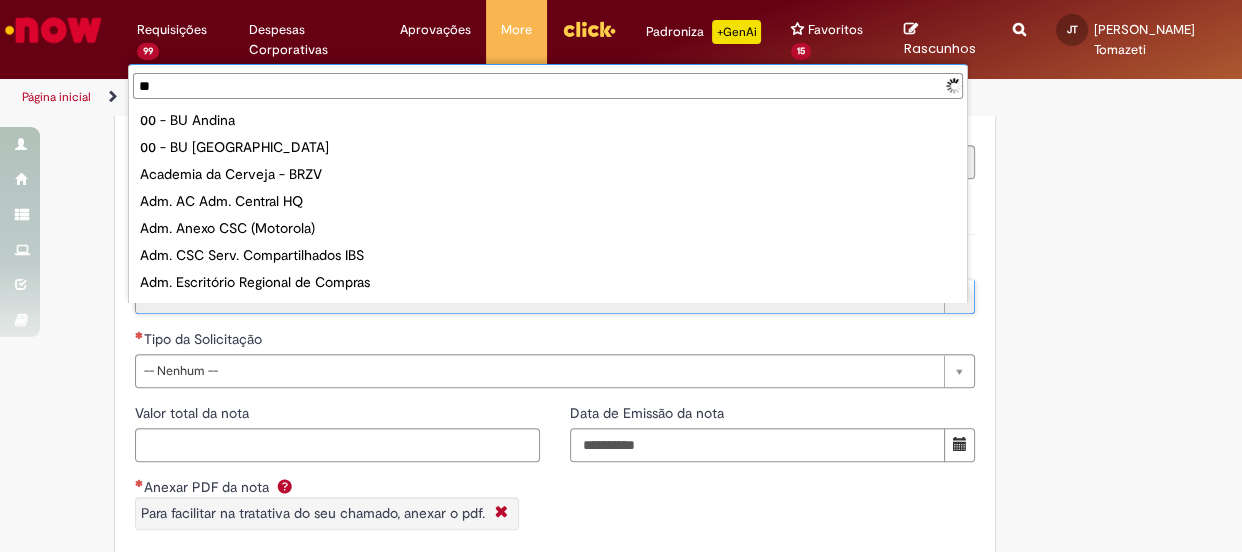 type on "***" 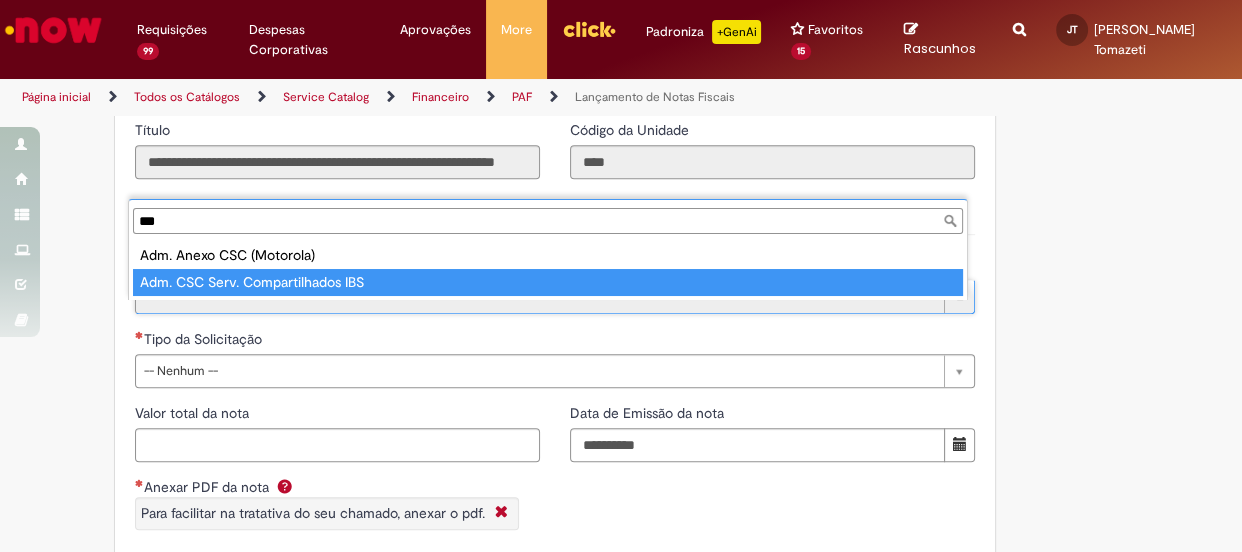 type on "**********" 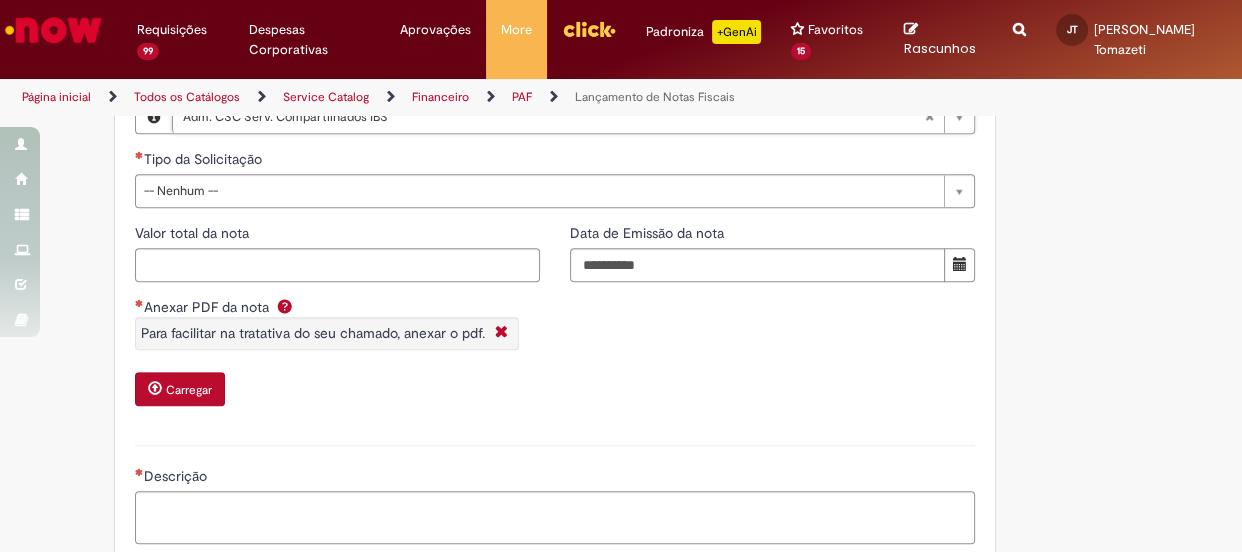 scroll, scrollTop: 1363, scrollLeft: 0, axis: vertical 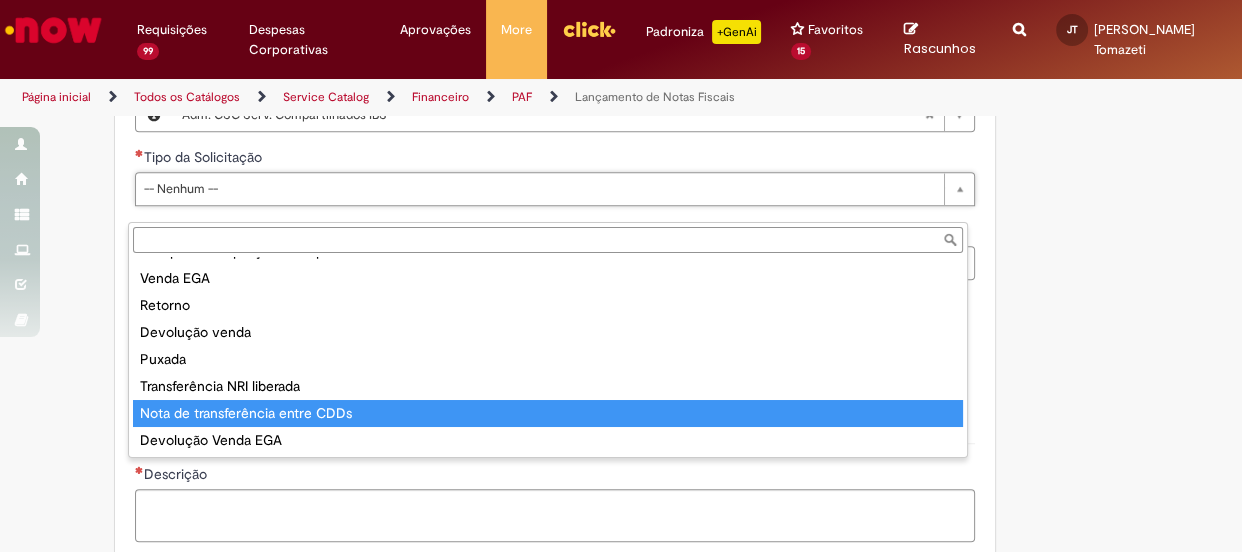 type on "**********" 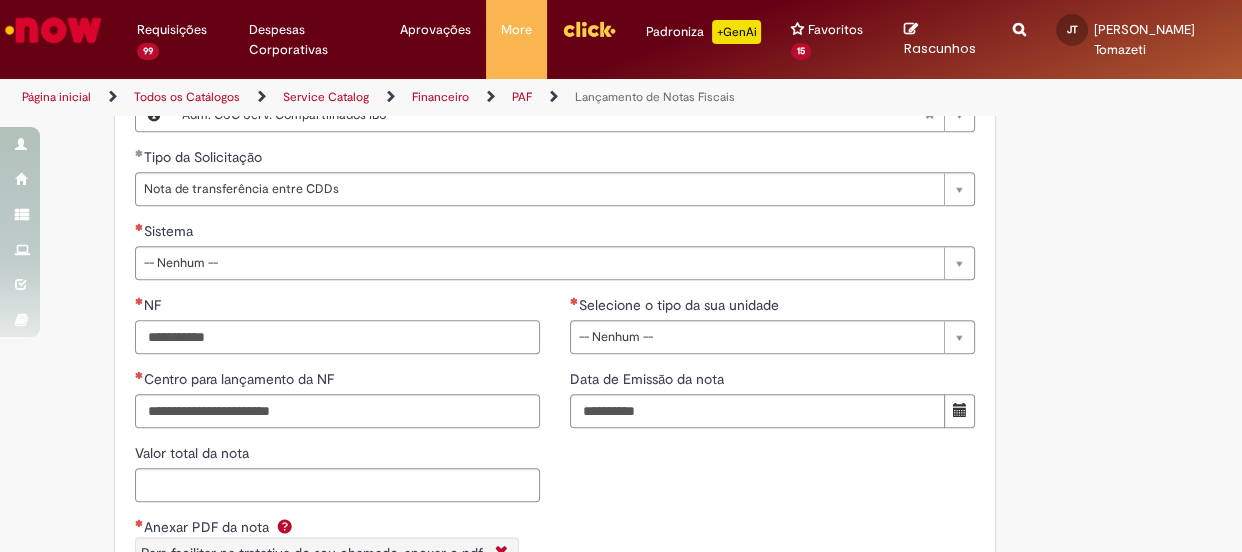 click on "NF" at bounding box center (337, 337) 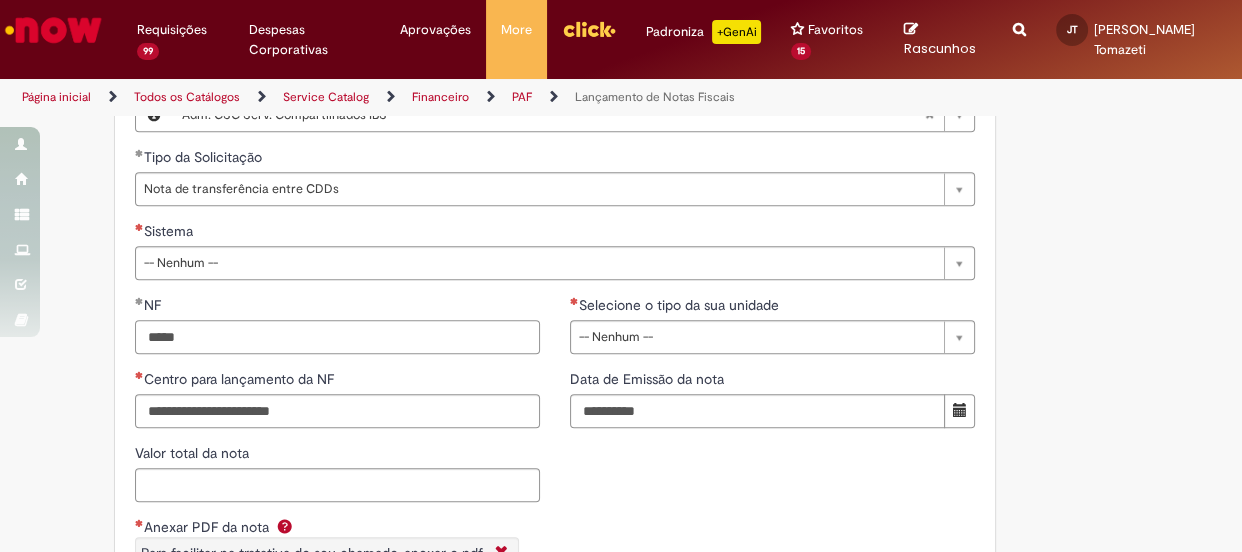 scroll, scrollTop: 1727, scrollLeft: 0, axis: vertical 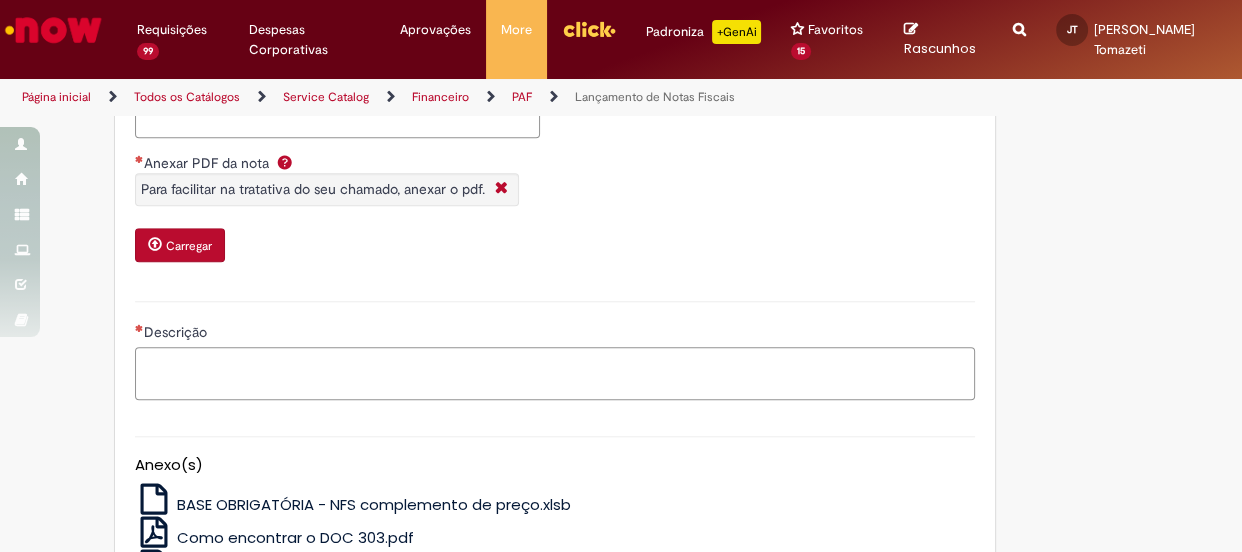 type on "*********" 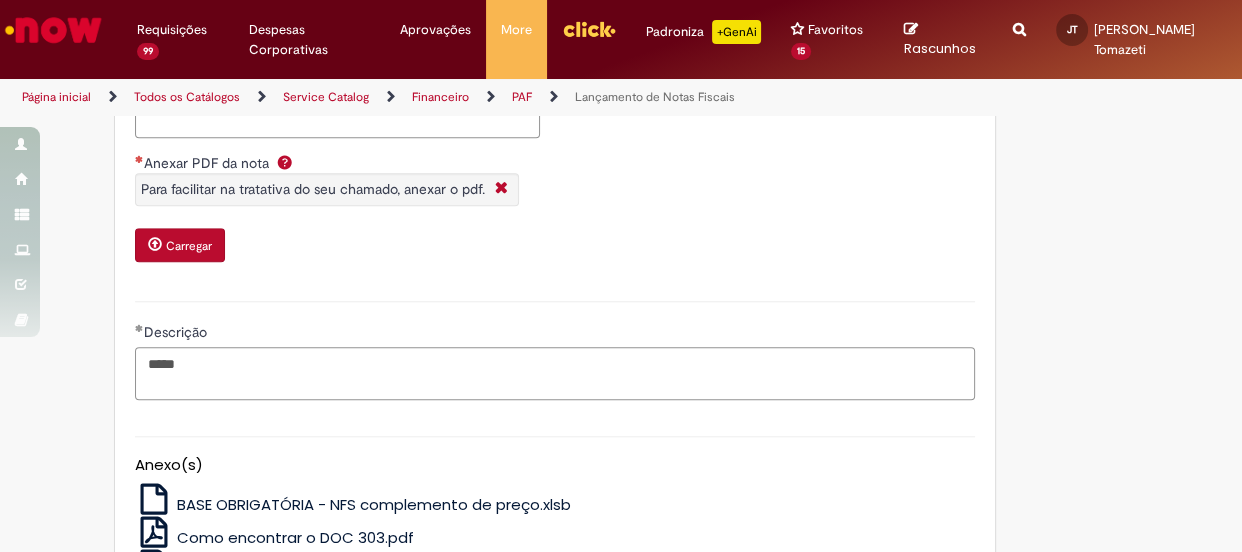 type on "*****" 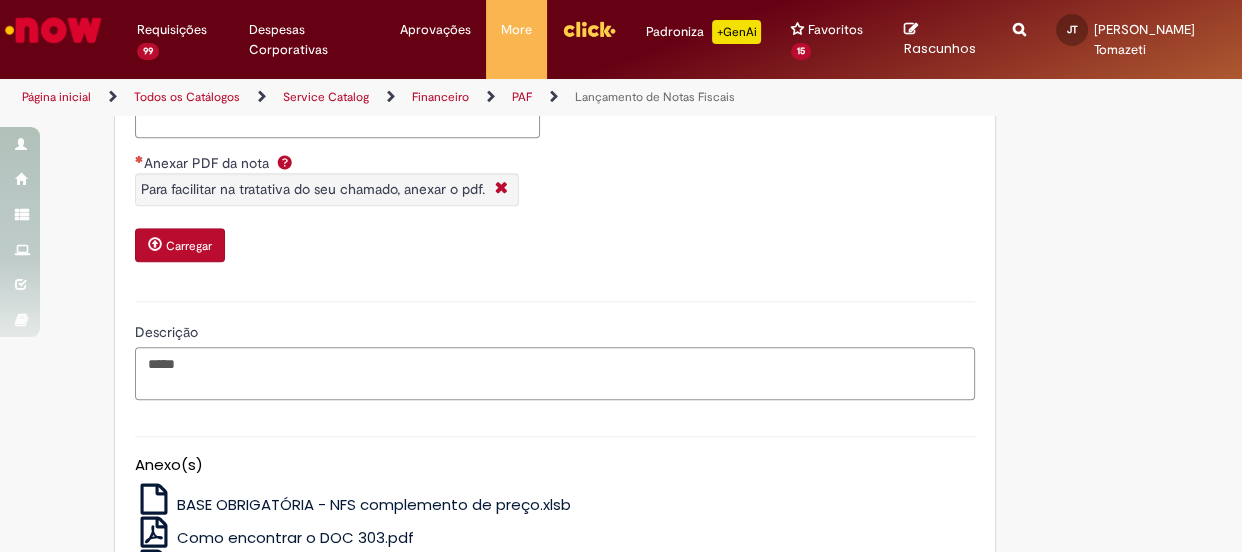 scroll, scrollTop: 1454, scrollLeft: 0, axis: vertical 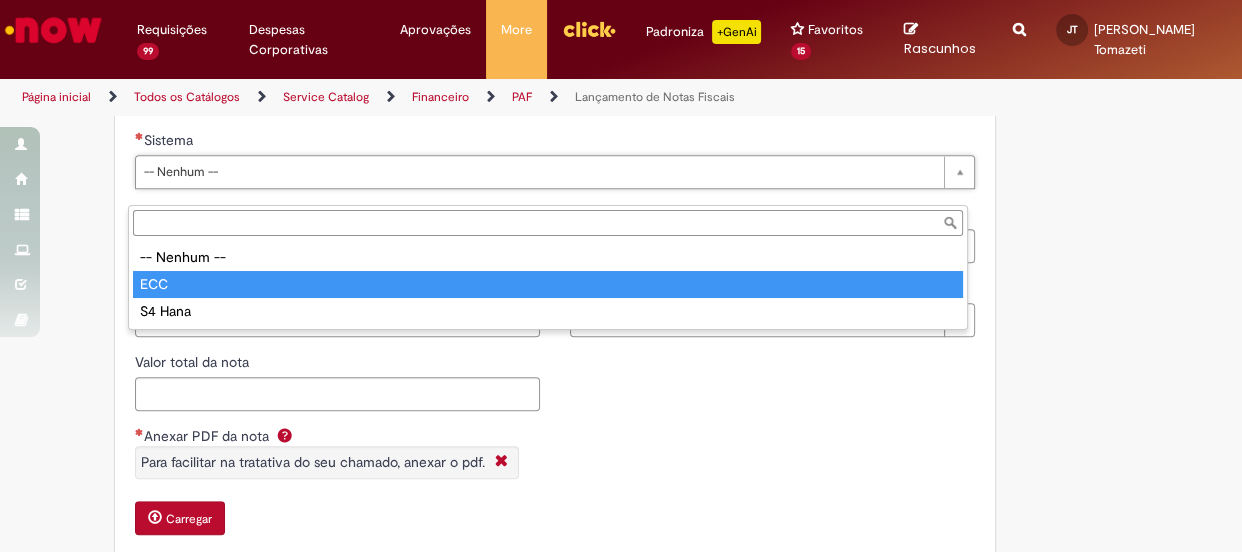 type on "***" 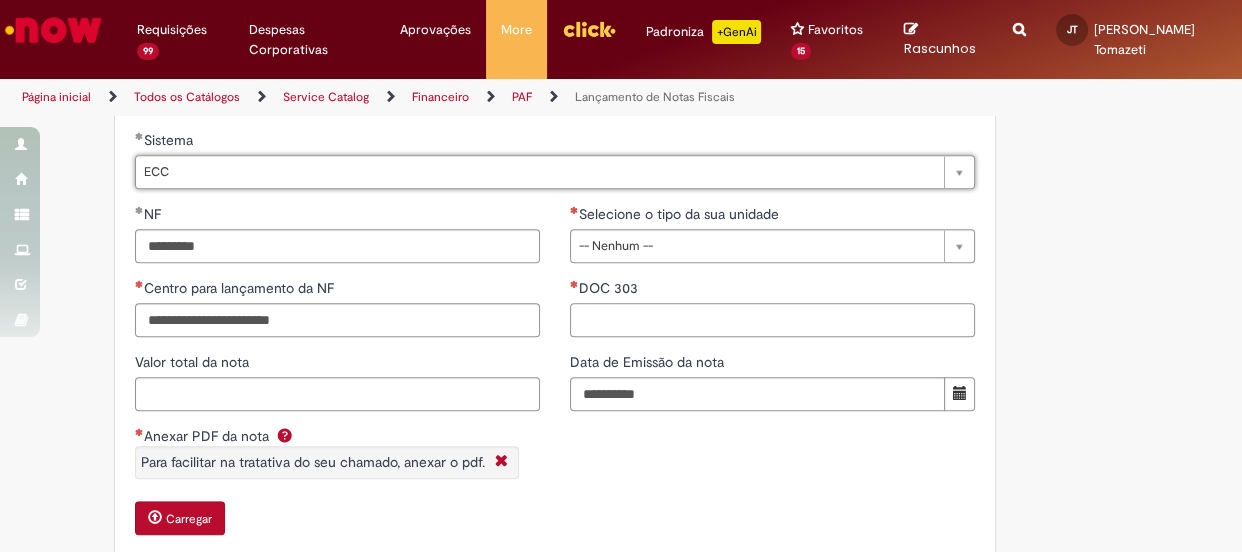 click on "DOC 303" at bounding box center (772, 320) 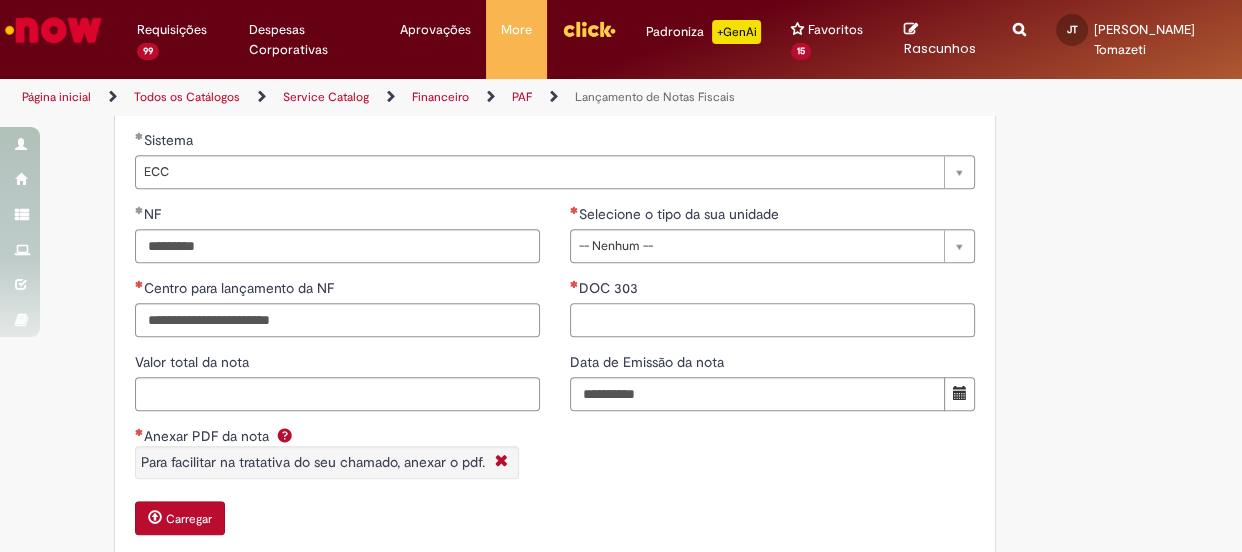 paste on "**********" 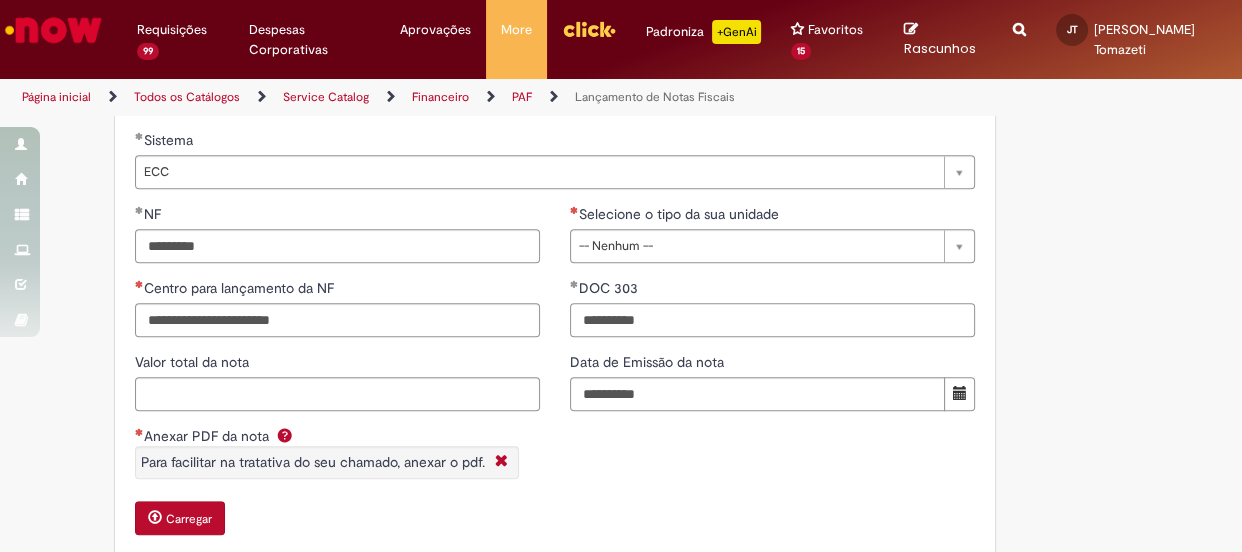 type on "**********" 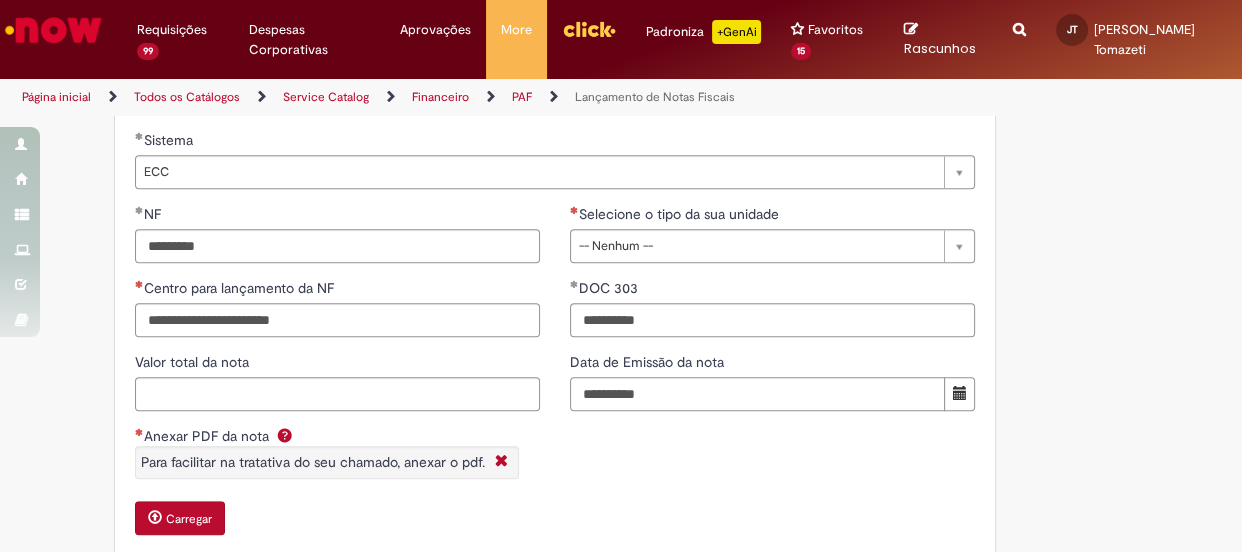 drag, startPoint x: 610, startPoint y: 416, endPoint x: 604, endPoint y: 446, distance: 30.594116 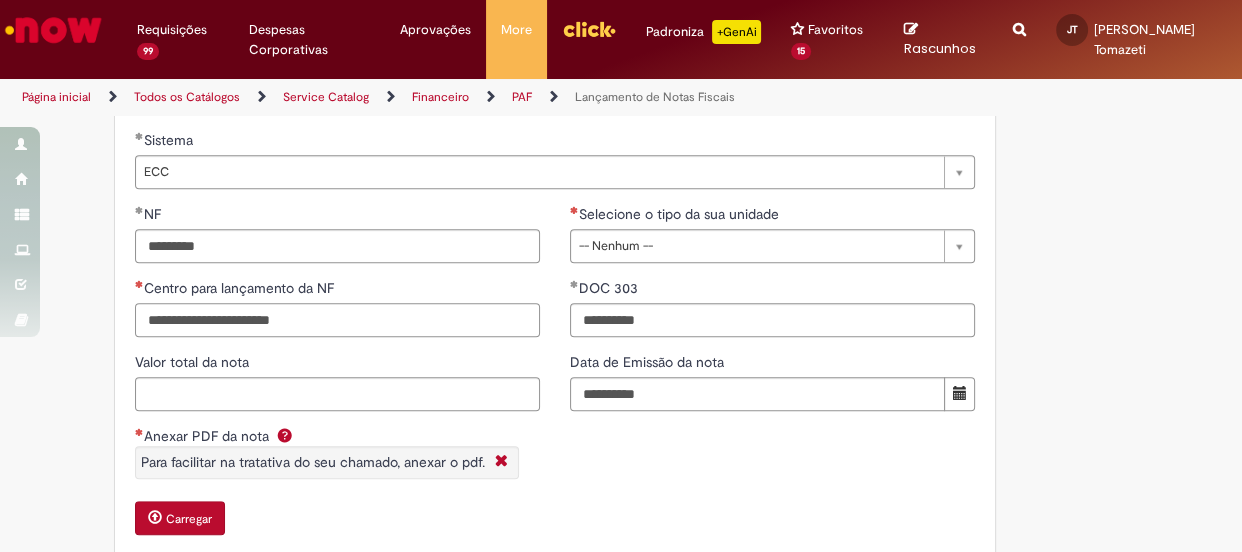 click on "Centro para lançamento da NF" at bounding box center [337, 320] 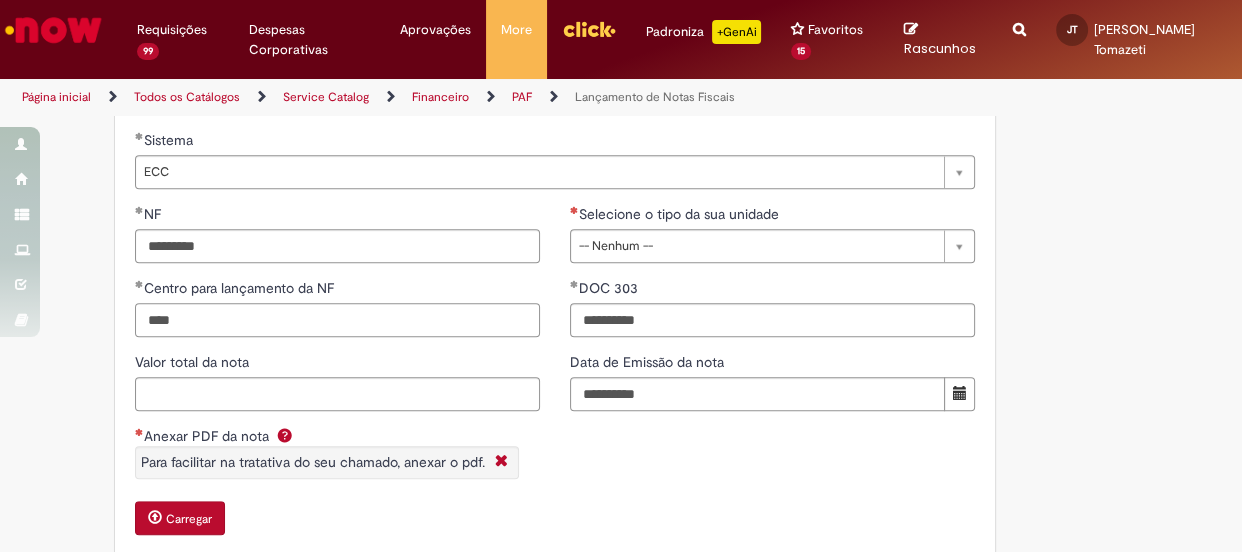 type on "****" 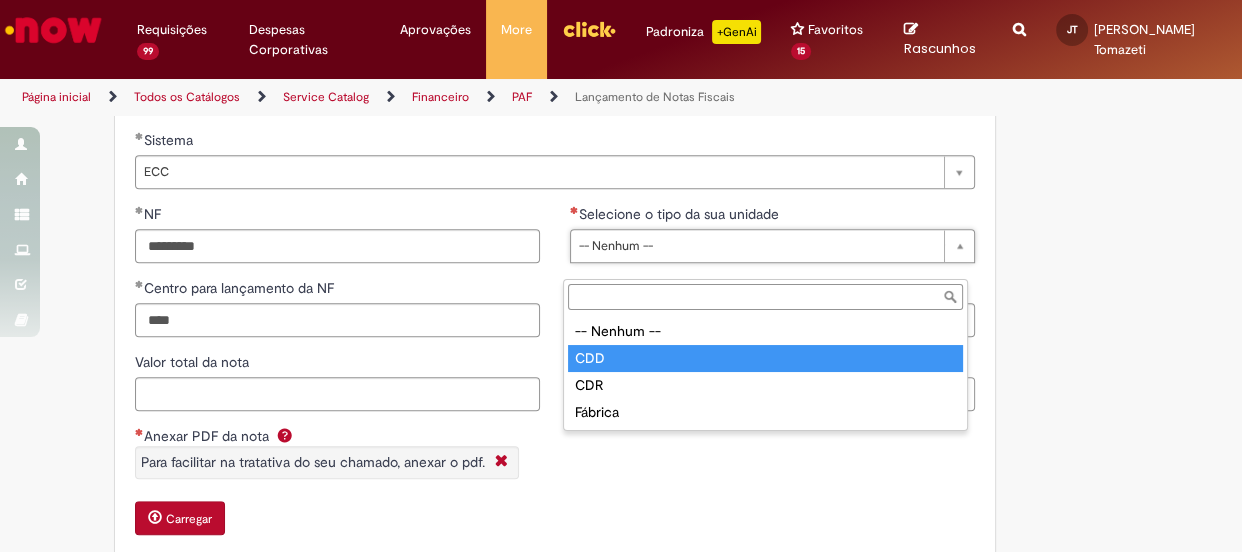 type on "***" 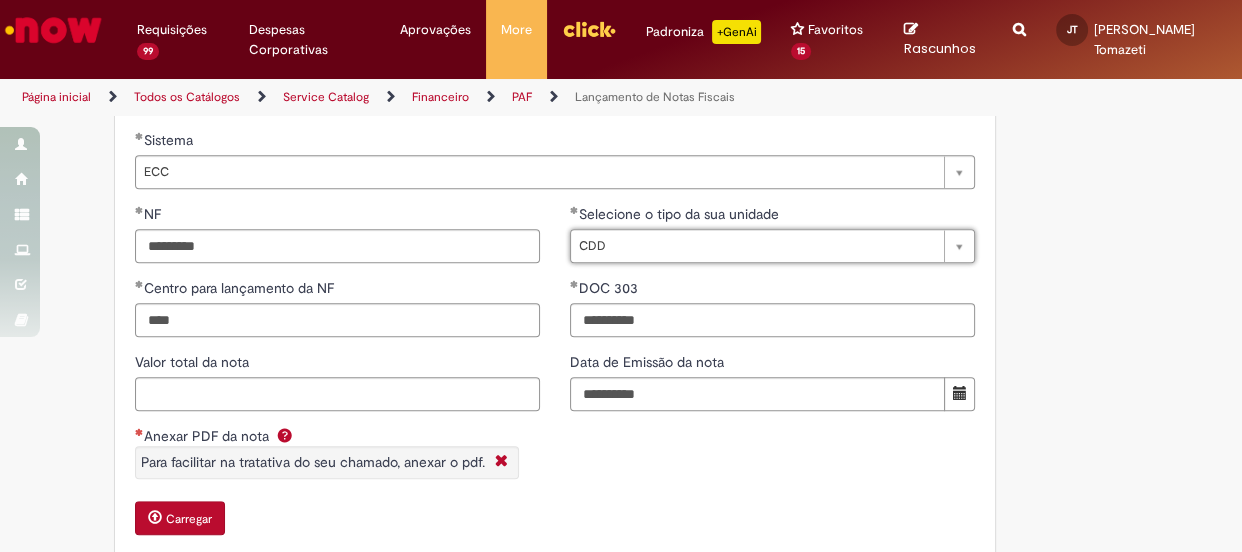 drag, startPoint x: 1073, startPoint y: 387, endPoint x: 969, endPoint y: 407, distance: 105.90562 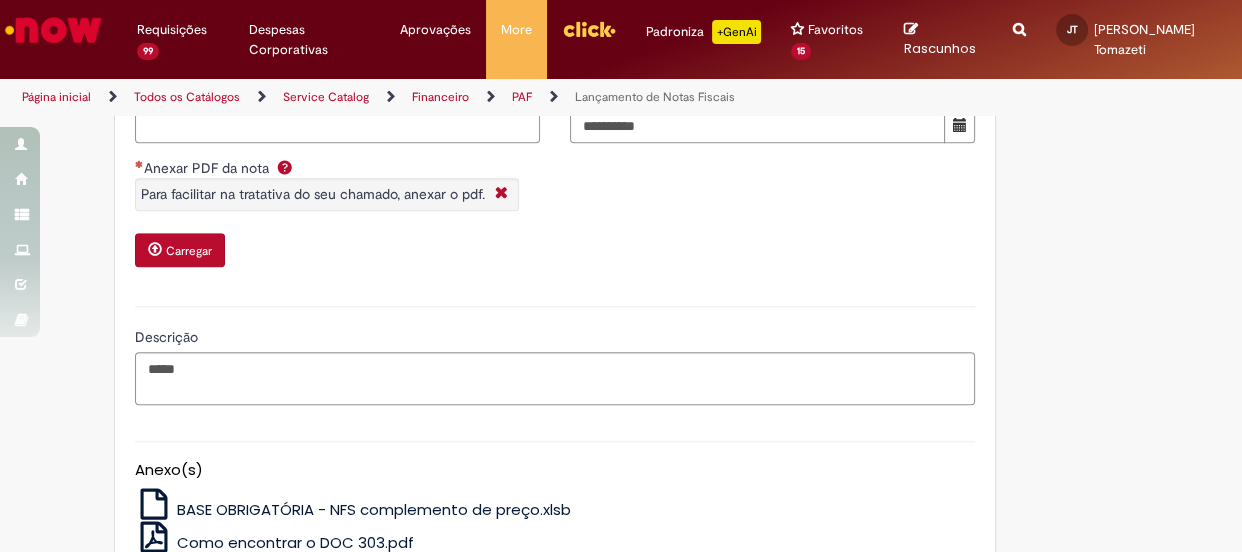 scroll, scrollTop: 1727, scrollLeft: 0, axis: vertical 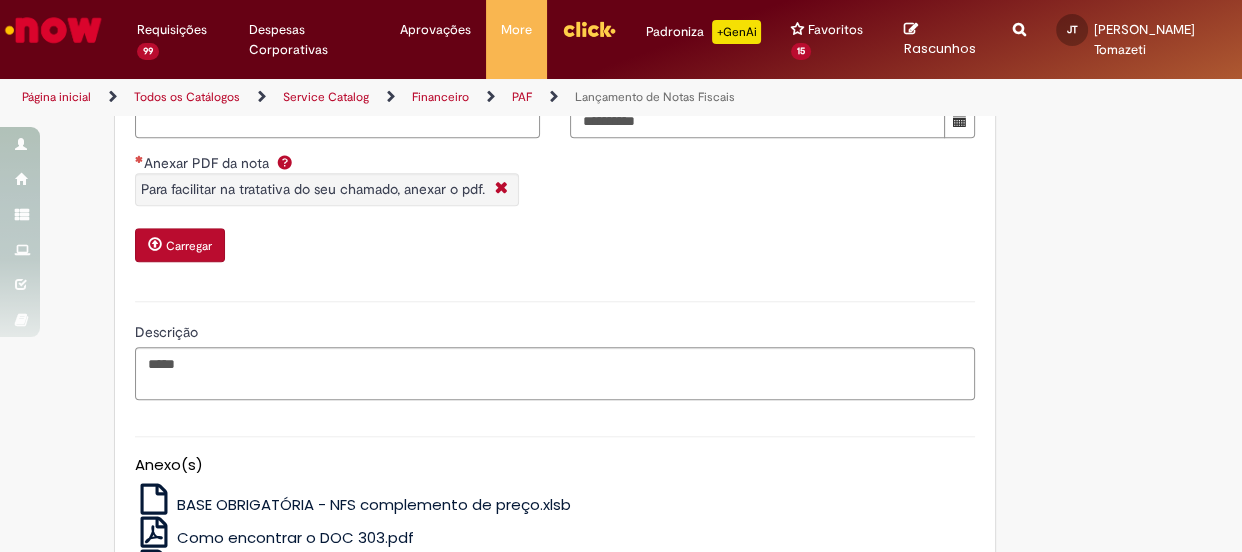click on "Carregar" at bounding box center (189, 246) 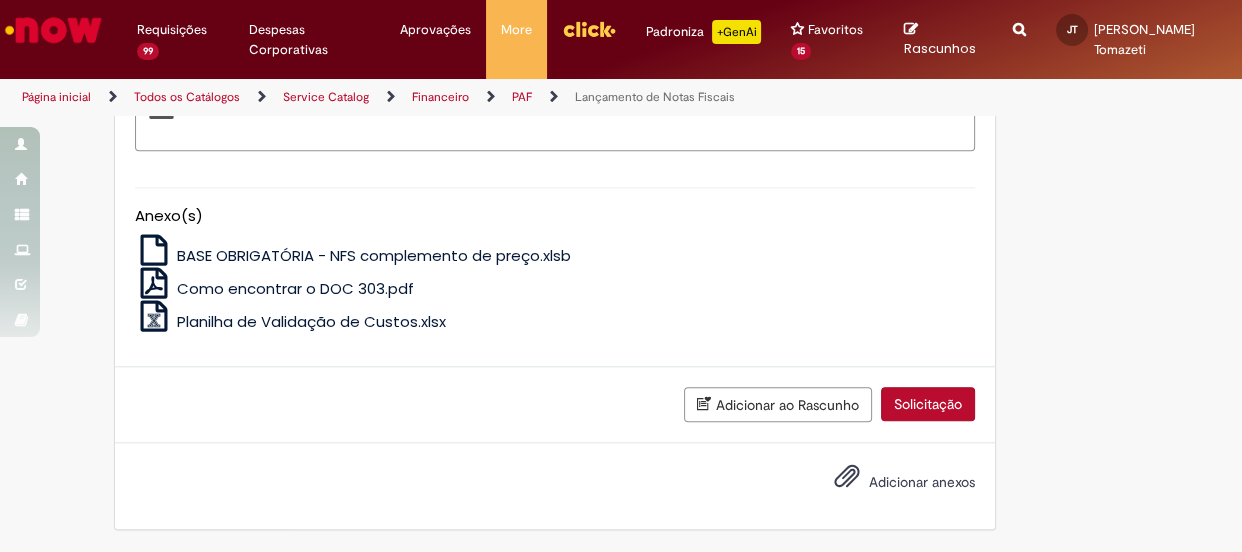 click on "Solicitação" at bounding box center [928, 404] 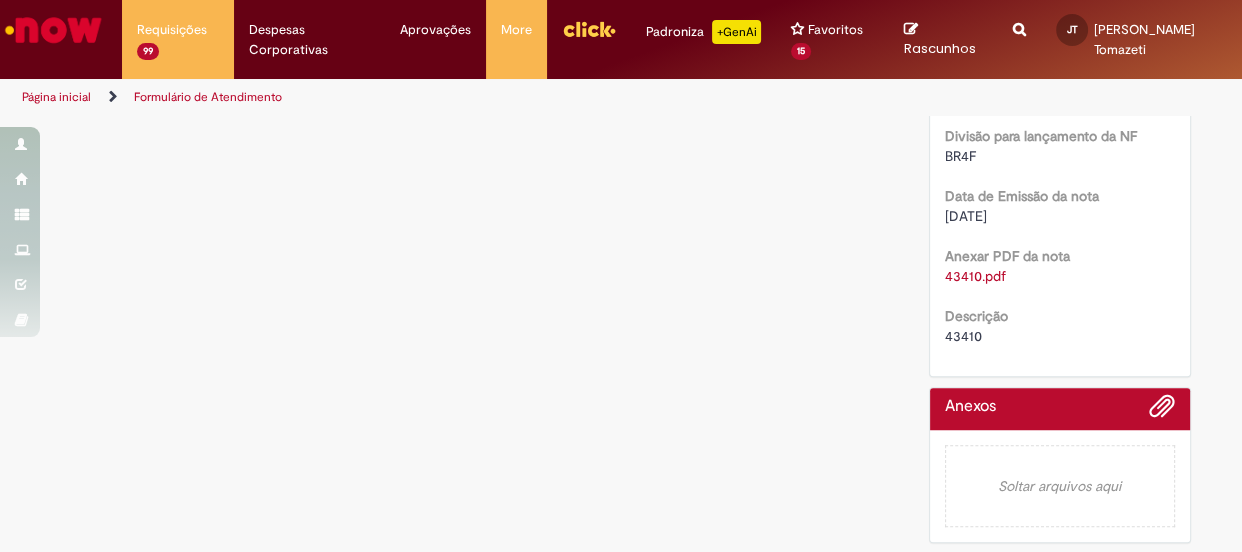 scroll, scrollTop: 0, scrollLeft: 0, axis: both 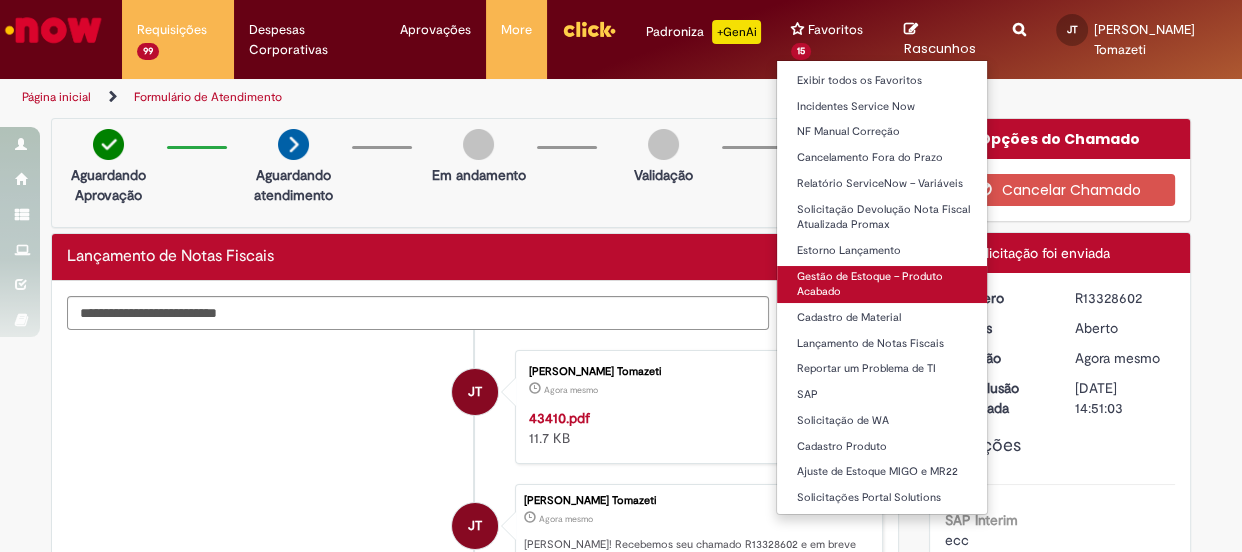 click on "Gestão de Estoque – Produto Acabado" at bounding box center [887, 284] 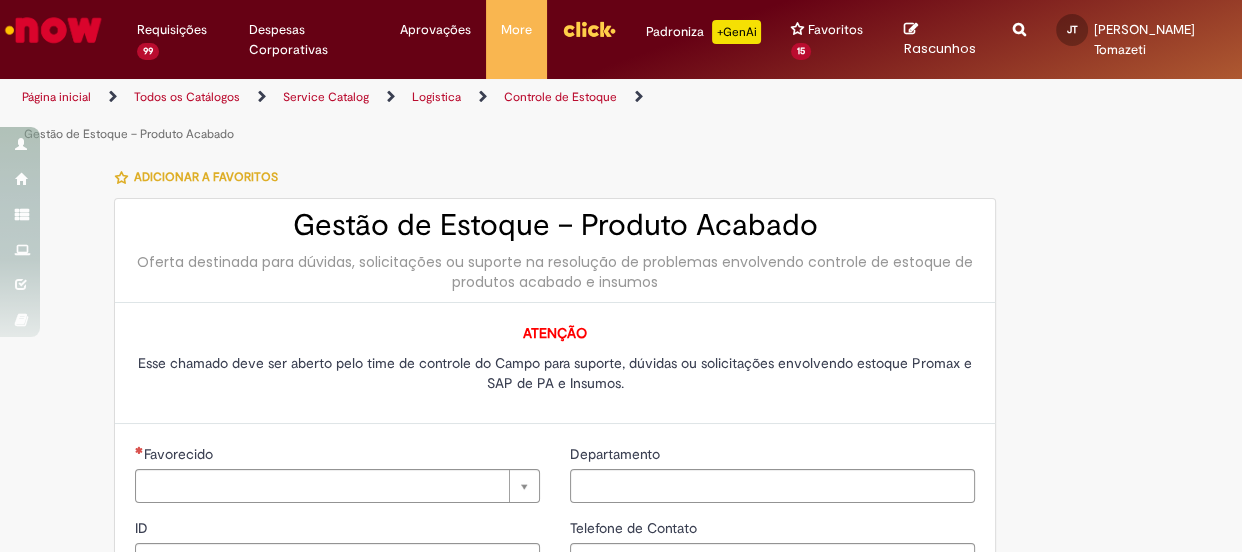 type on "********" 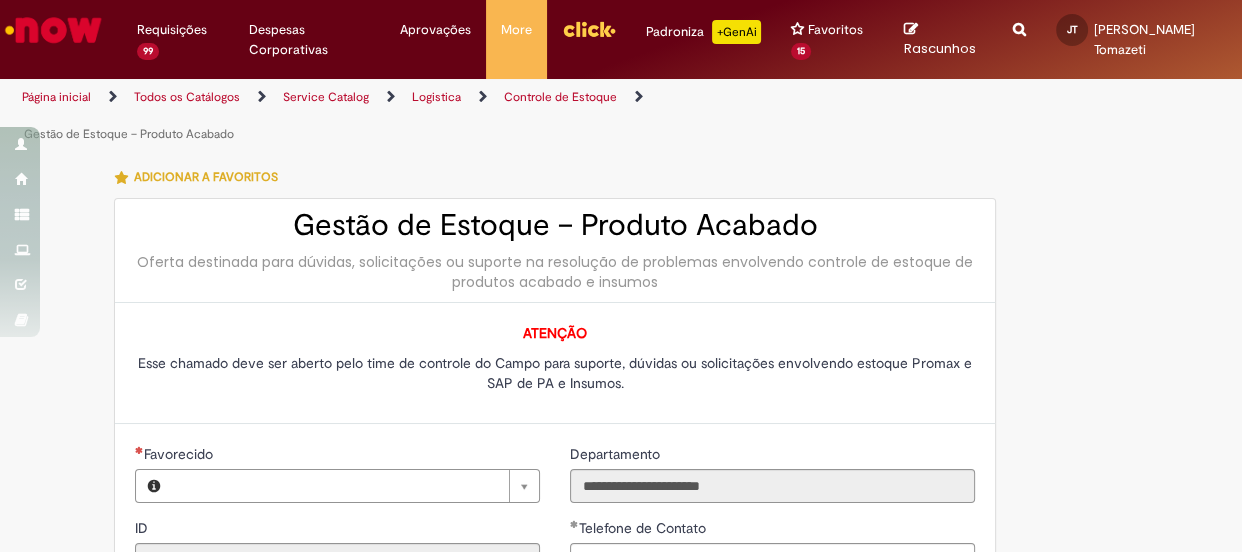 type on "**********" 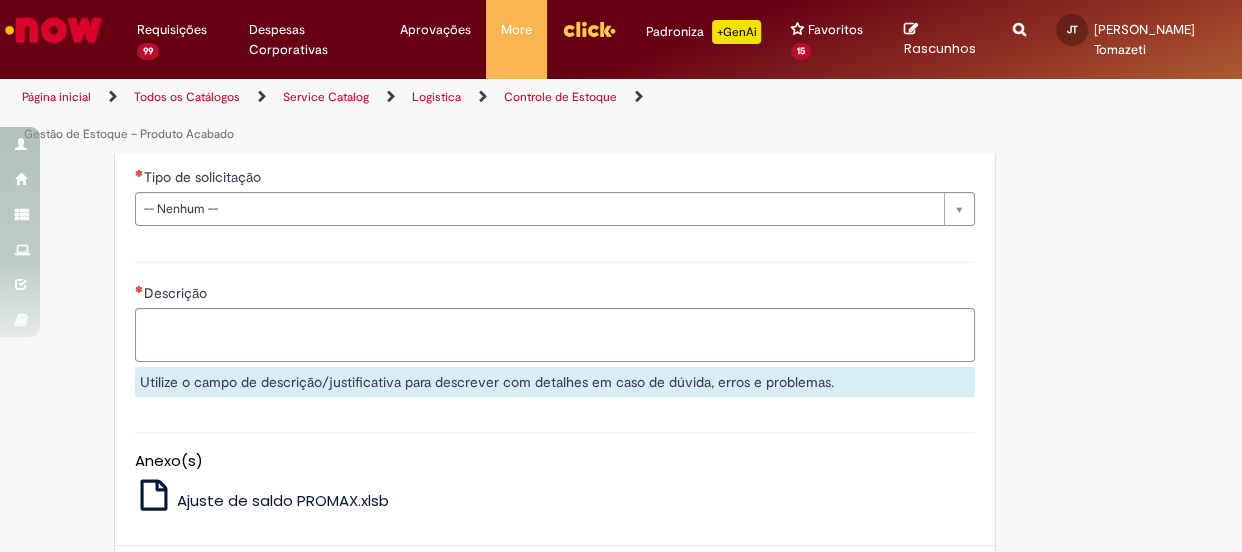 scroll, scrollTop: 636, scrollLeft: 0, axis: vertical 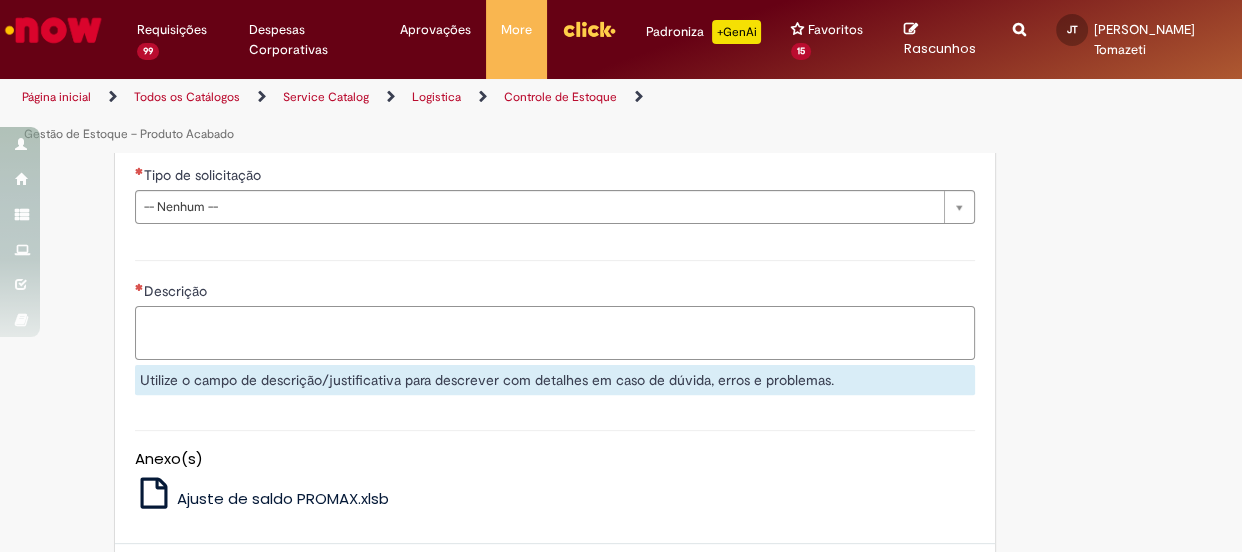 click on "Descrição" at bounding box center (555, 333) 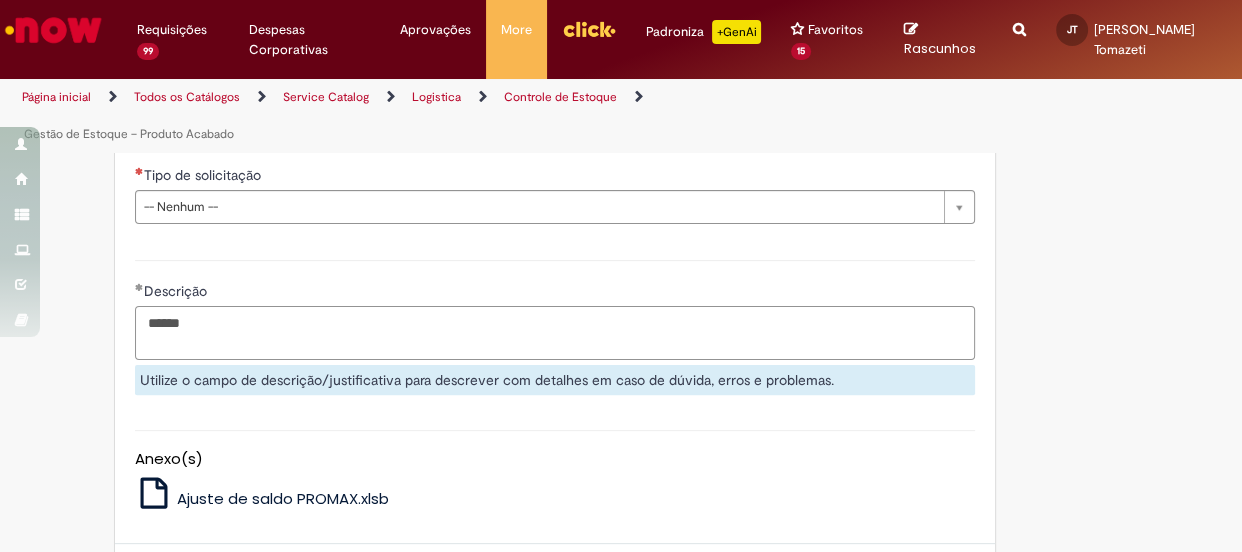 type on "******" 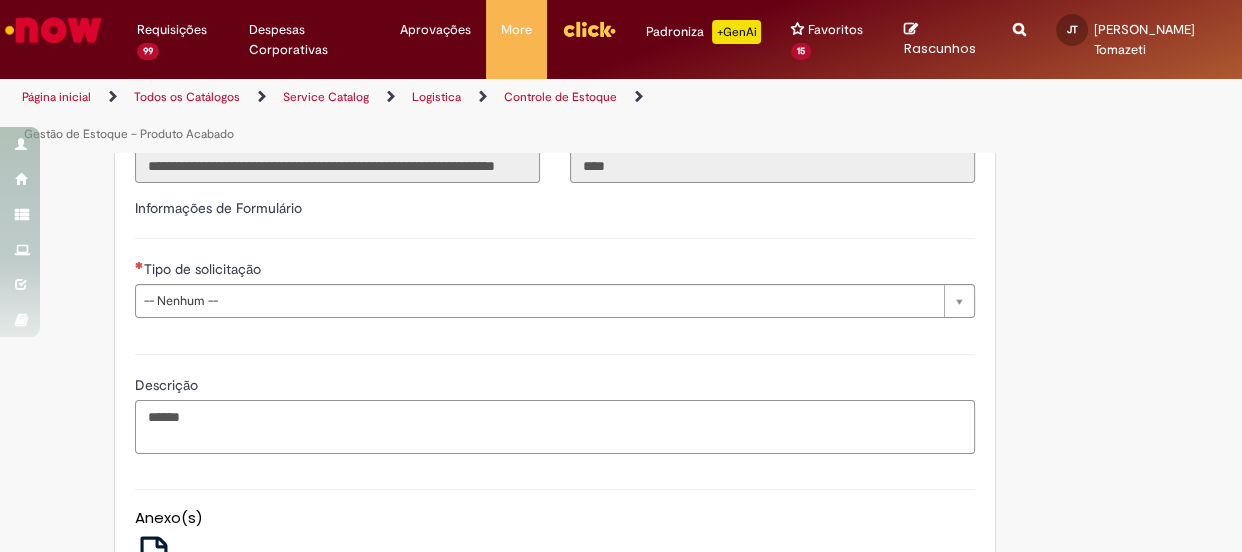 scroll, scrollTop: 454, scrollLeft: 0, axis: vertical 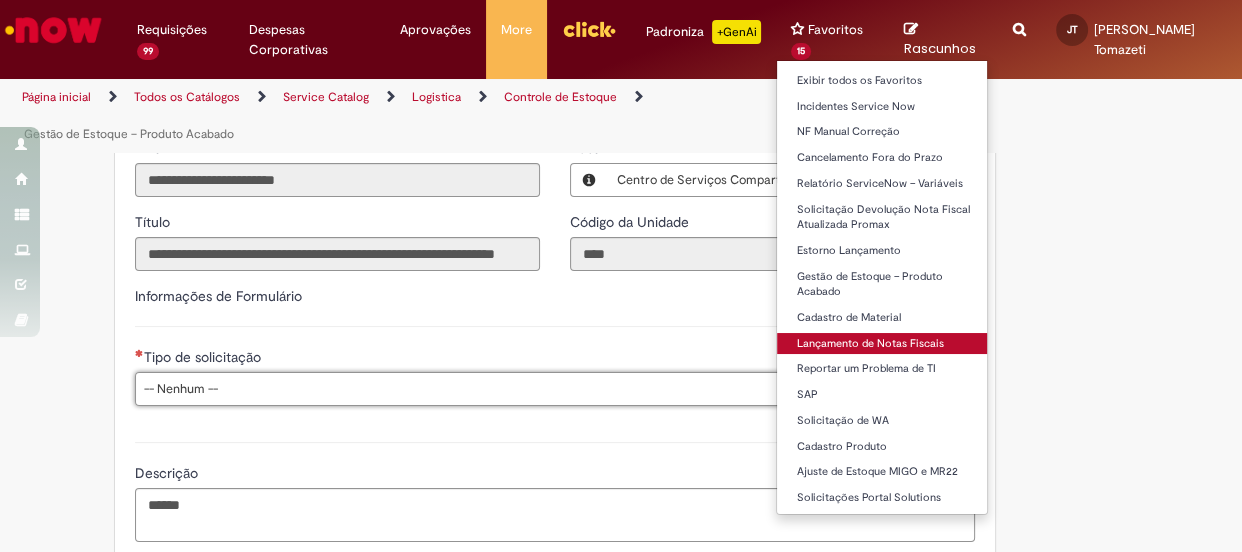 click on "Lançamento de Notas Fiscais" at bounding box center (887, 344) 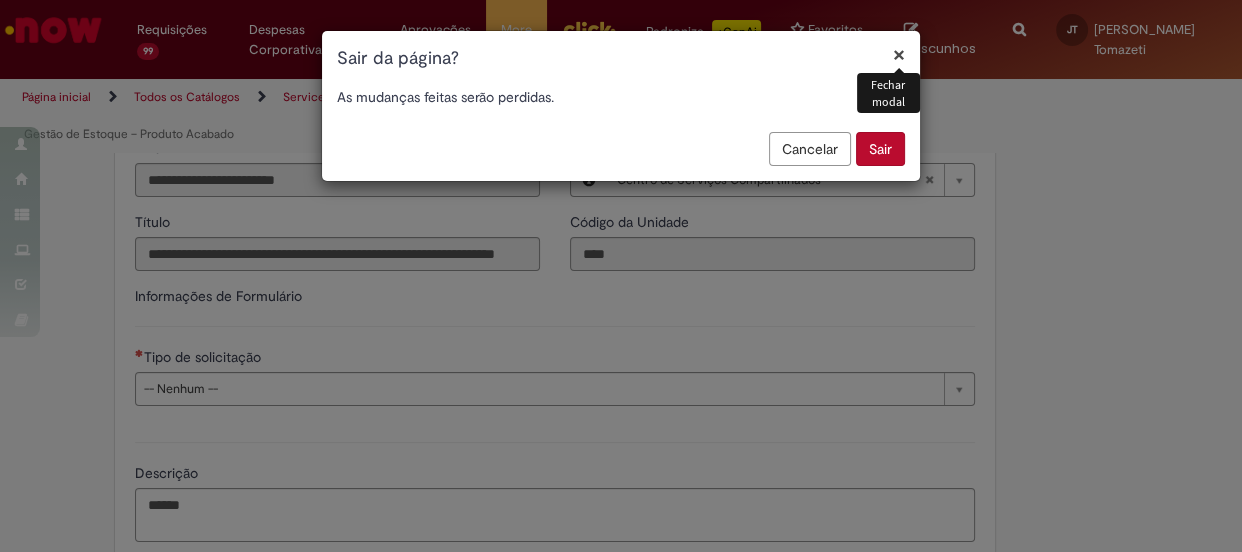 click on "Sair" at bounding box center (880, 149) 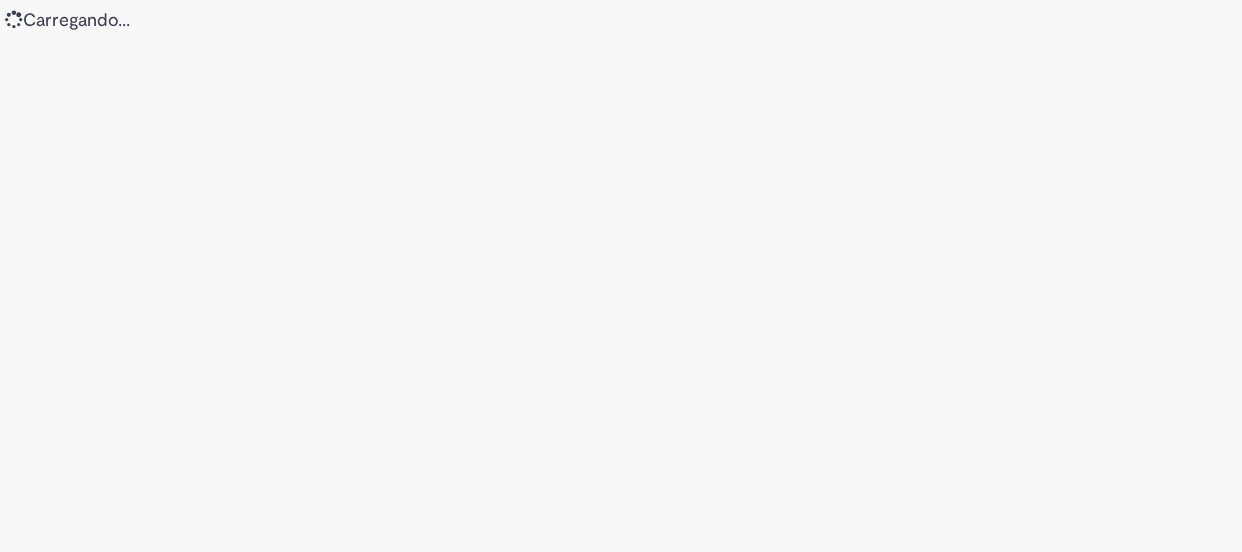 scroll, scrollTop: 0, scrollLeft: 0, axis: both 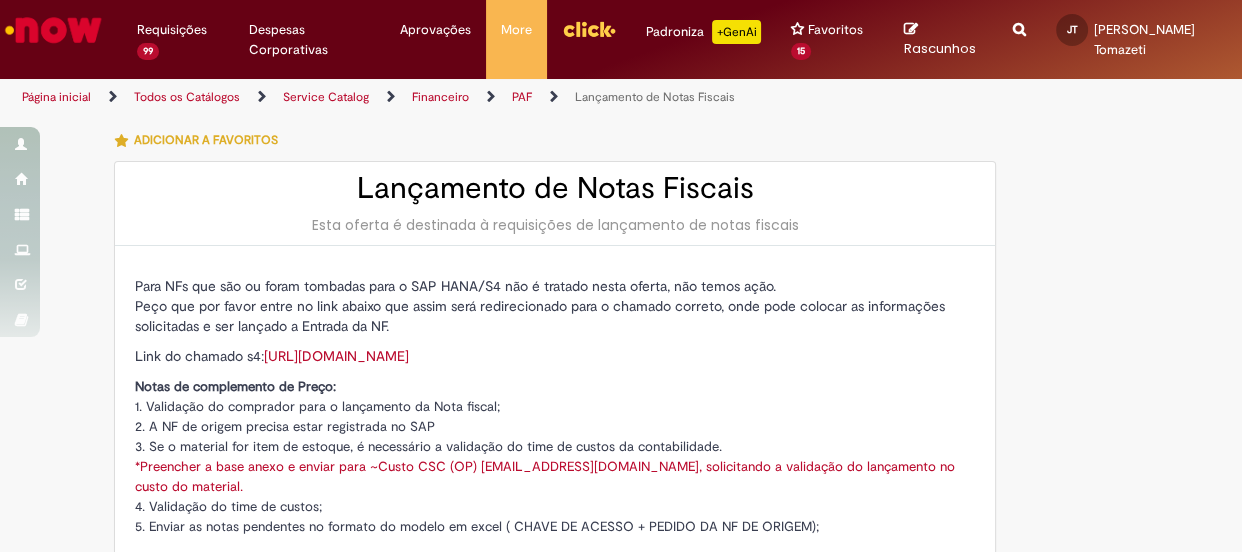 type on "********" 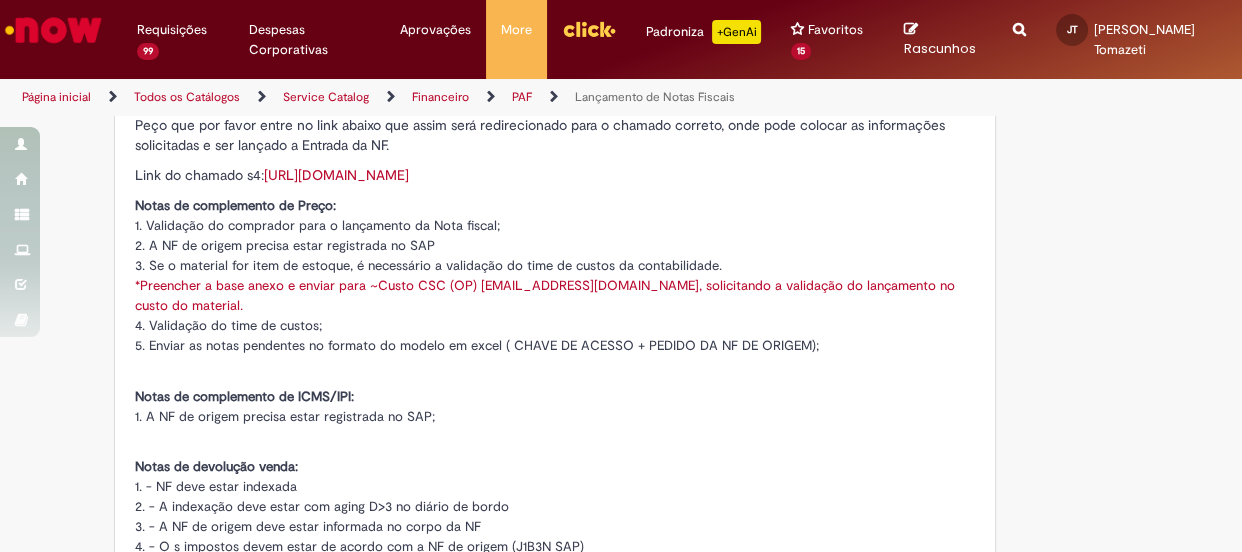 type on "**********" 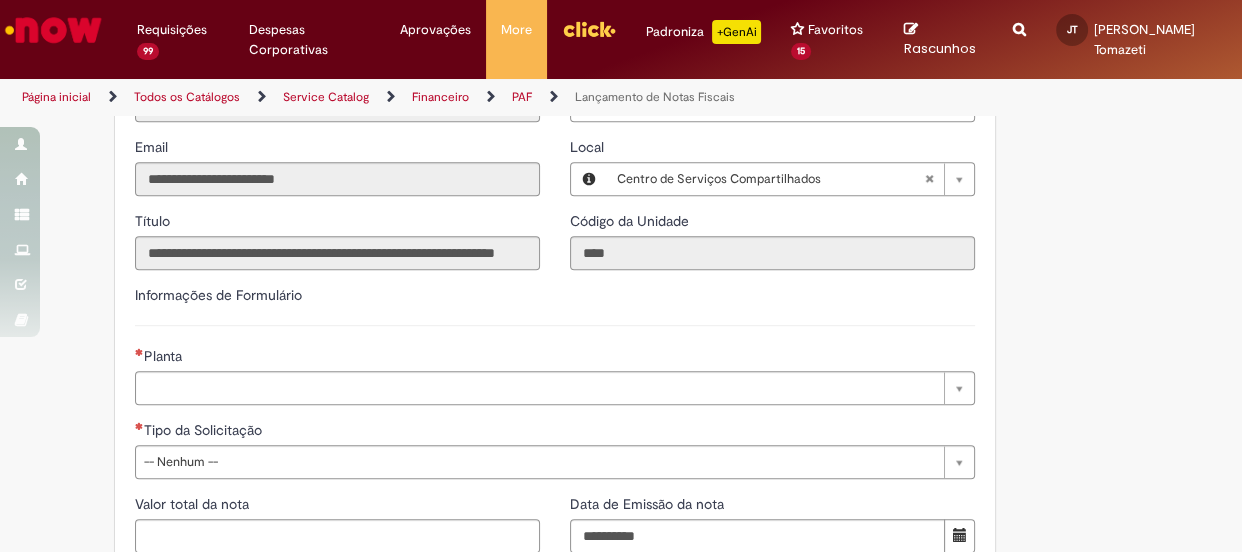 scroll, scrollTop: 1272, scrollLeft: 0, axis: vertical 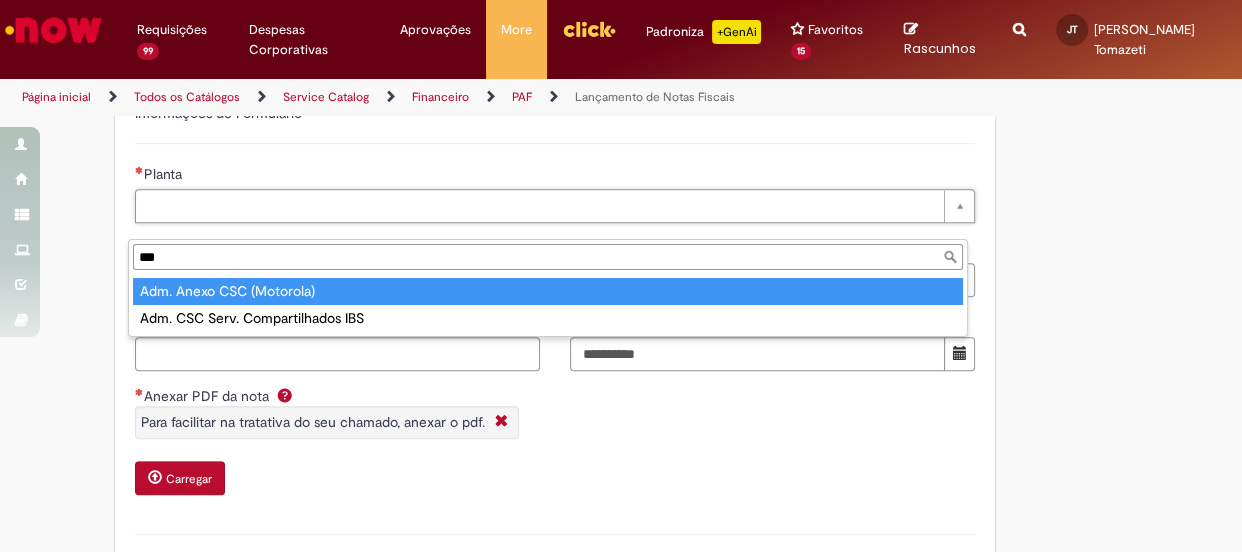 type on "***" 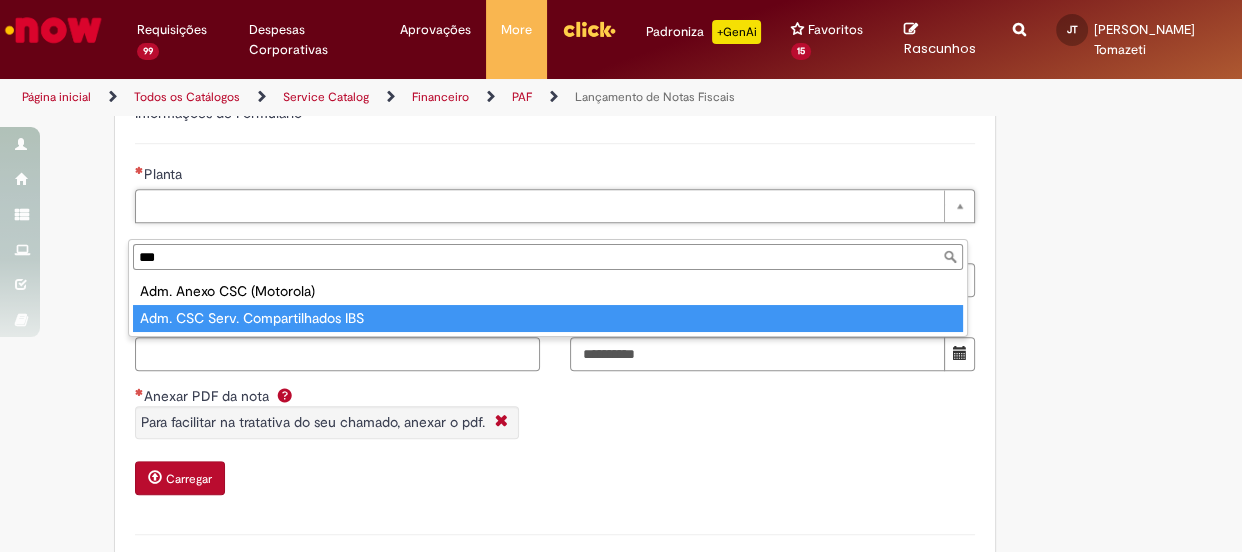 drag, startPoint x: 323, startPoint y: 317, endPoint x: 302, endPoint y: 376, distance: 62.625874 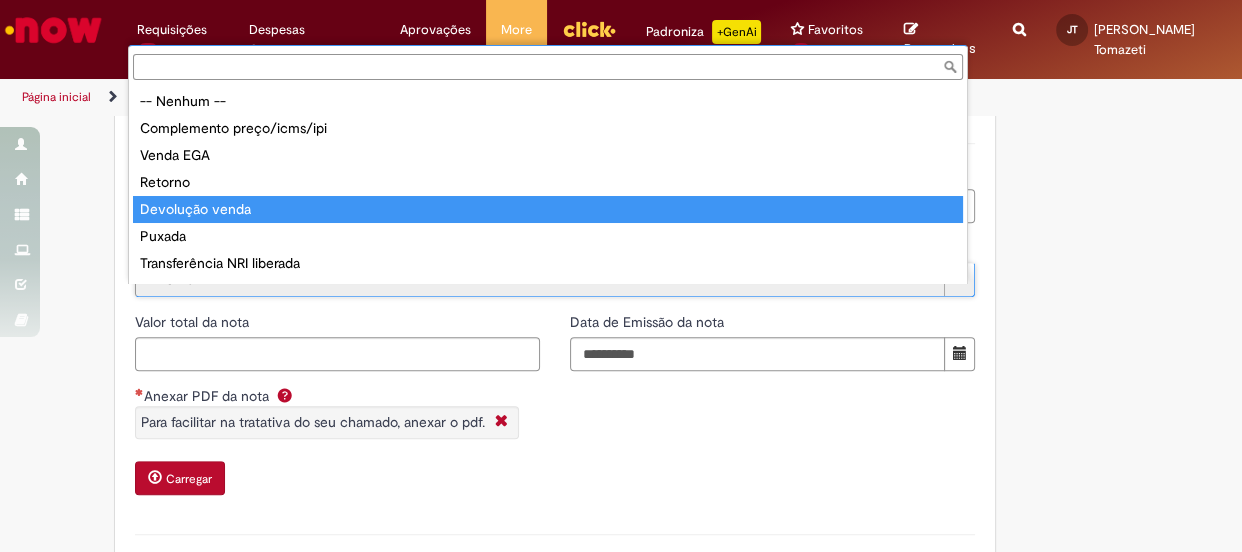scroll, scrollTop: 50, scrollLeft: 0, axis: vertical 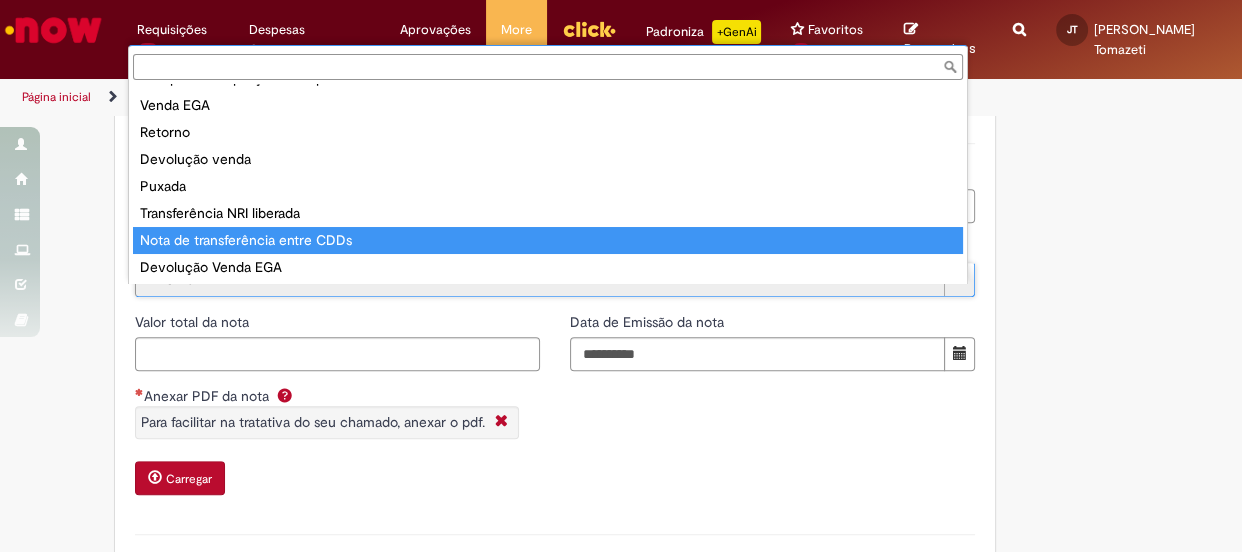 drag, startPoint x: 299, startPoint y: 236, endPoint x: 304, endPoint y: 302, distance: 66.189125 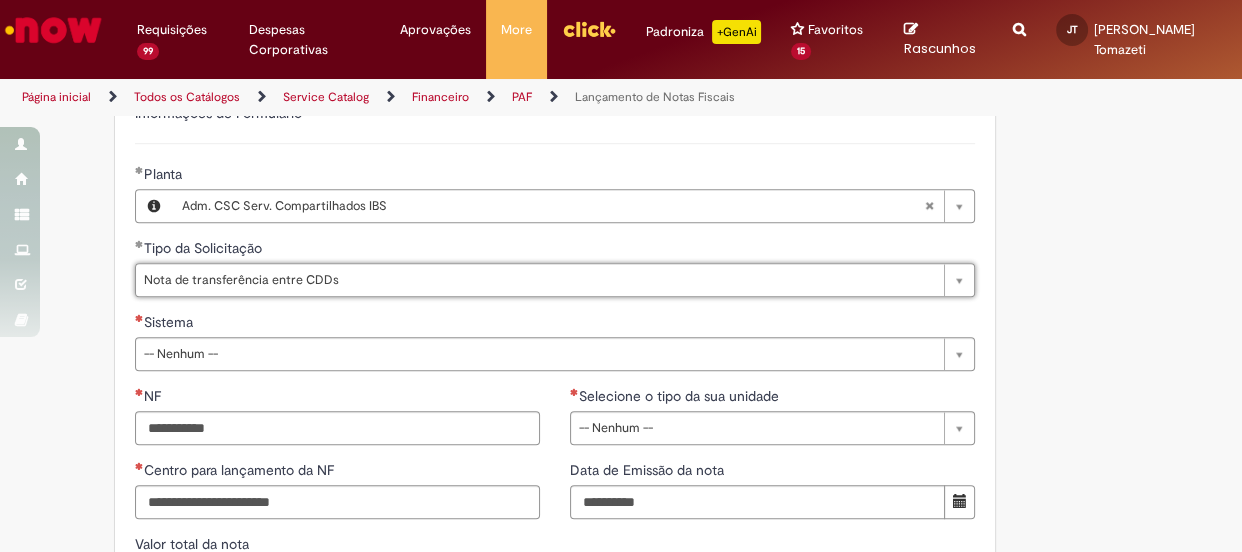drag, startPoint x: 1064, startPoint y: 279, endPoint x: 1024, endPoint y: 351, distance: 82.36504 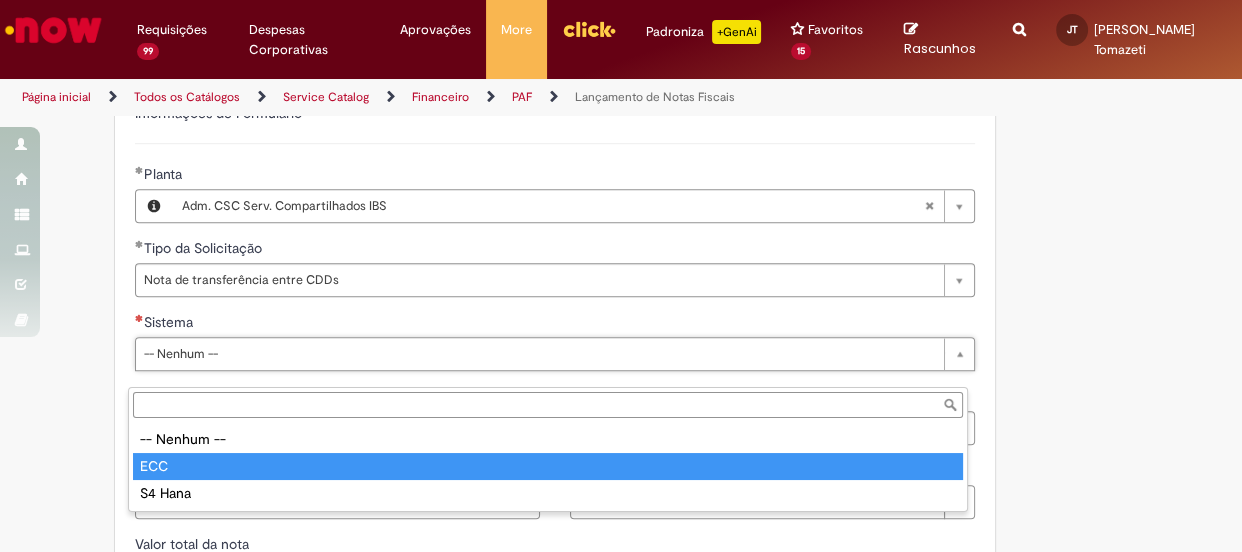 type on "***" 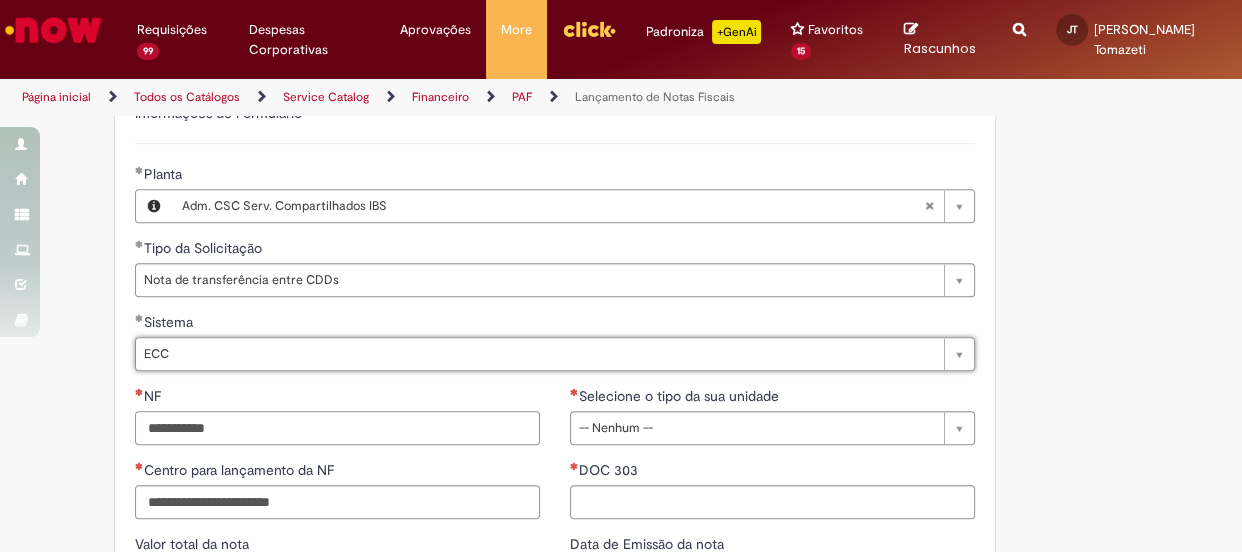 click on "NF" at bounding box center [337, 428] 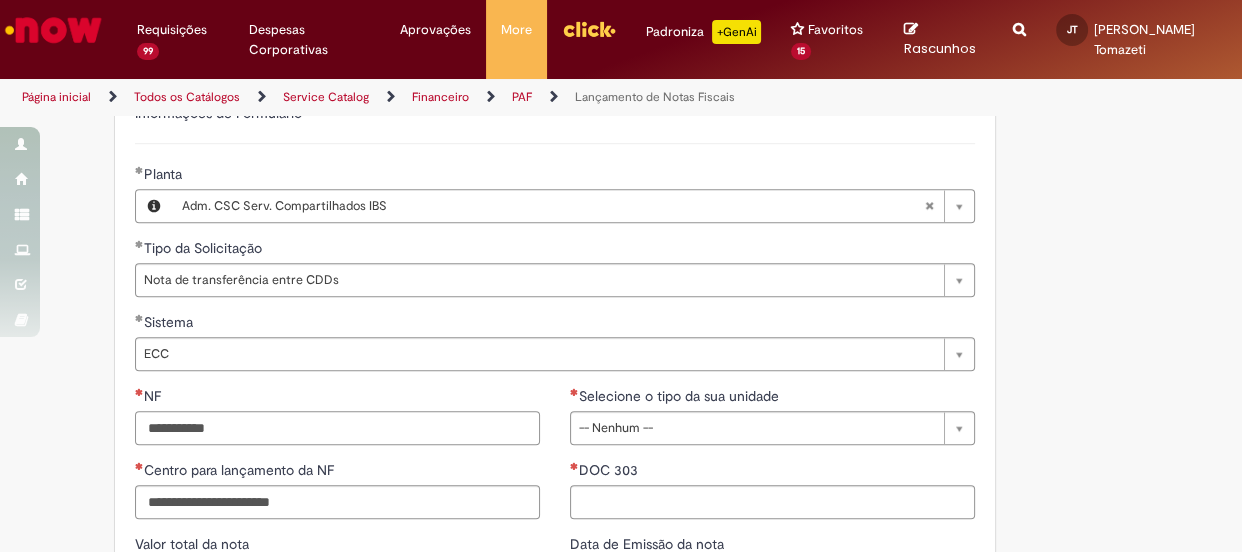 paste on "****" 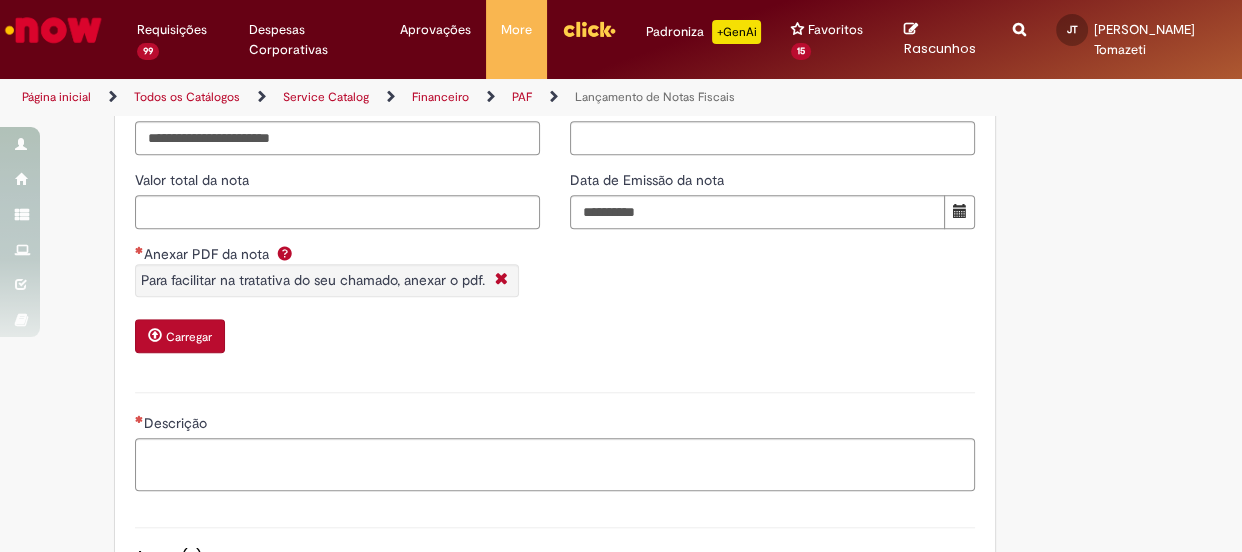 type on "****" 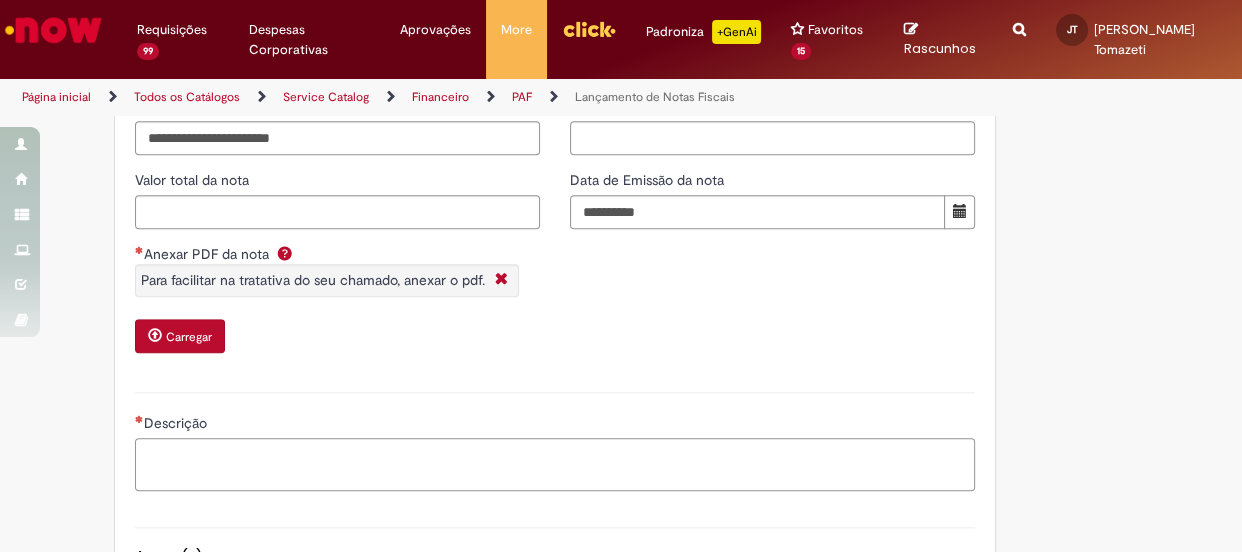 click on "Descrição" at bounding box center (555, 465) 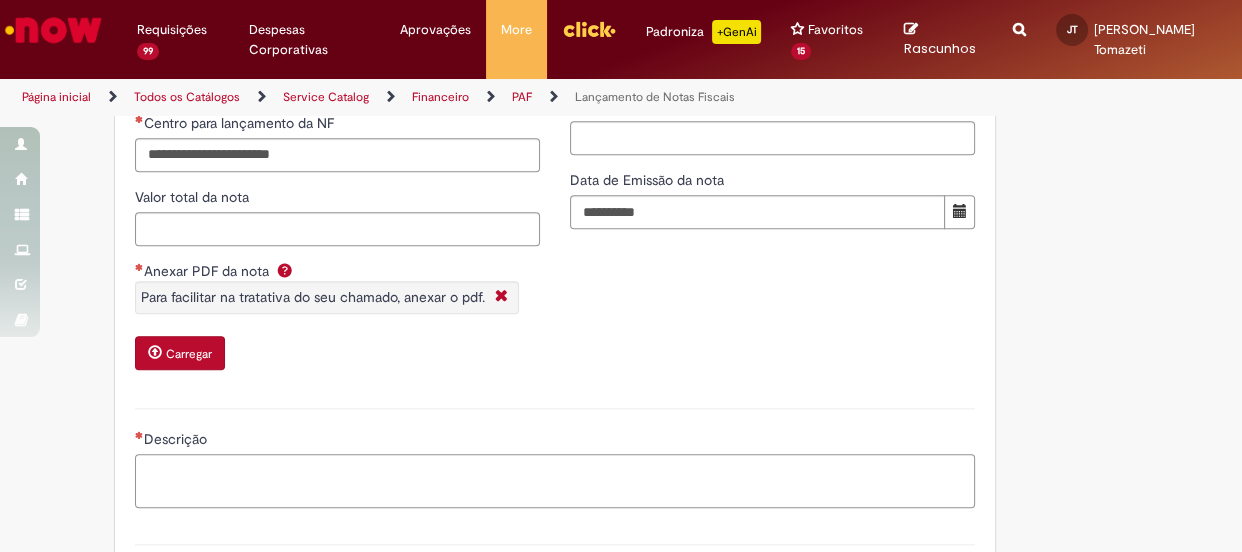 scroll, scrollTop: 1652, scrollLeft: 0, axis: vertical 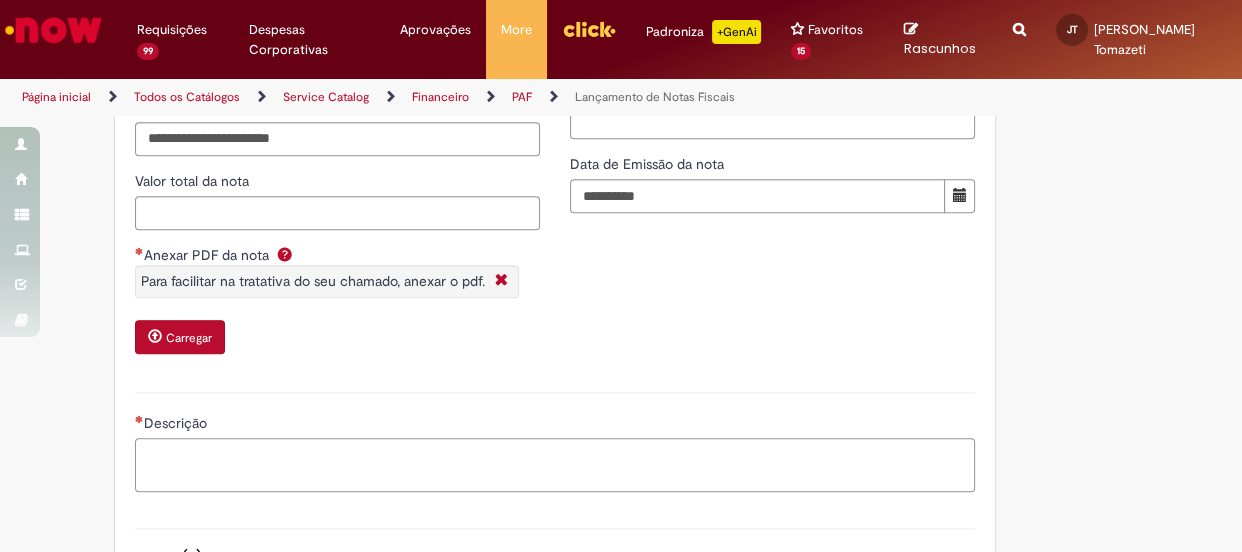 paste on "****" 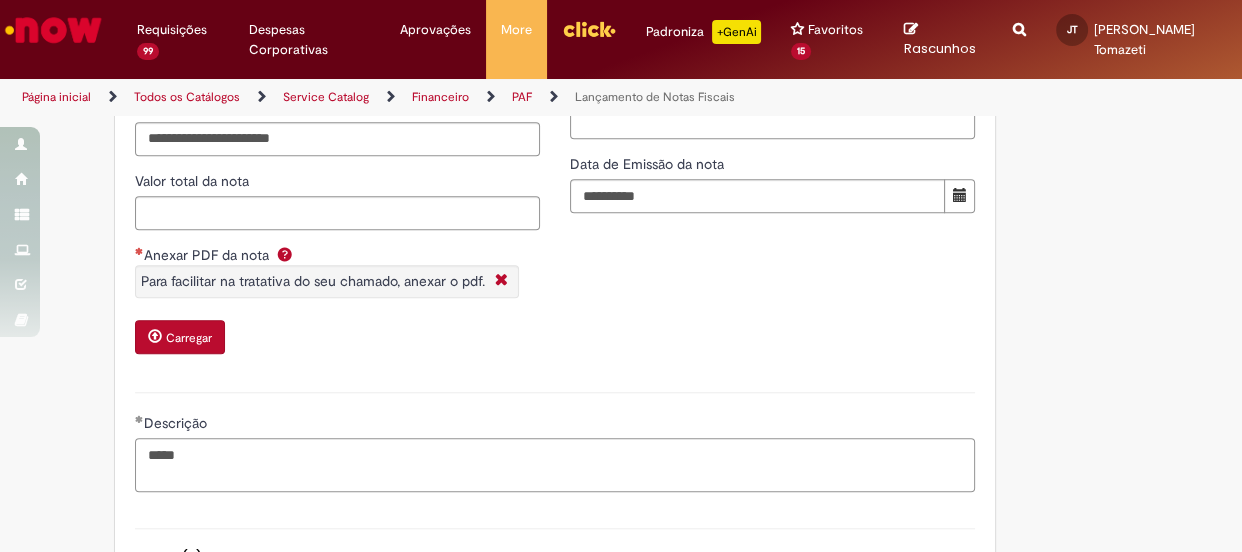 type on "****" 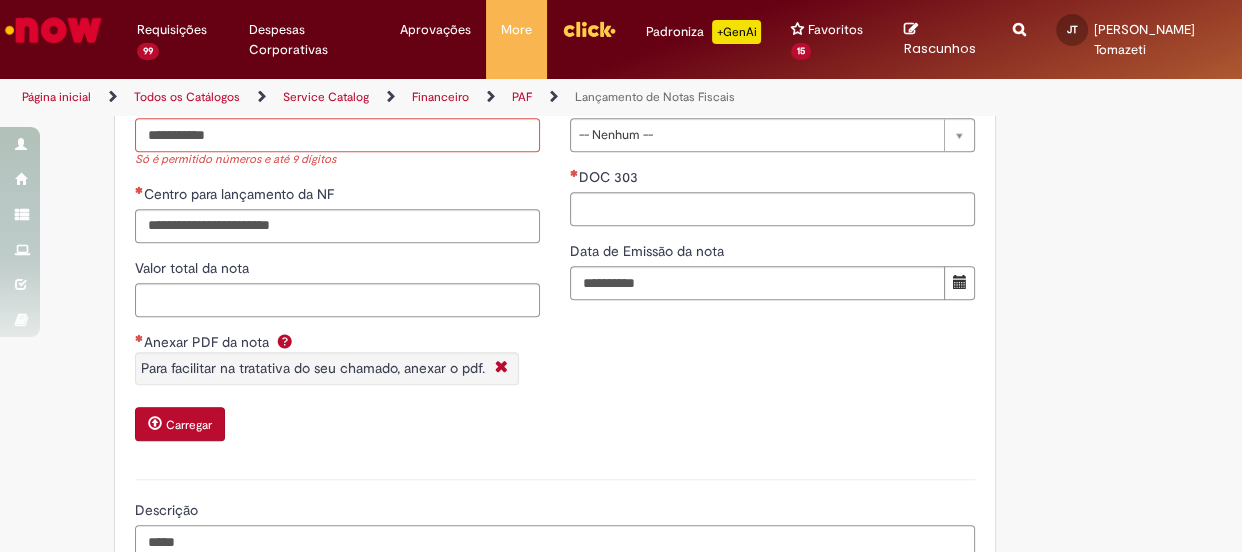 scroll, scrollTop: 1561, scrollLeft: 0, axis: vertical 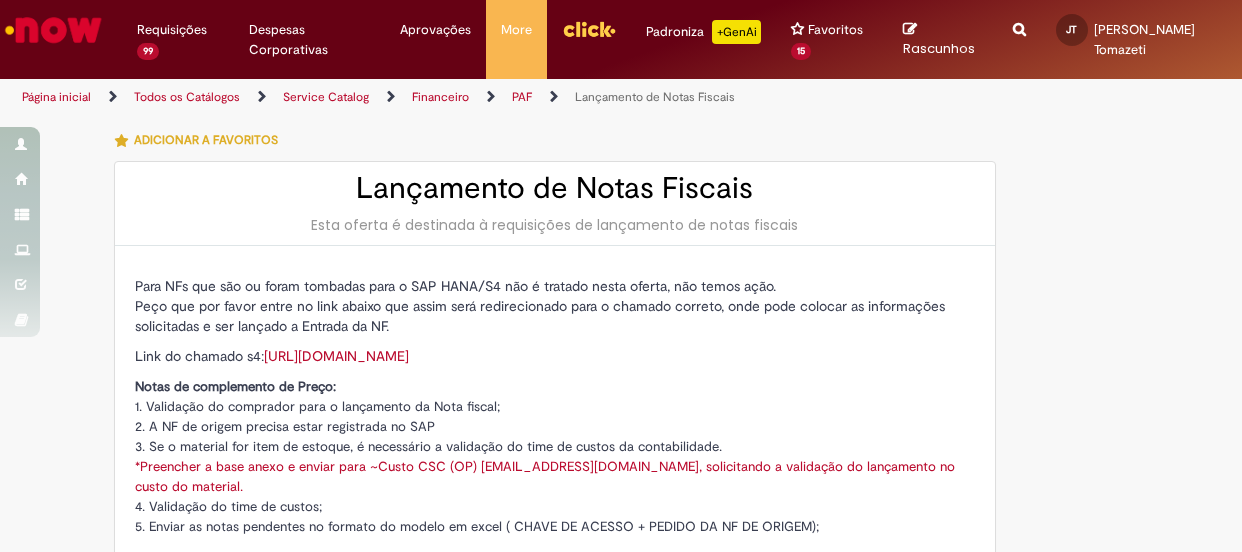 type on "**********" 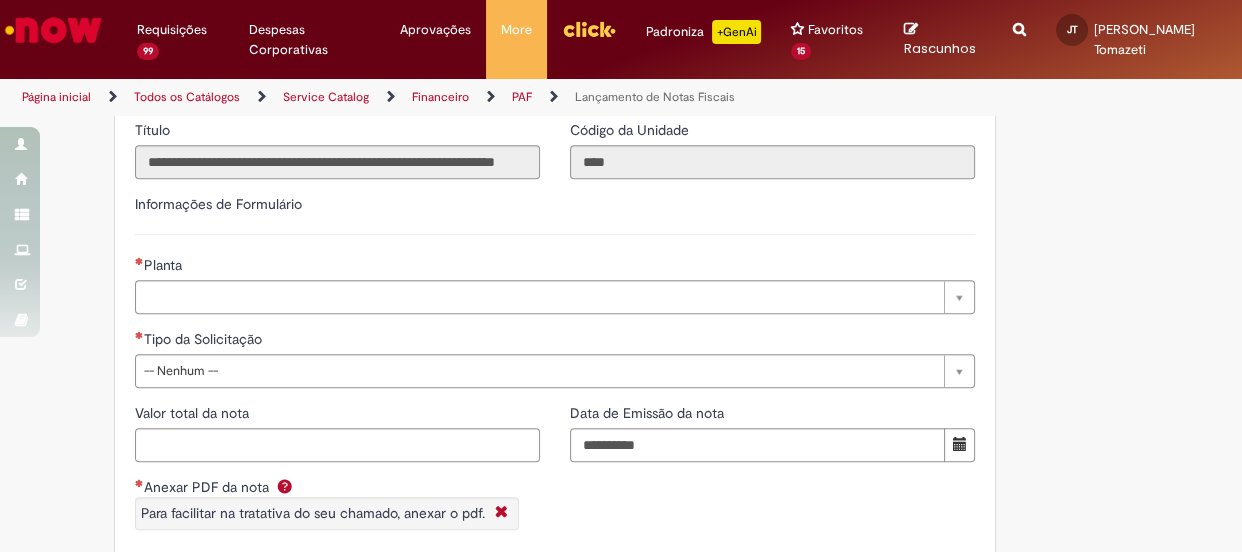 scroll, scrollTop: 1545, scrollLeft: 0, axis: vertical 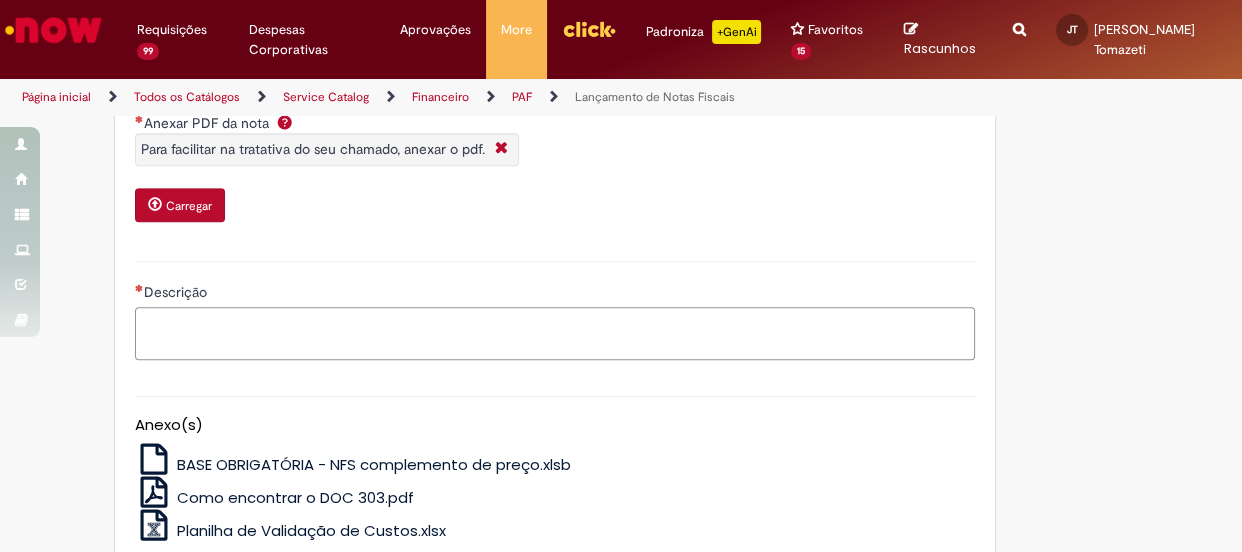 click on "Descrição" at bounding box center (555, 334) 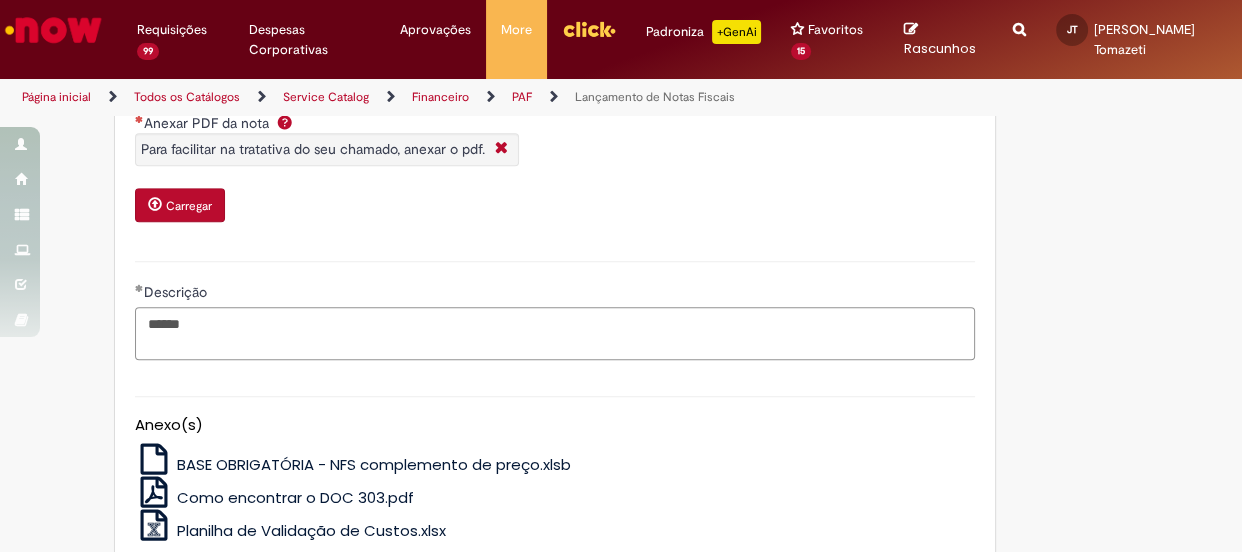 scroll, scrollTop: 1272, scrollLeft: 0, axis: vertical 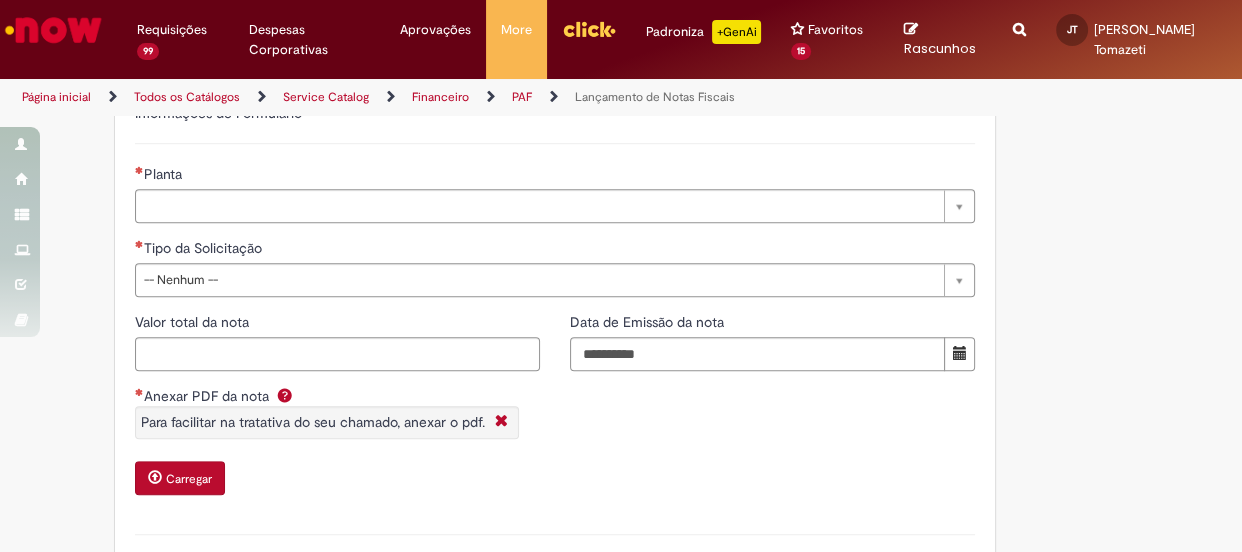 type on "******" 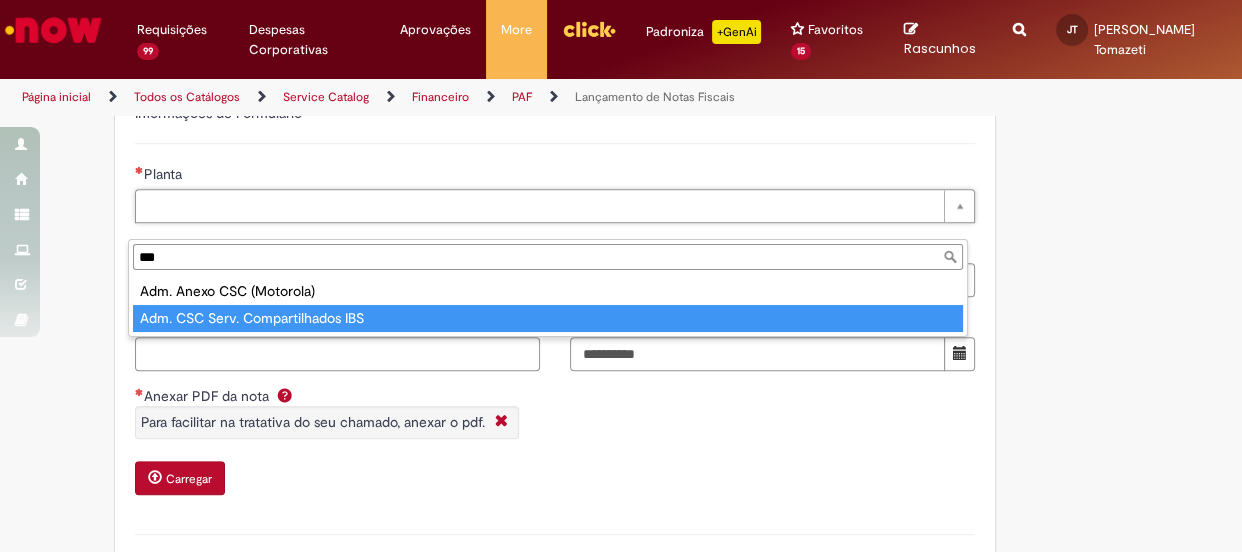 type on "***" 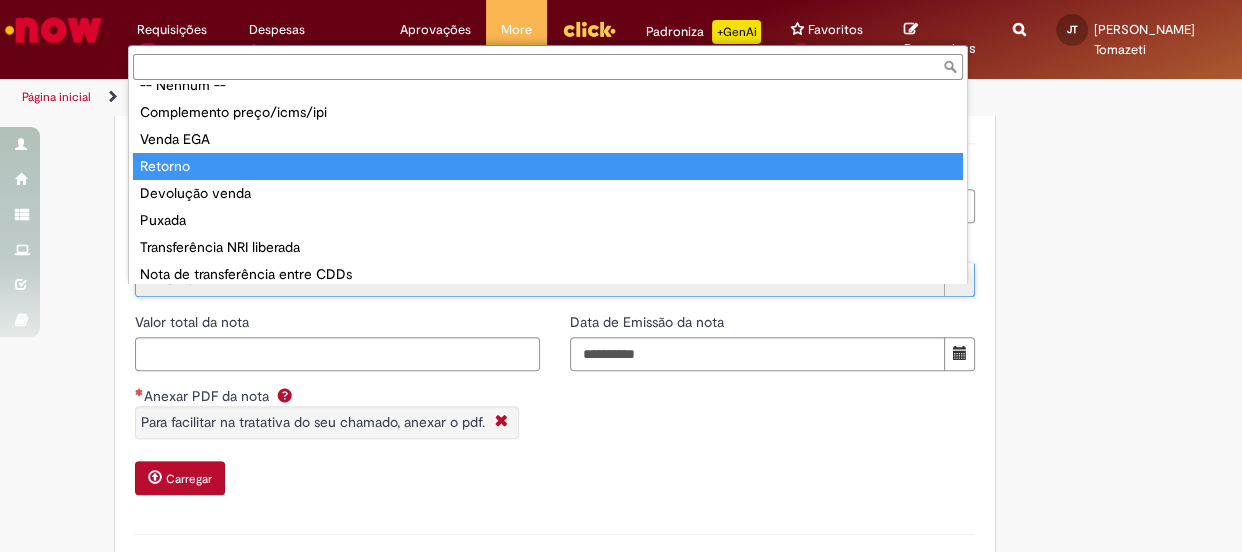 scroll, scrollTop: 50, scrollLeft: 0, axis: vertical 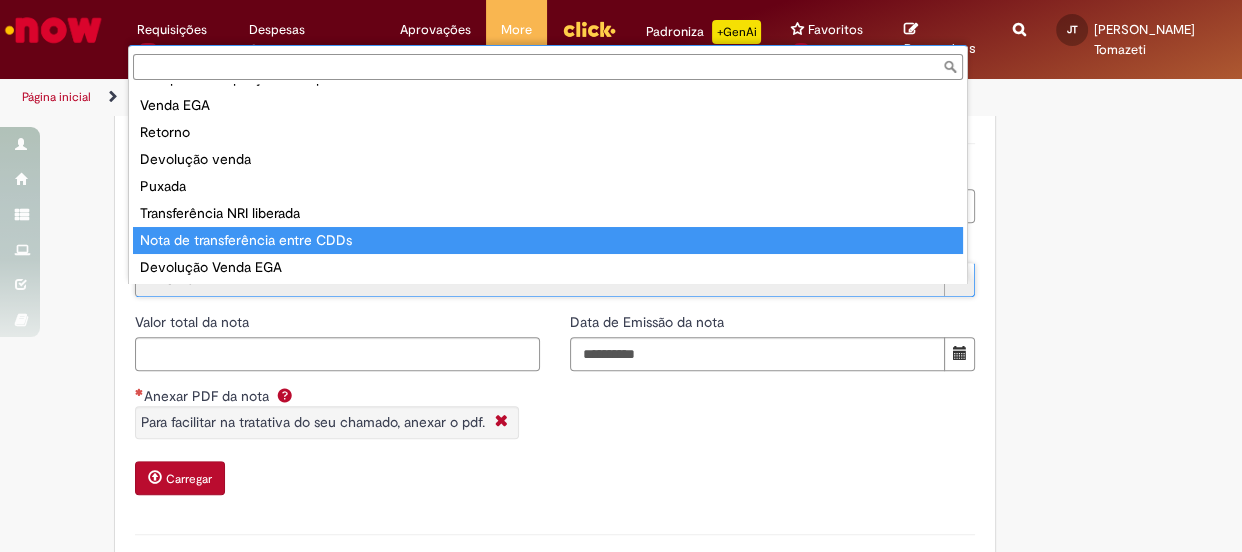 type on "**********" 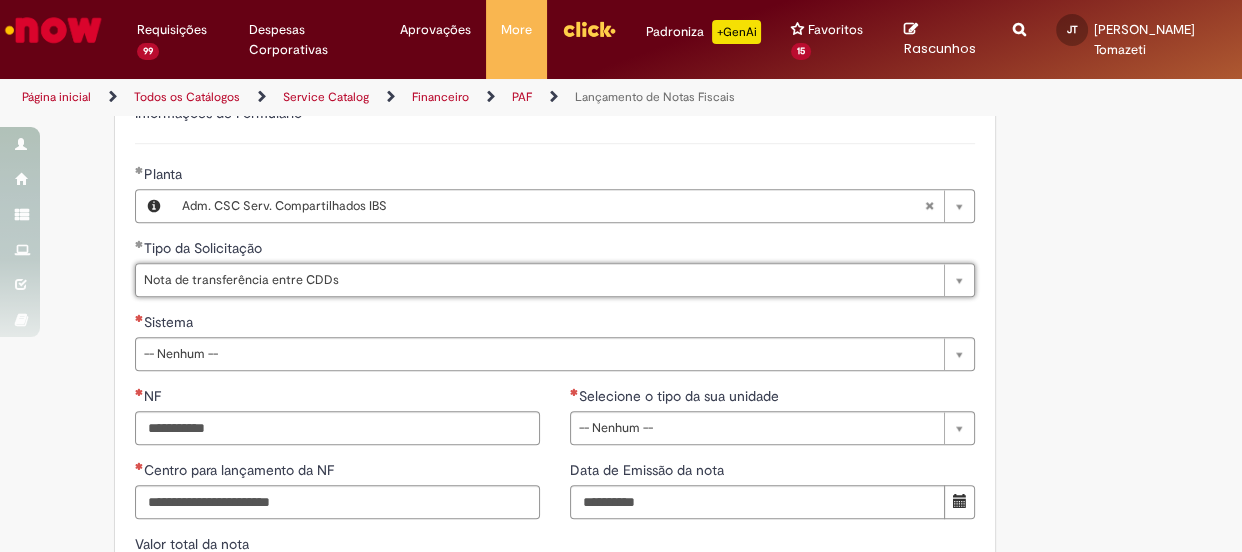 click on "Adicionar a Favoritos
Lançamento de Notas Fiscais
Esta oferta é destinada à requisições de lançamento de notas fiscais
Para NFs que são ou foram tombadas para o SAP HANA/S4 não é tratado nesta oferta, não temos ação. Peço que por favor entre no link abaixo que assim será redirecionado para o chamado correto, onde pode colocar as informações solicitadas e ser lançado a Entrada da NF.
Link do chamado s4: [URL][DOMAIN_NAME]
Notas de complemento de Preço: 1. Validação do comprador para o lançamento da Nota fiscal; 2. A NF de origem precisa estar registrada no SAP 3. Se o material for item de estoque, é necessário a validação do time de custos da contabilidade. 4. Validação do time de custos; 5. Enviar as notas pendentes no formato do modelo em excel ( CHAVE DE ACESSO + PEDIDO DA NF DE ORIGEM);" at bounding box center (621, 50) 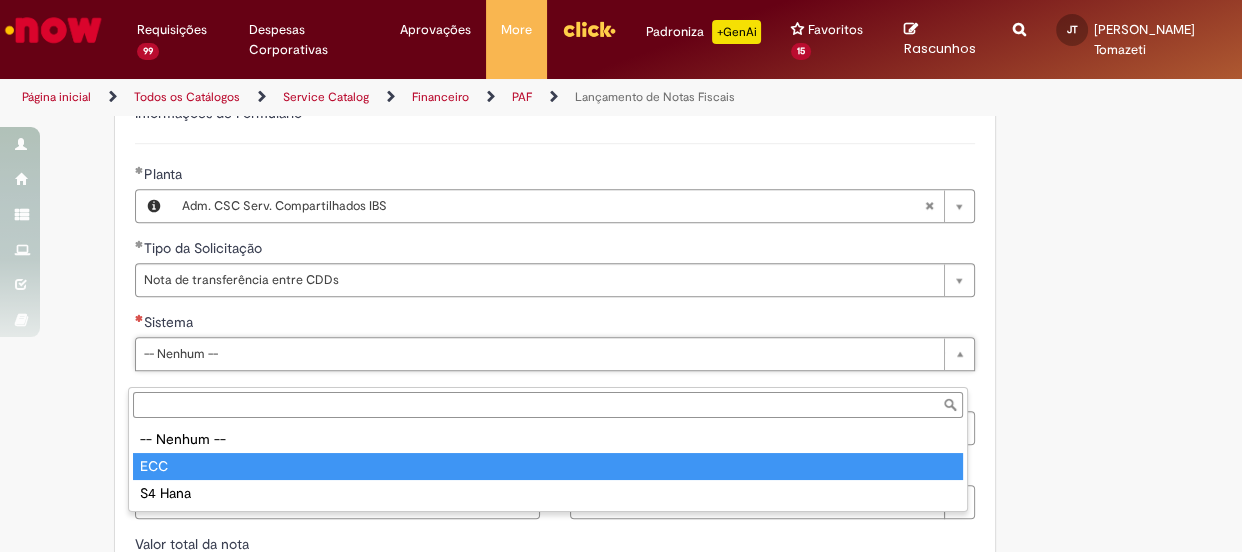 type on "***" 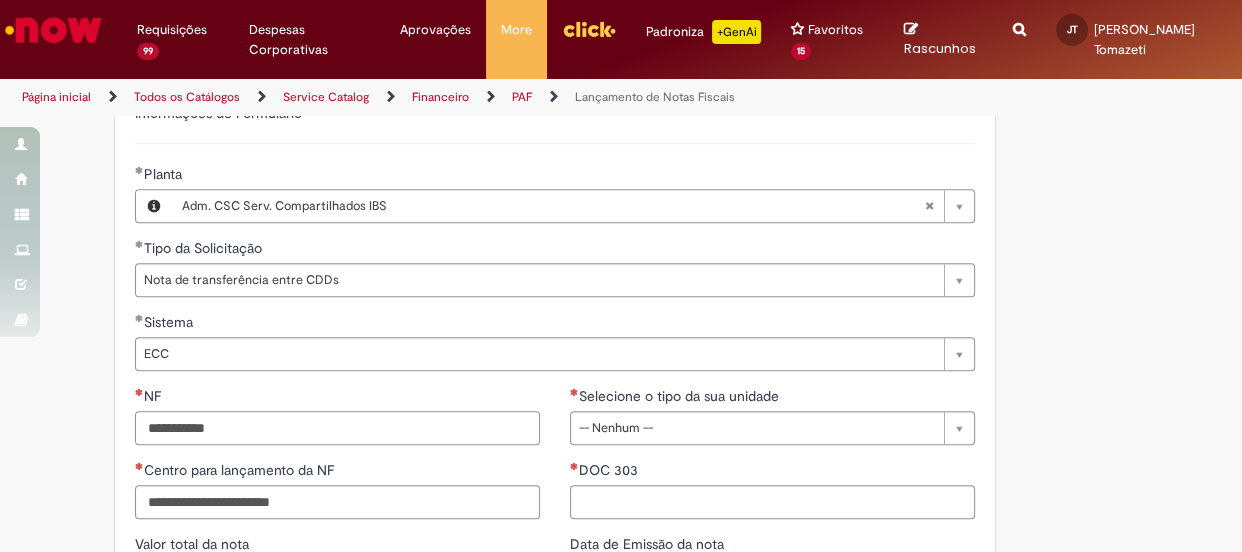 click on "NF" at bounding box center [337, 428] 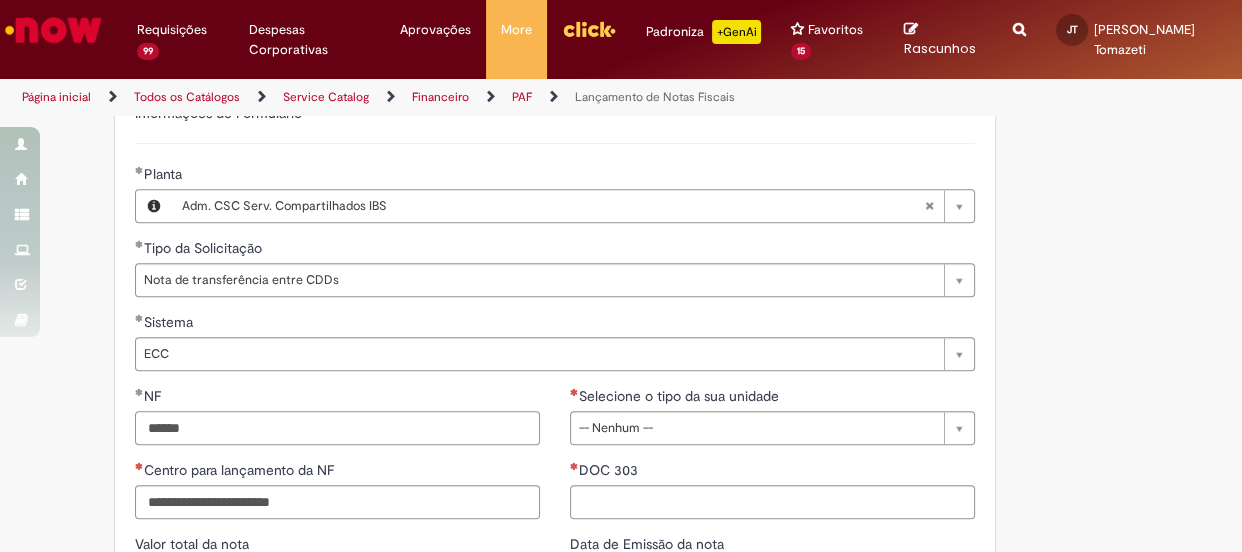 scroll, scrollTop: 1636, scrollLeft: 0, axis: vertical 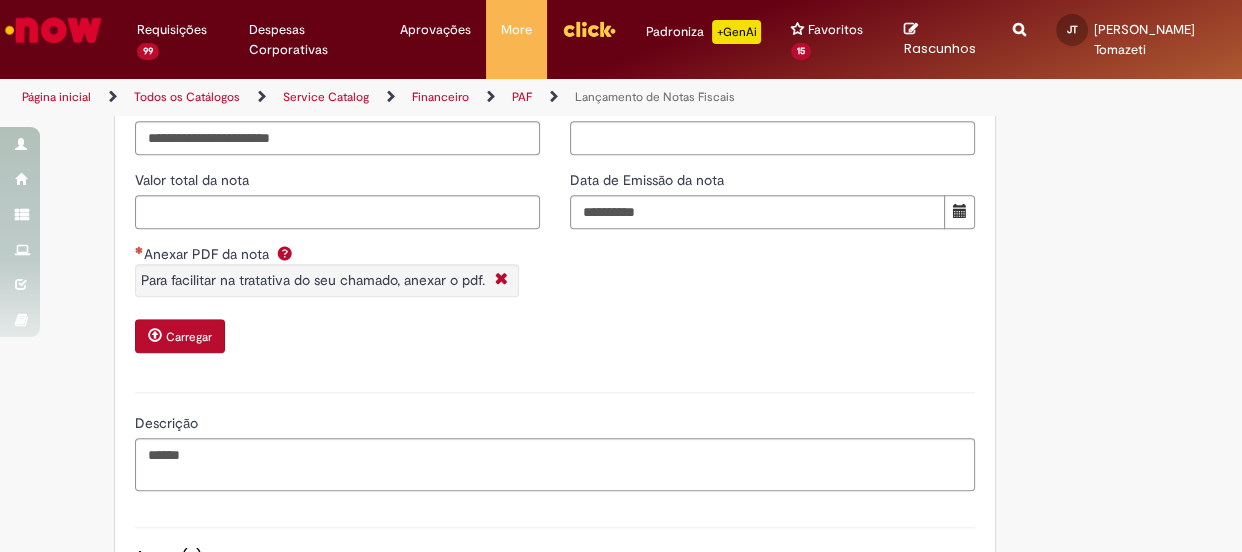 type on "*********" 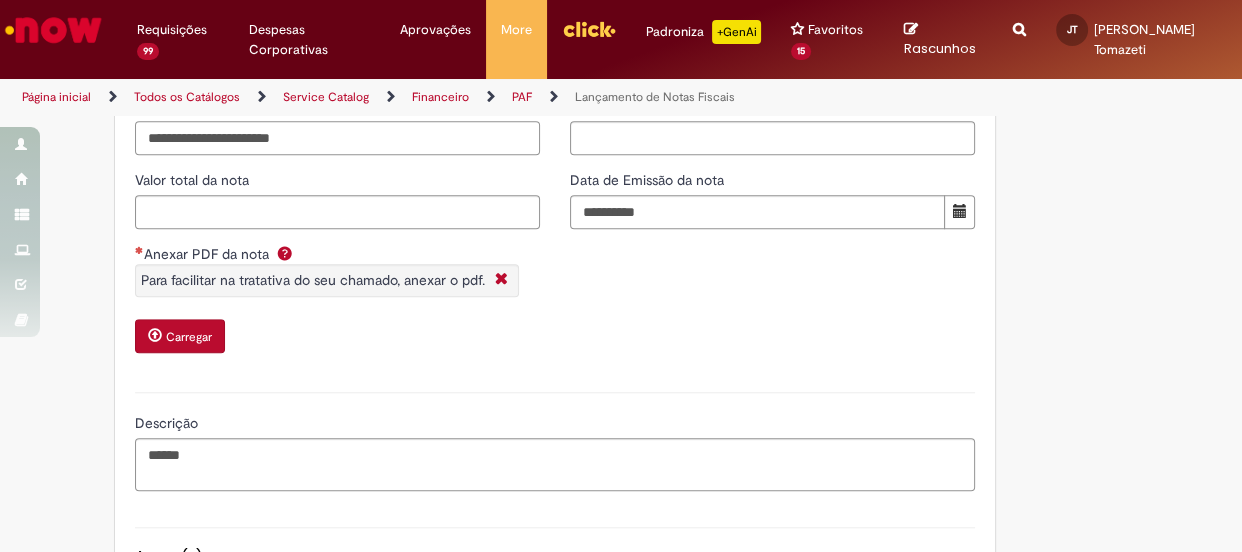 click on "Centro para lançamento da NF" at bounding box center [337, 138] 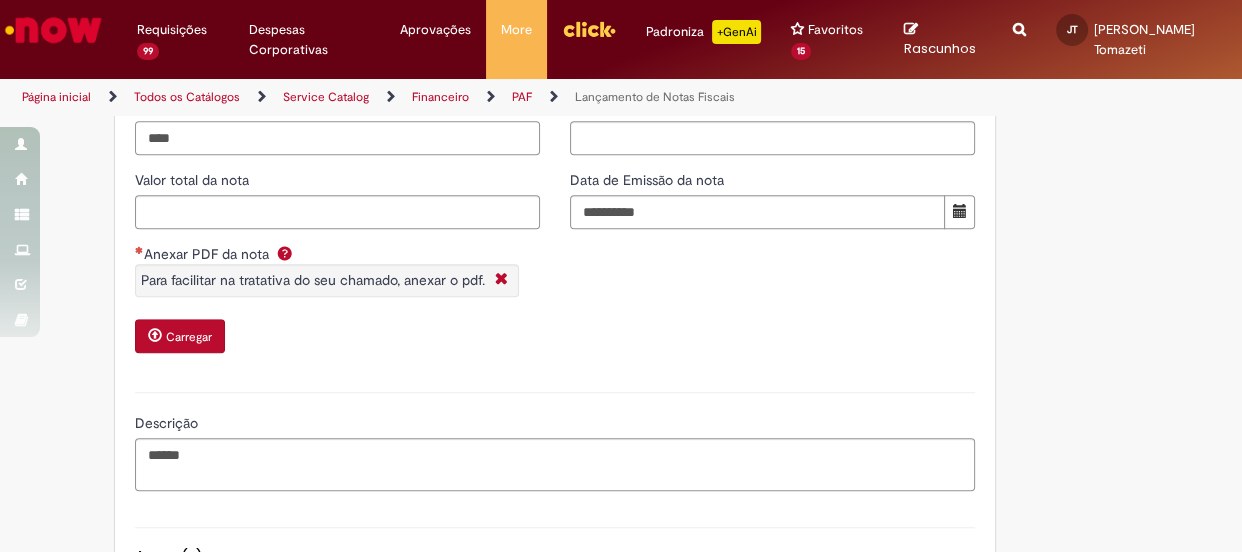 type on "****" 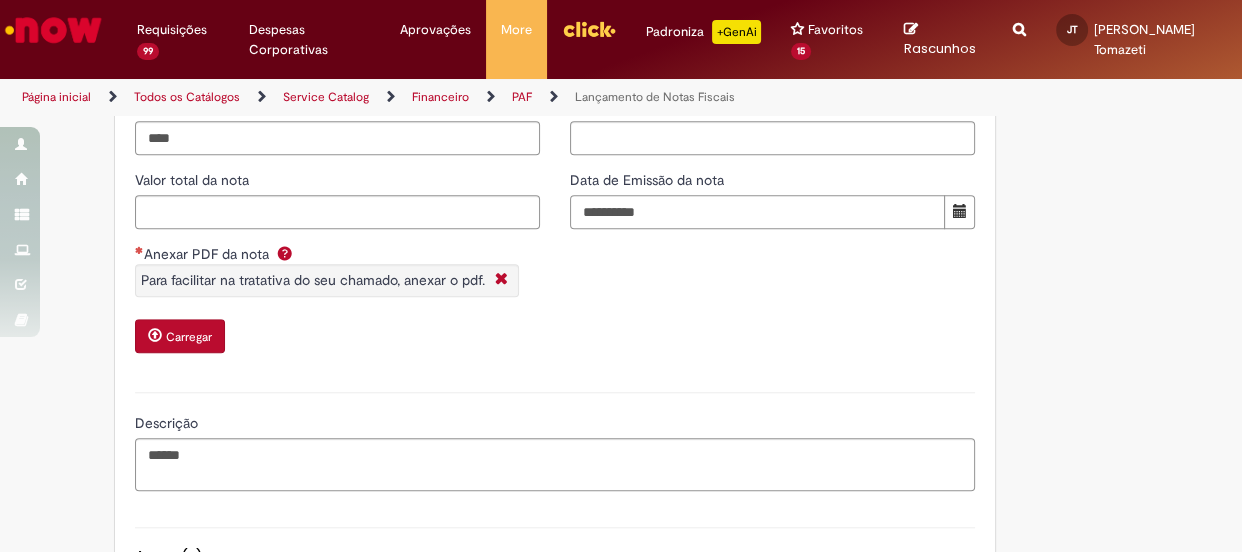 drag, startPoint x: 610, startPoint y: 237, endPoint x: 610, endPoint y: 253, distance: 16 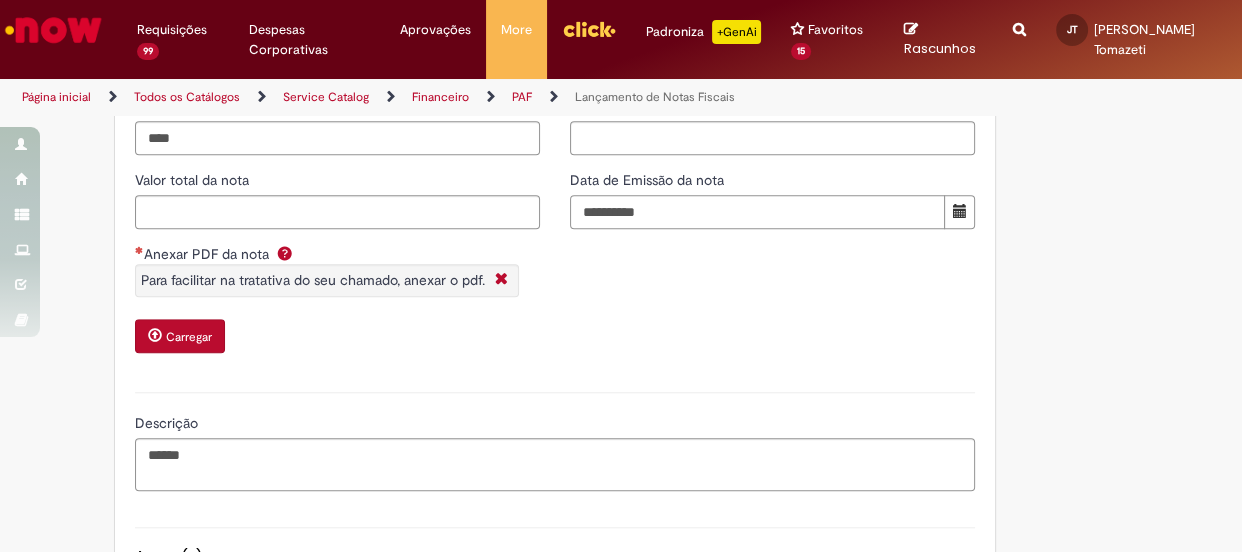type on "**********" 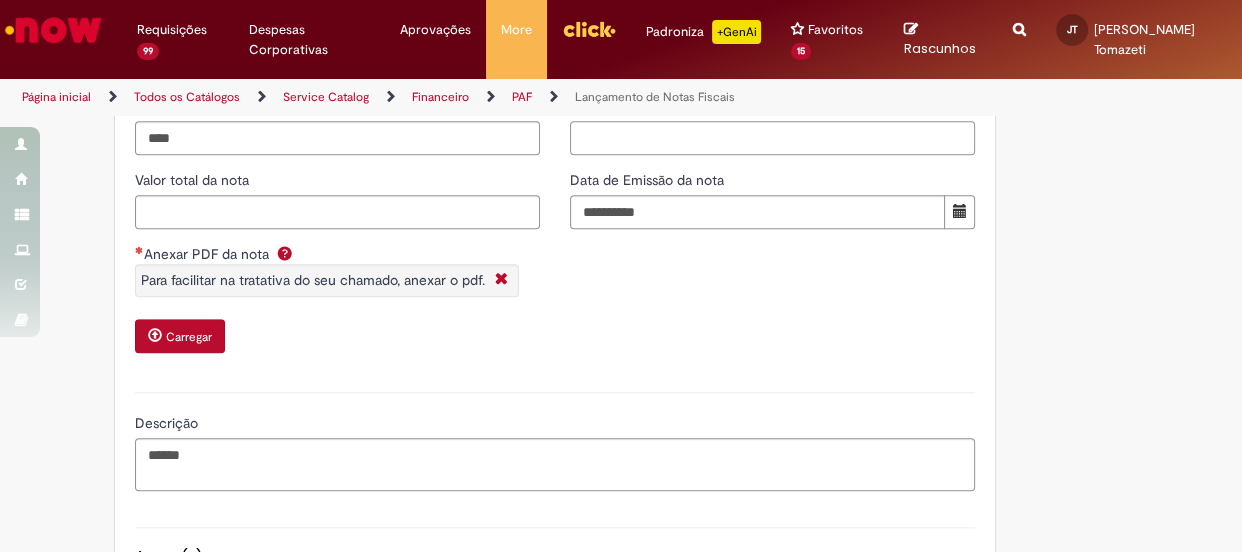 drag, startPoint x: 625, startPoint y: 160, endPoint x: 625, endPoint y: 172, distance: 12 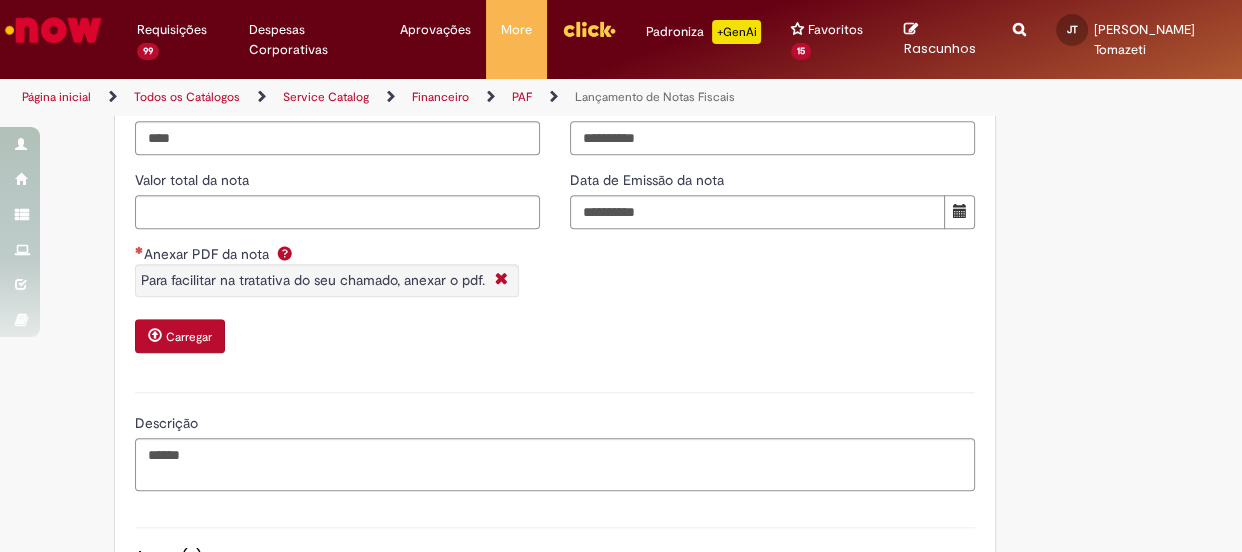 scroll, scrollTop: 1454, scrollLeft: 0, axis: vertical 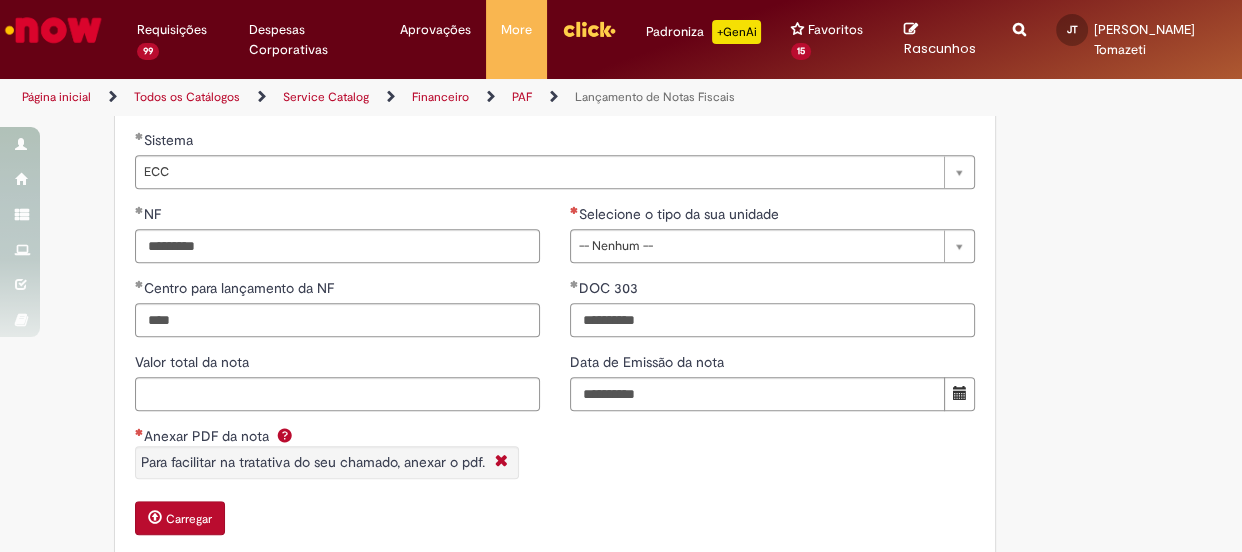 type on "**********" 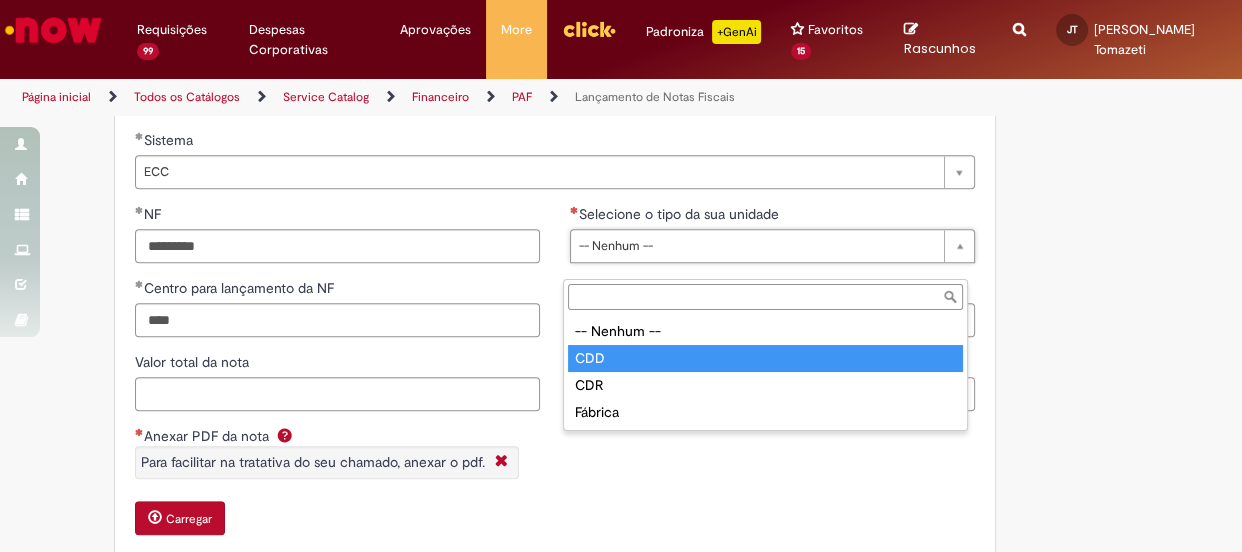 type on "***" 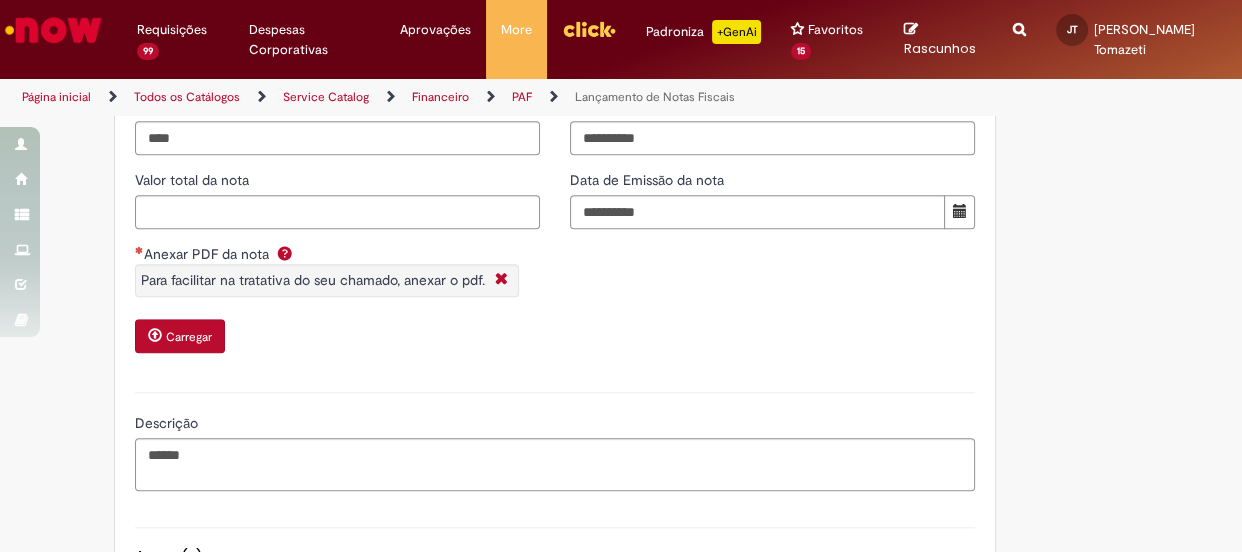 scroll, scrollTop: 1727, scrollLeft: 0, axis: vertical 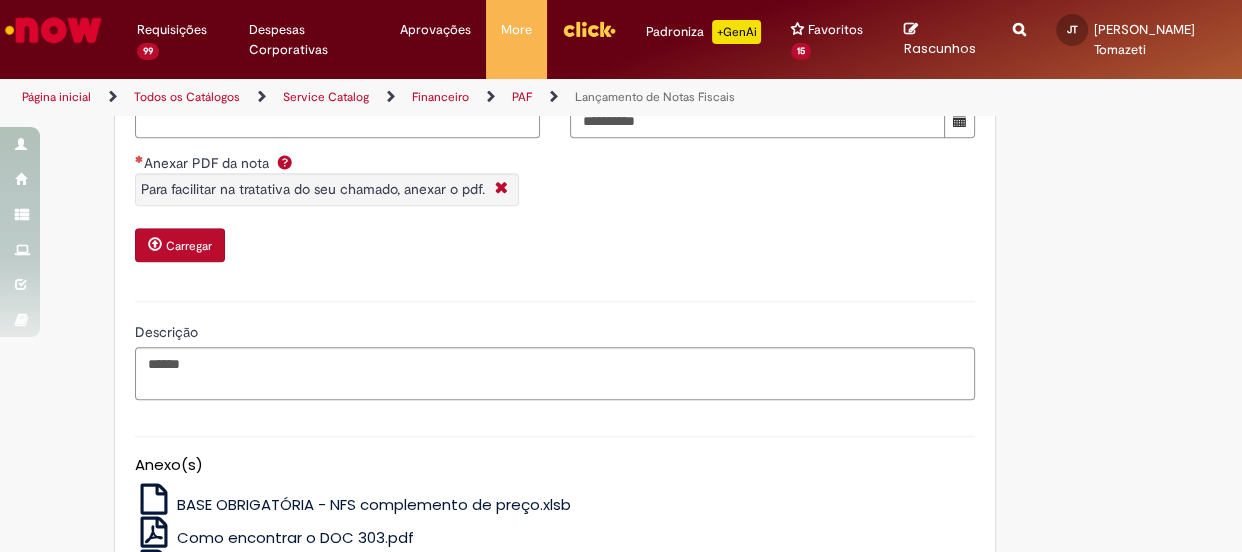 click on "Carregar" at bounding box center [180, 245] 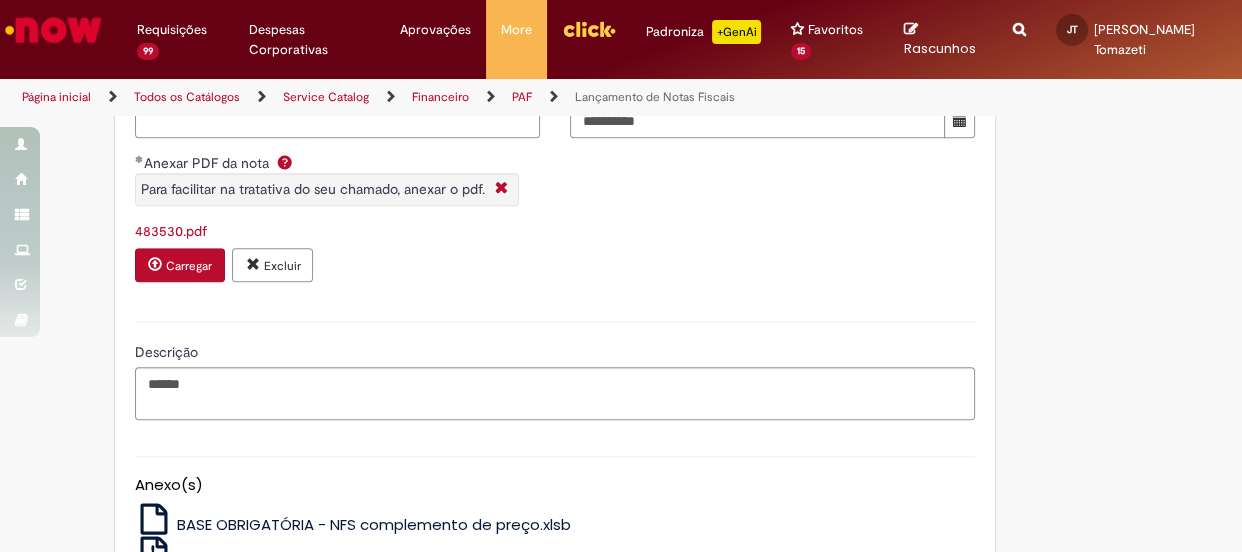 scroll, scrollTop: 2019, scrollLeft: 0, axis: vertical 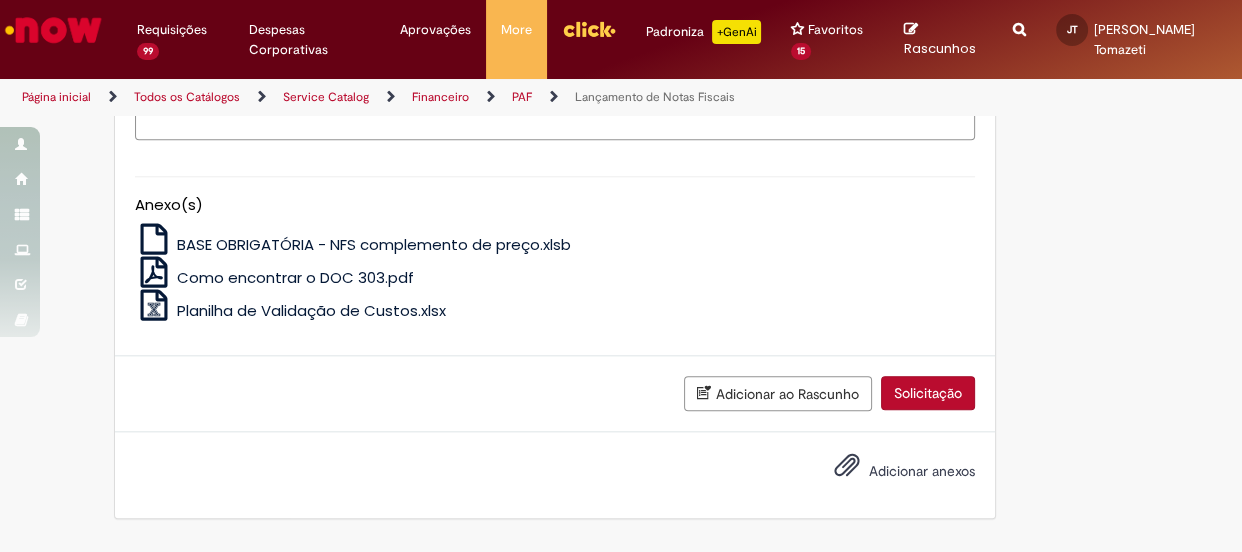 drag, startPoint x: 919, startPoint y: 408, endPoint x: 844, endPoint y: 420, distance: 75.95393 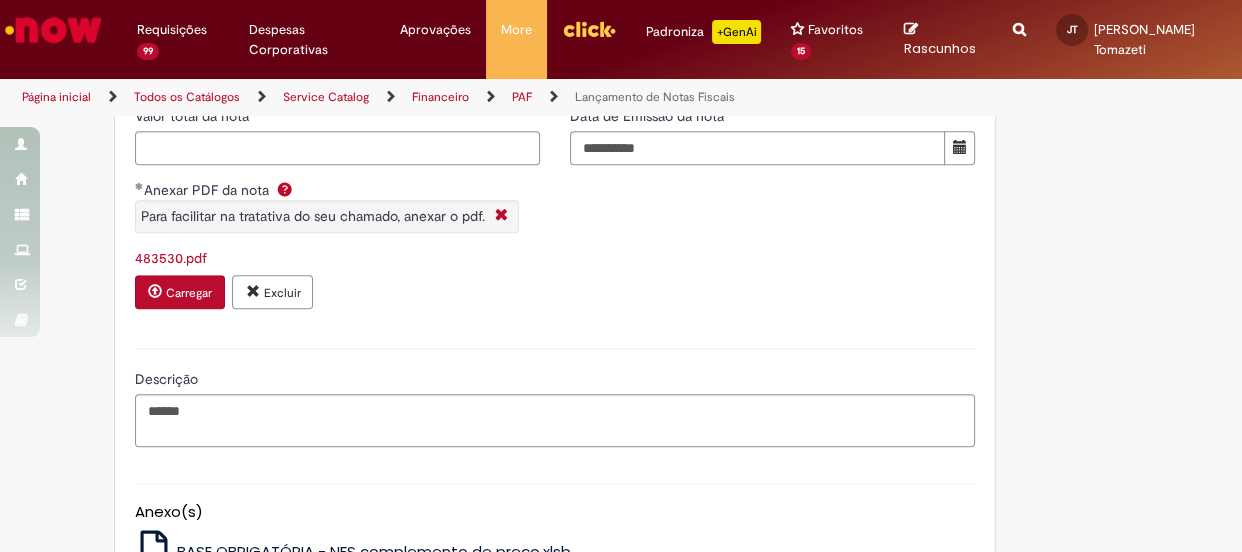 scroll, scrollTop: 1519, scrollLeft: 0, axis: vertical 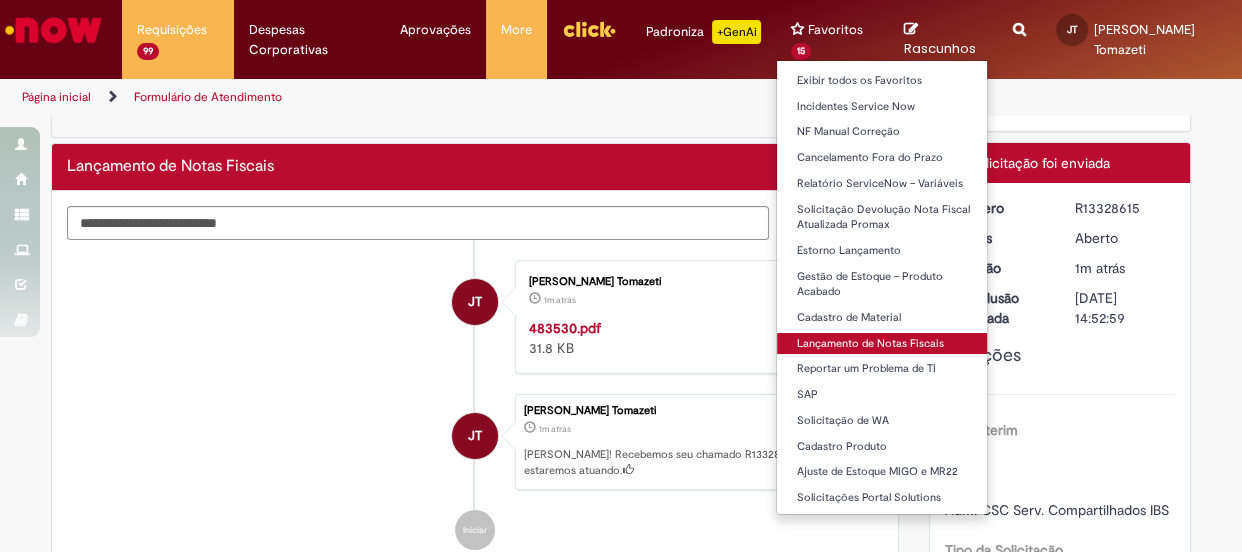 click on "Lançamento de Notas Fiscais" at bounding box center (887, 344) 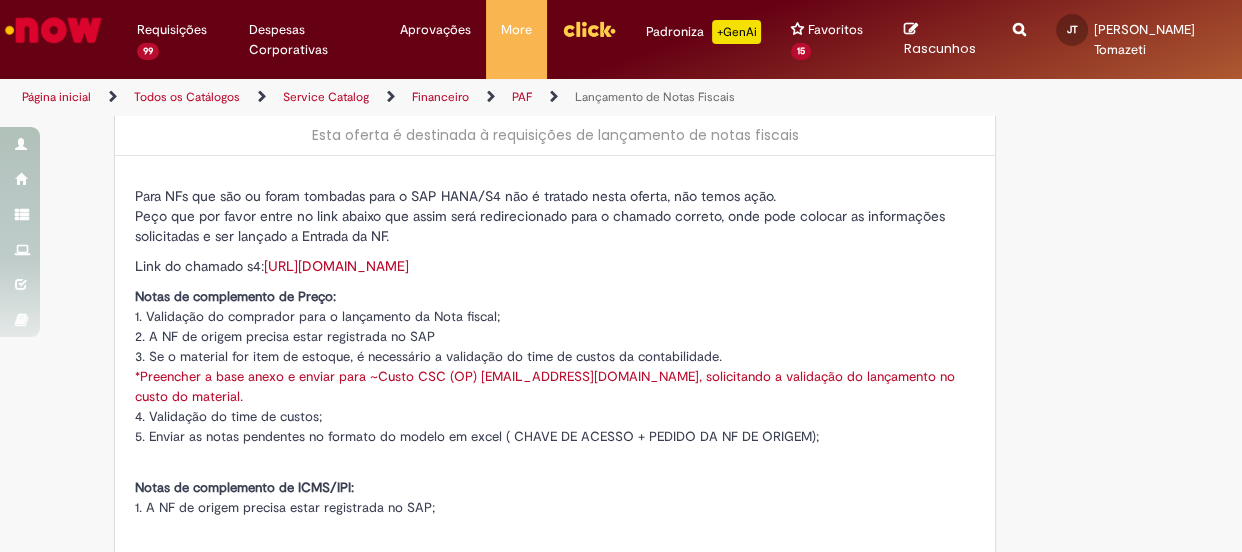 type on "********" 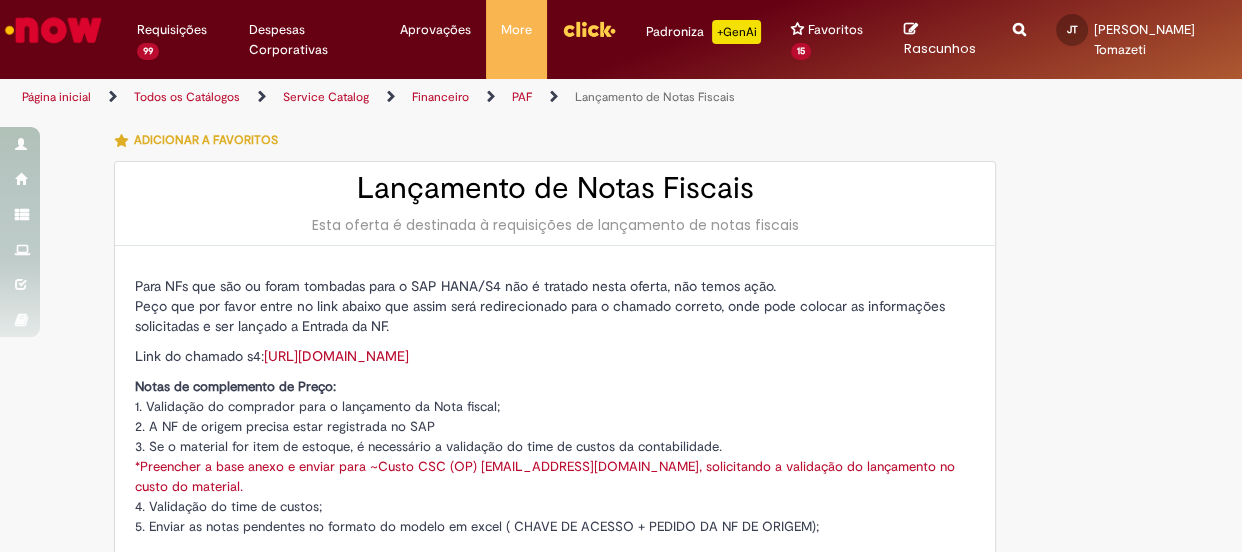 type on "**********" 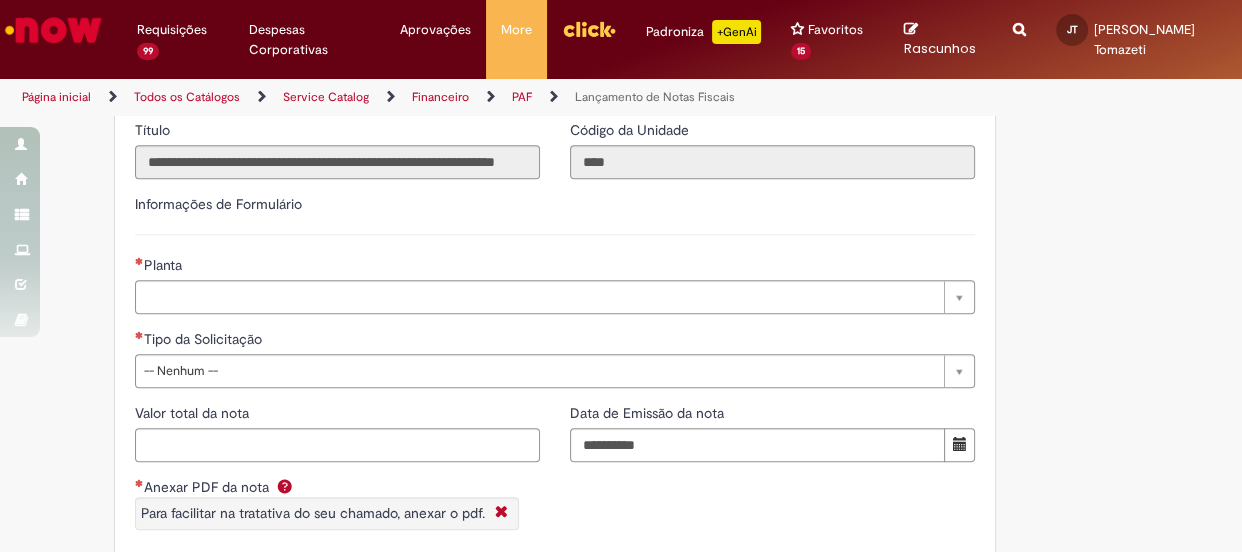 scroll, scrollTop: 1363, scrollLeft: 0, axis: vertical 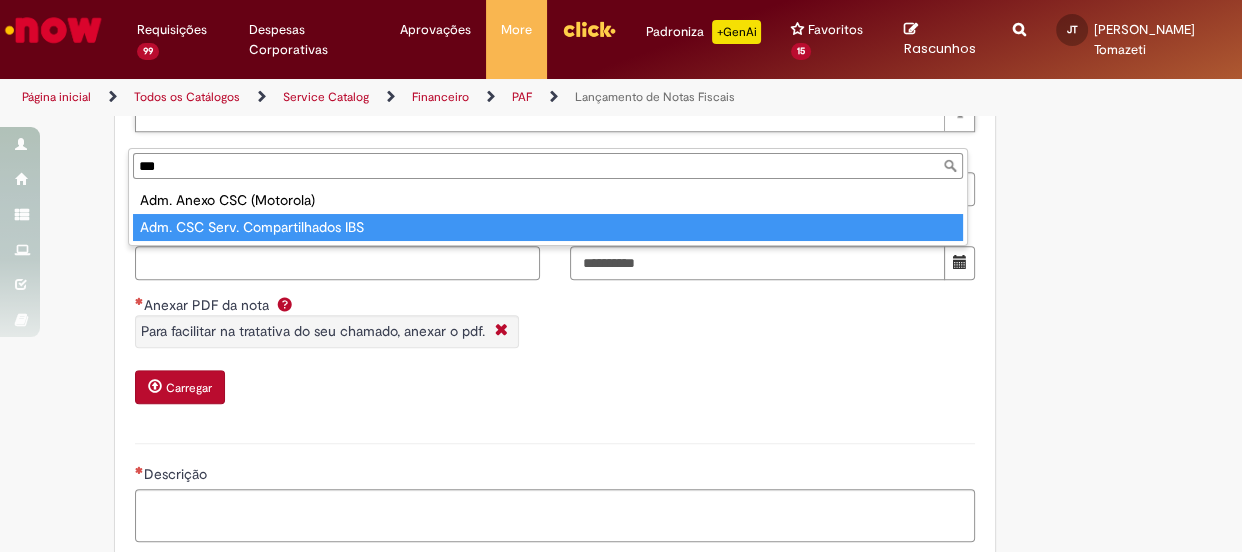 type on "***" 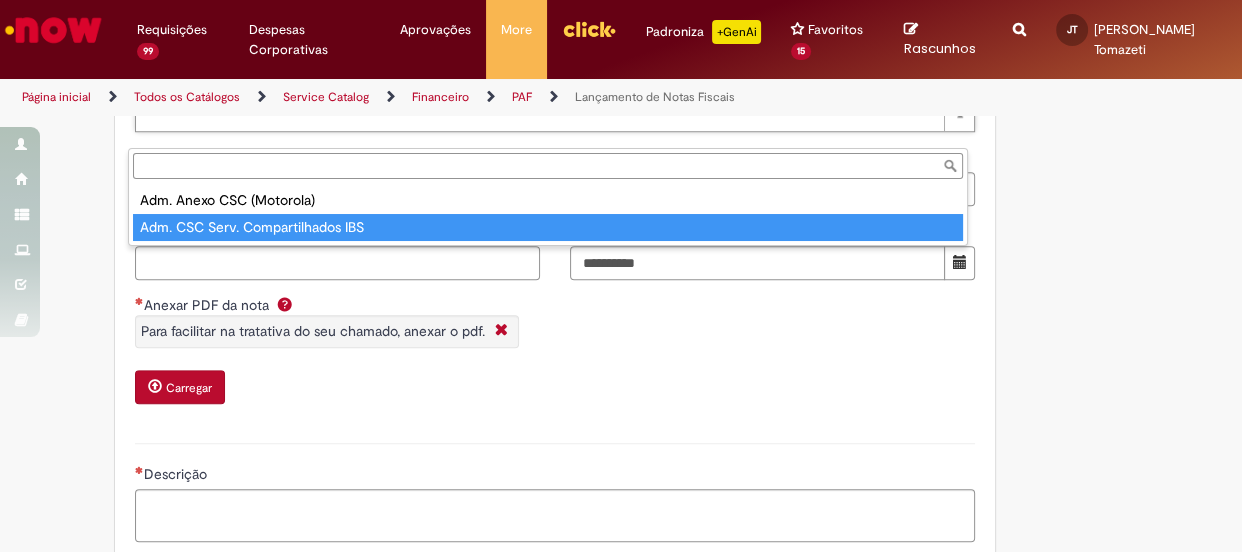 scroll, scrollTop: 1355, scrollLeft: 0, axis: vertical 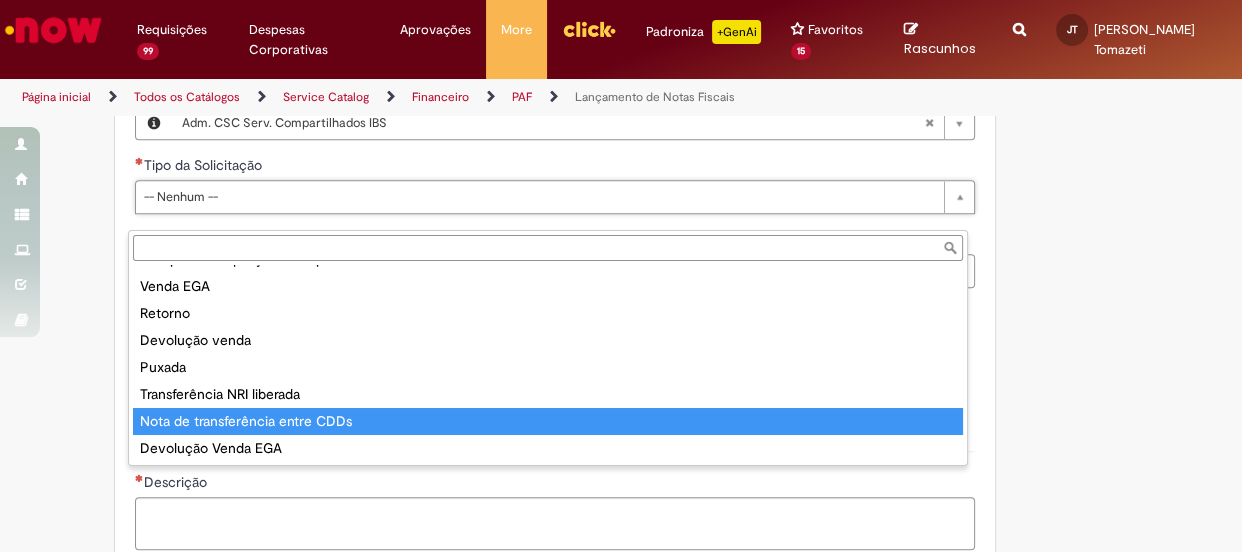 type on "**********" 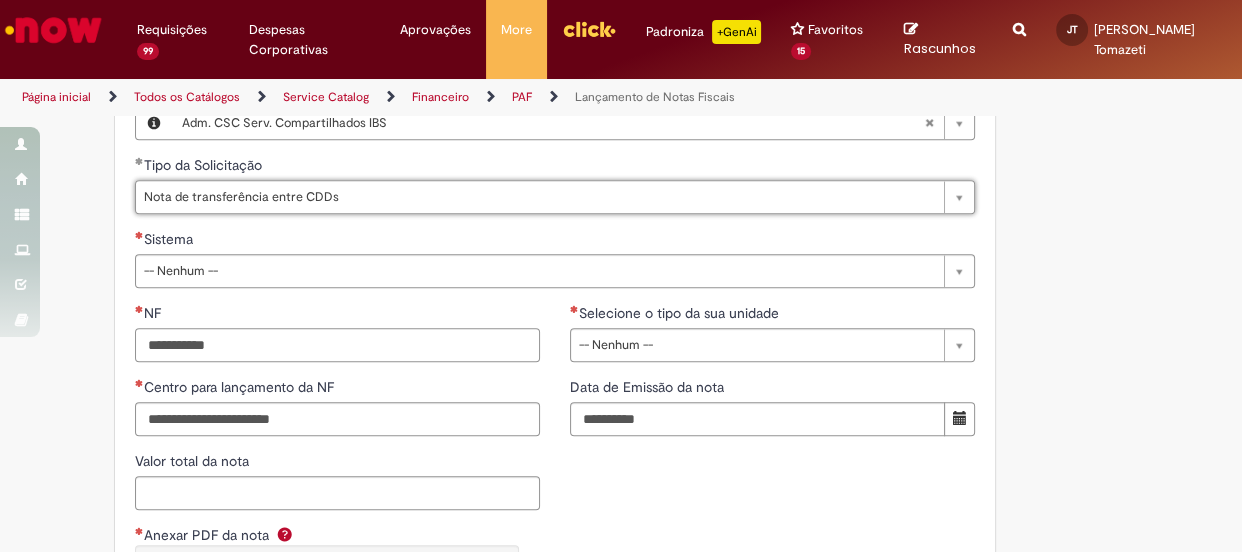 click on "NF" at bounding box center [337, 345] 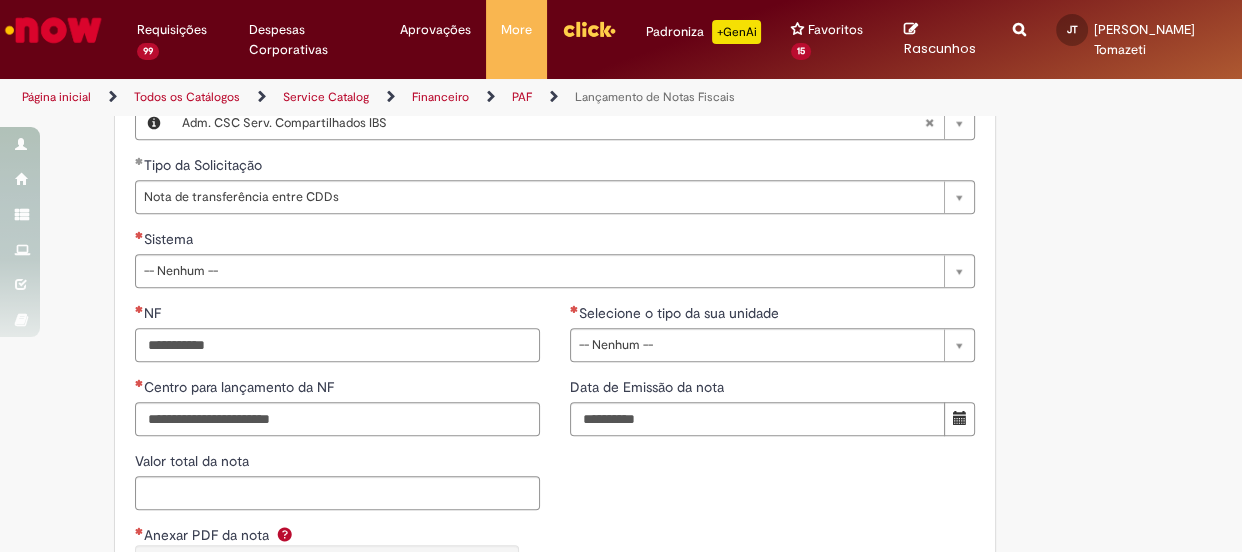 paste on "******" 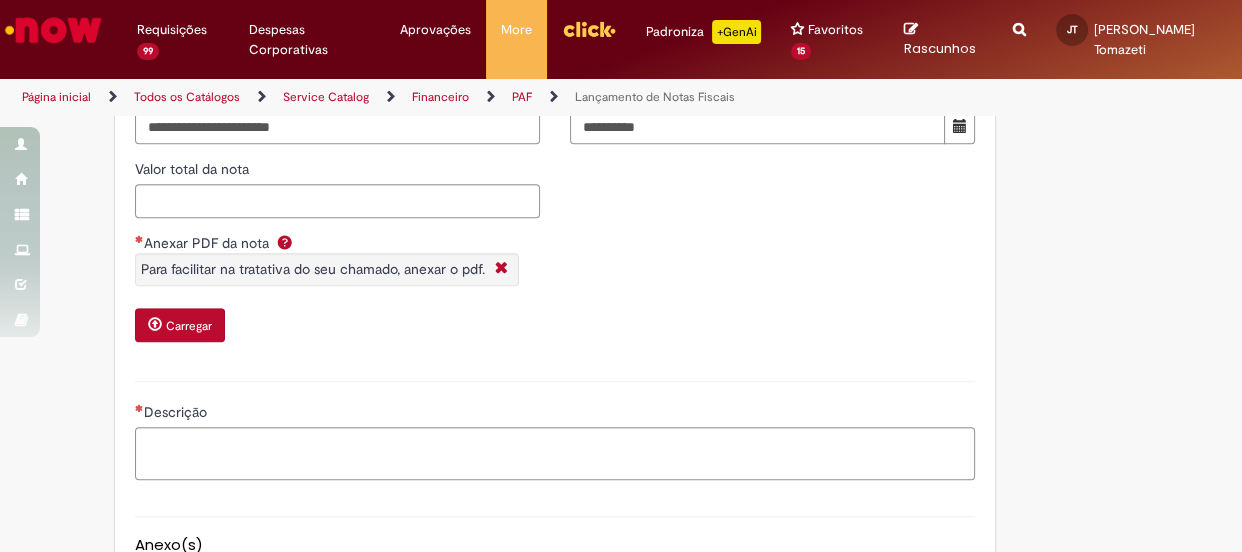 scroll, scrollTop: 1810, scrollLeft: 0, axis: vertical 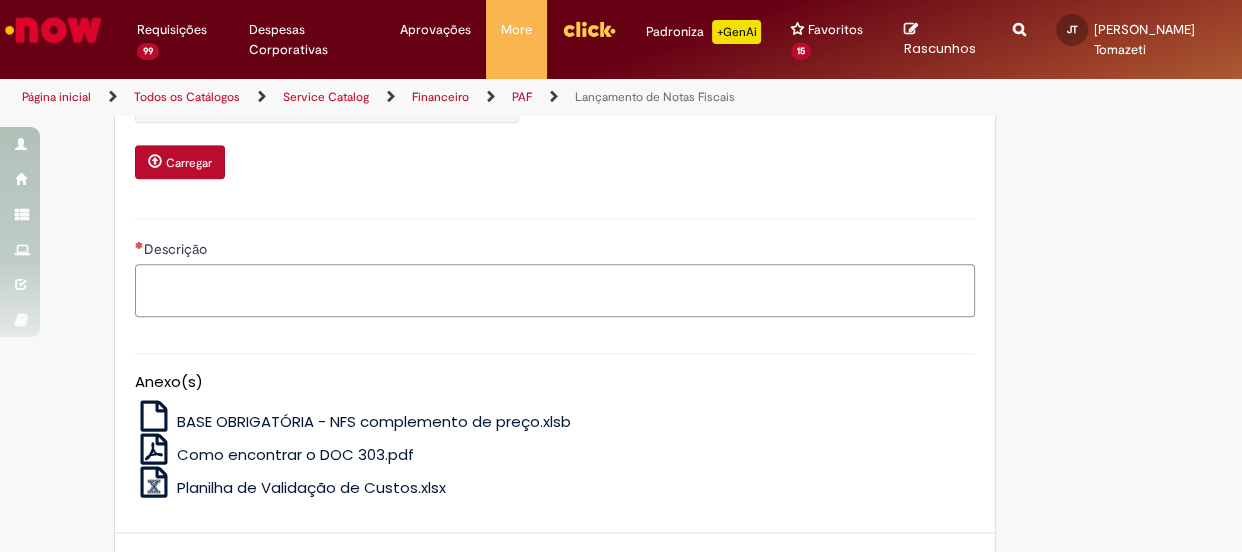 type on "*********" 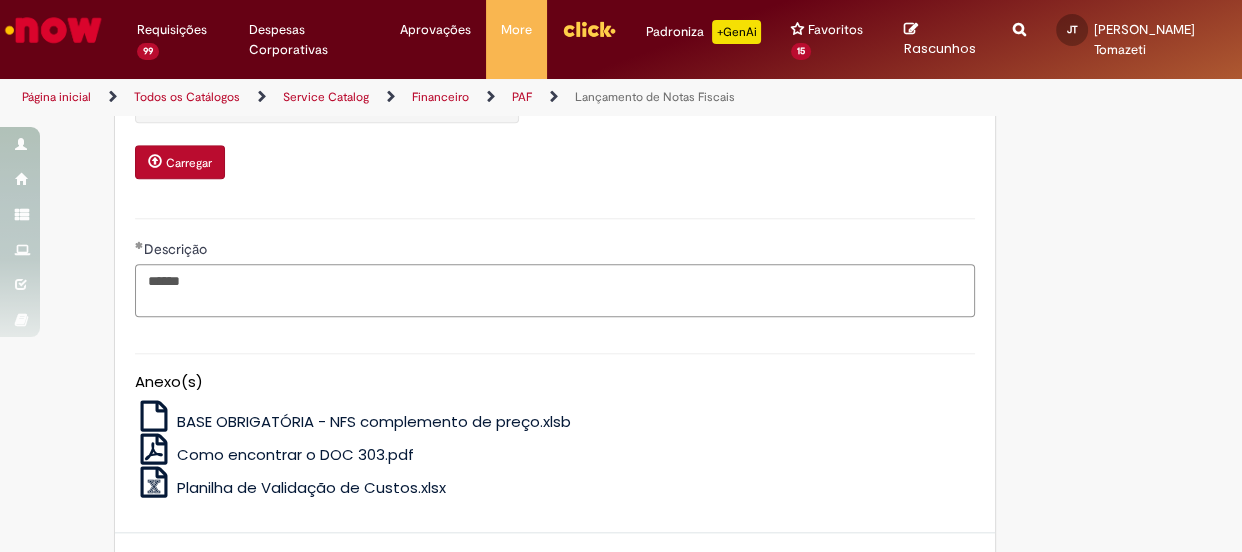 type on "******" 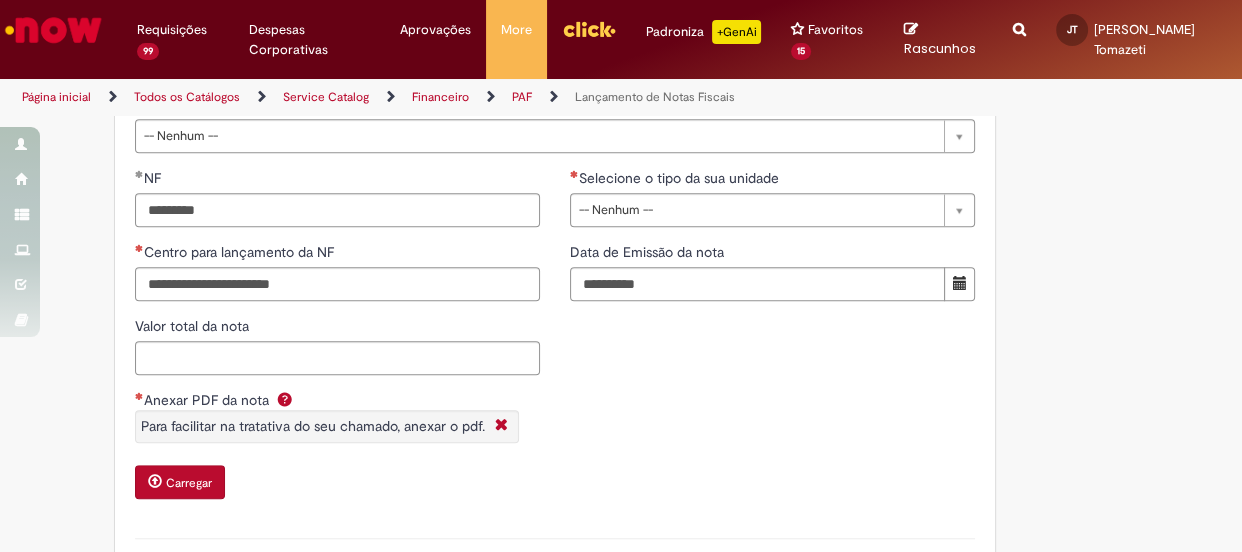 scroll, scrollTop: 1446, scrollLeft: 0, axis: vertical 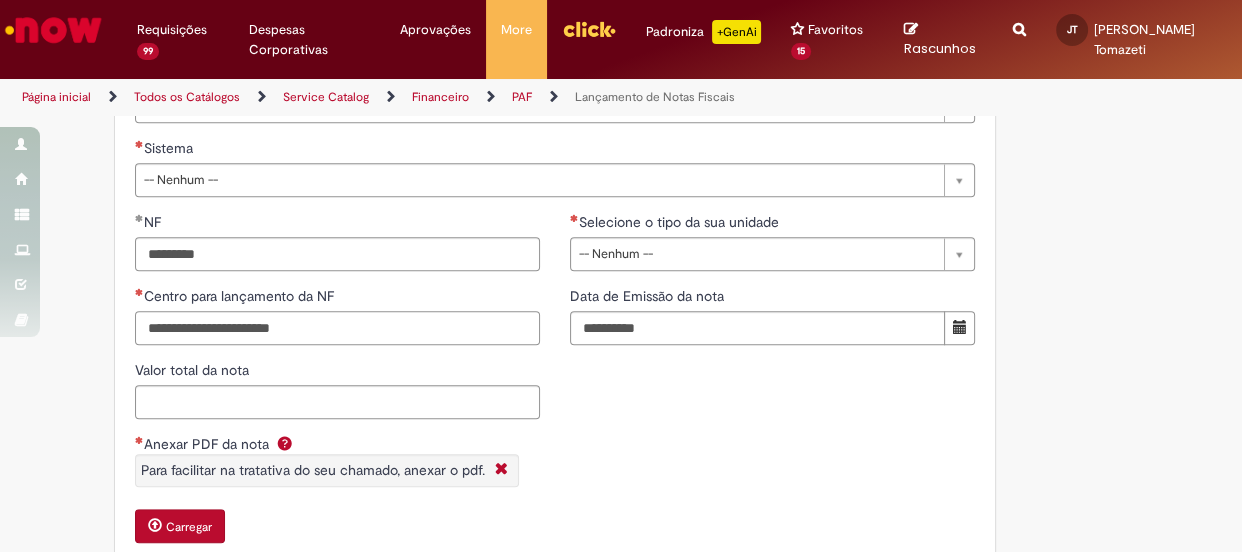 click on "Centro para lançamento da NF" at bounding box center (337, 328) 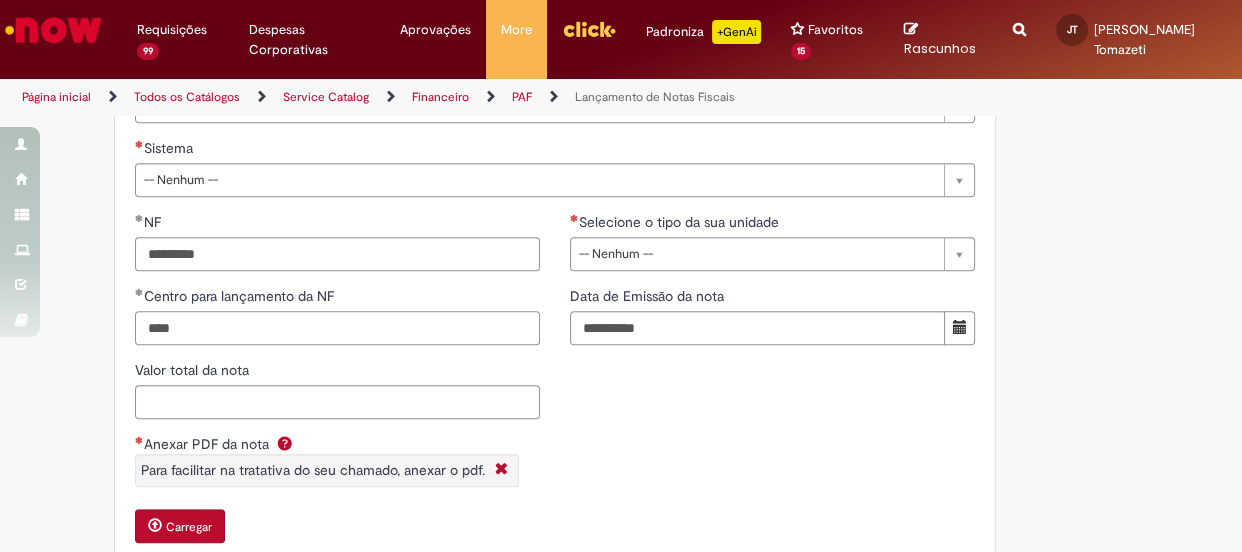type on "****" 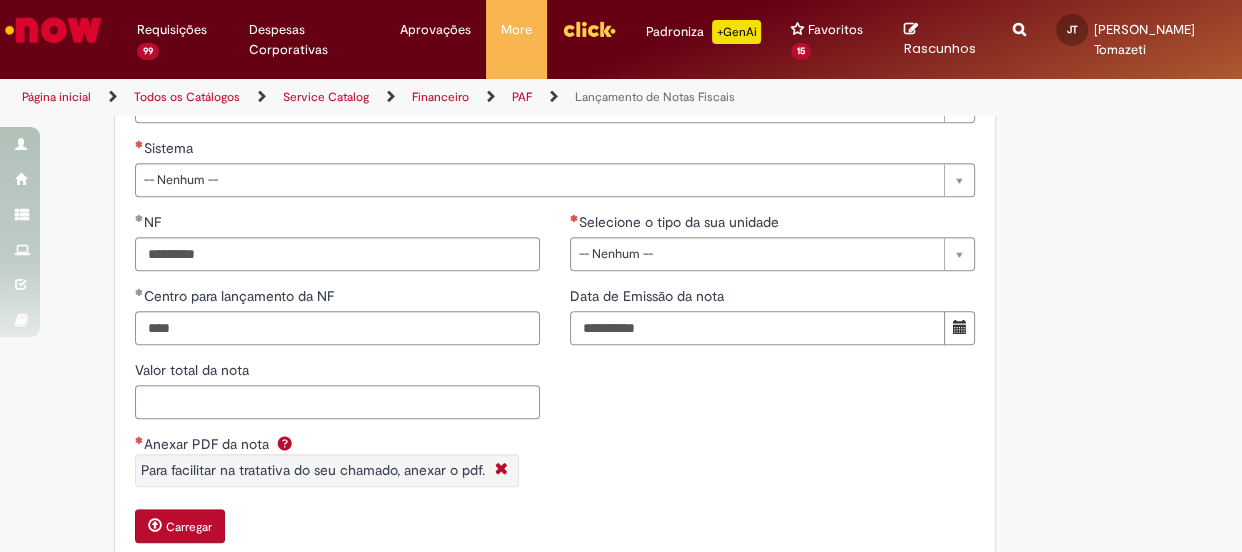 click on "Data de Emissão da nota" at bounding box center [757, 328] 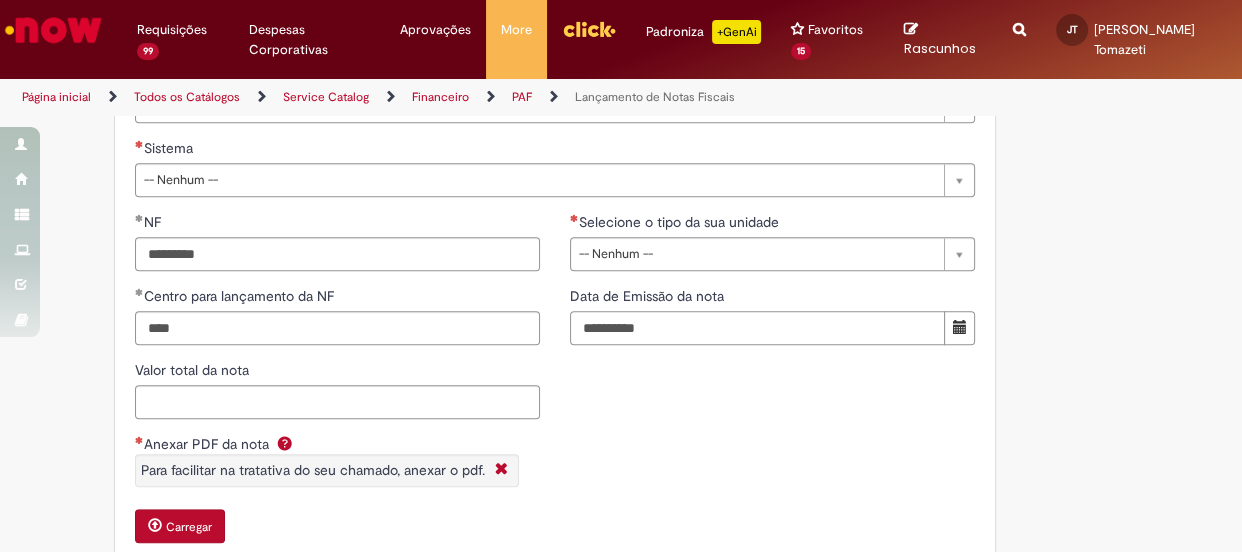 type on "**********" 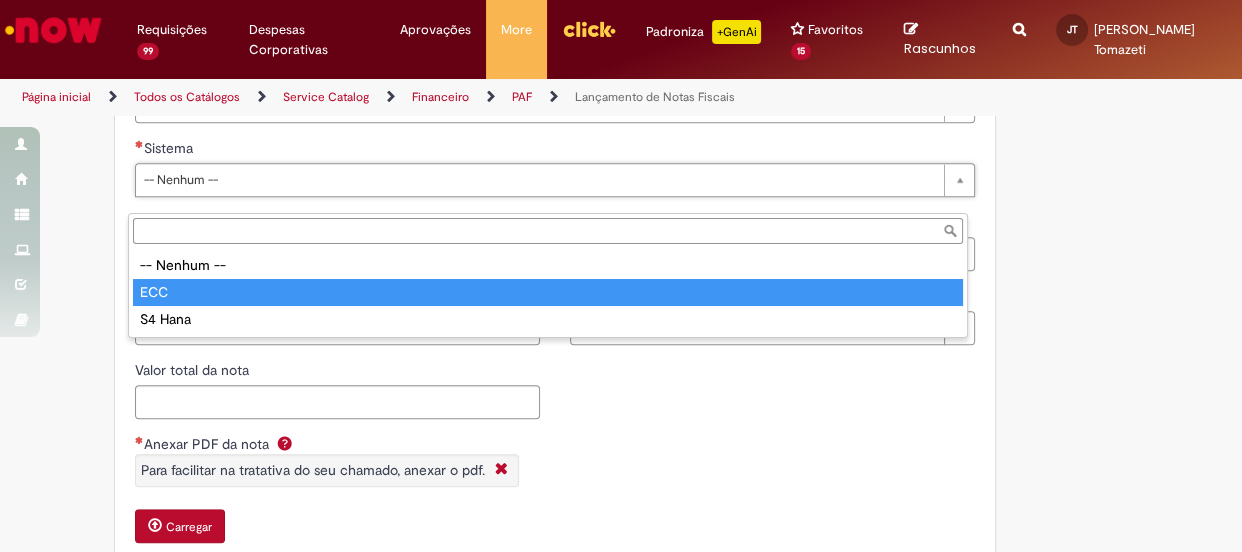 type on "***" 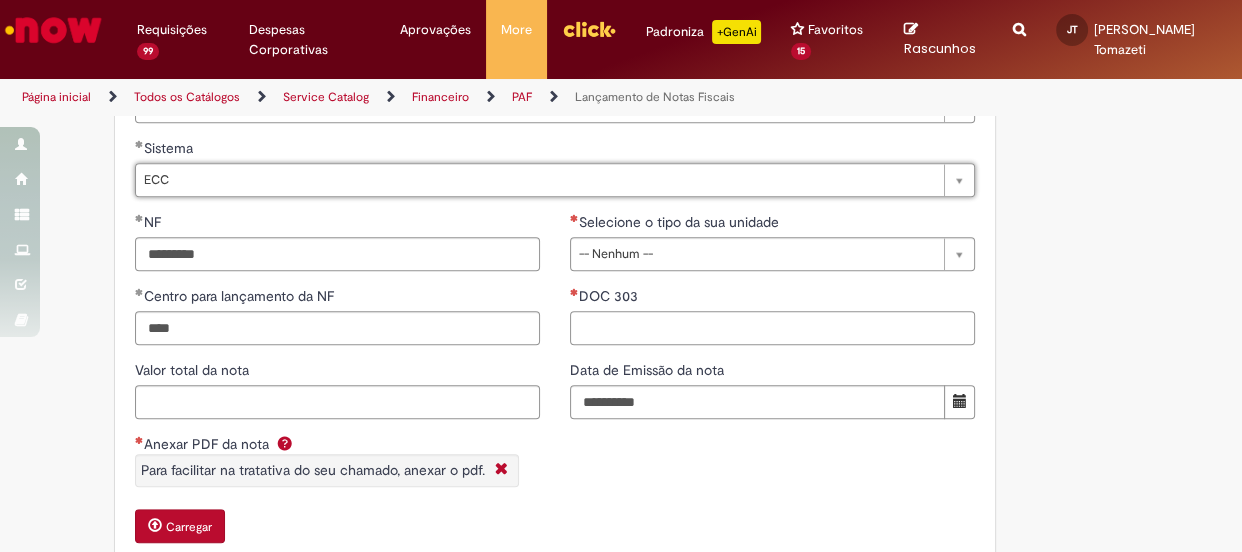 click on "DOC 303" at bounding box center [772, 328] 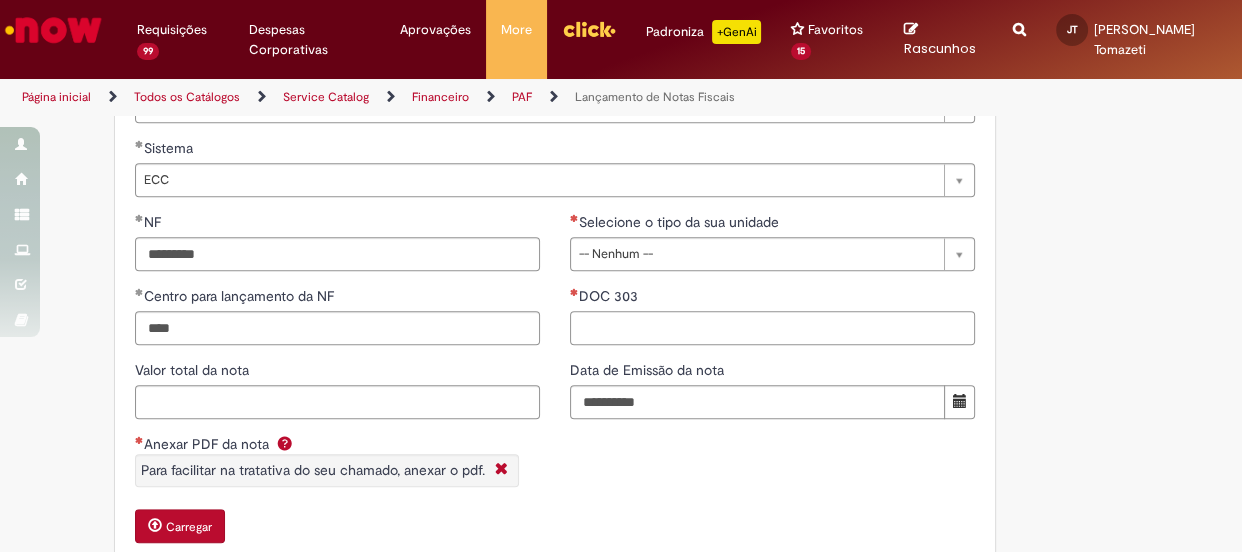 paste on "**********" 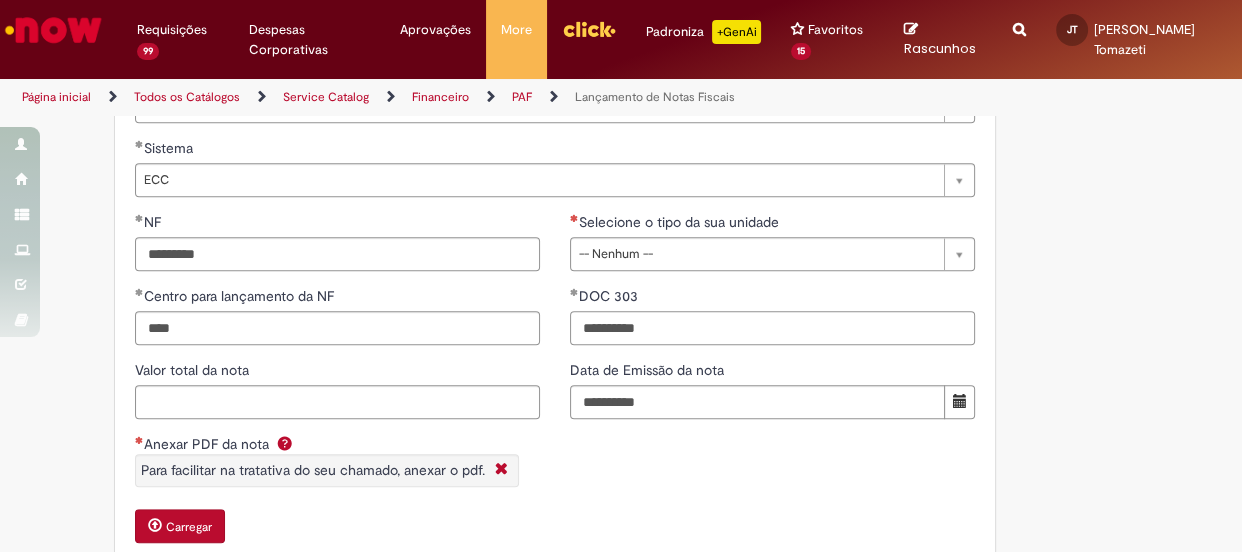 type on "**********" 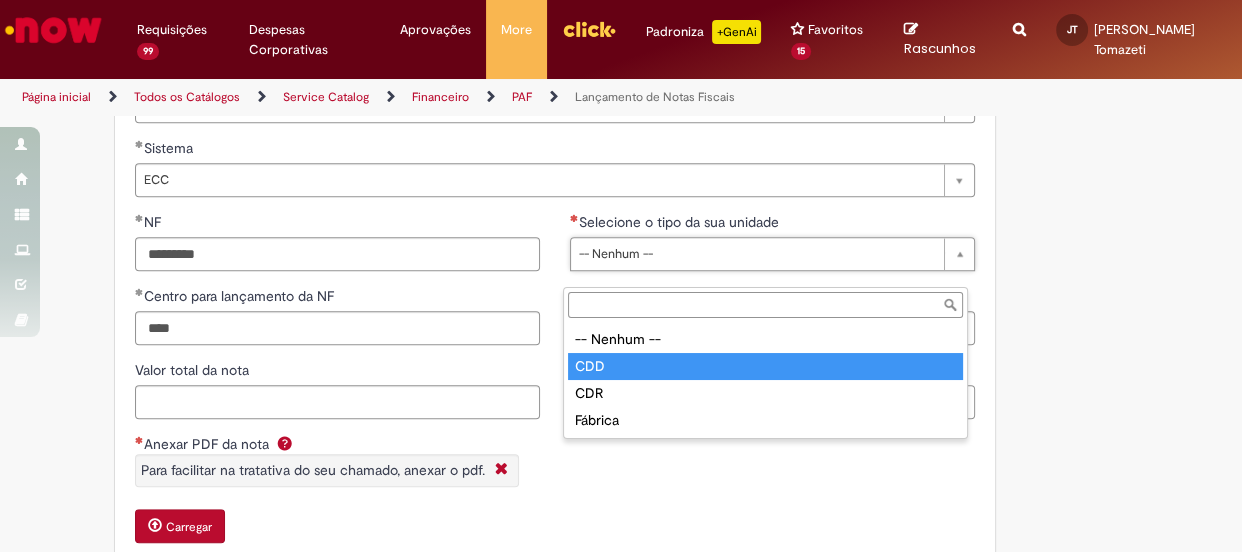 type on "***" 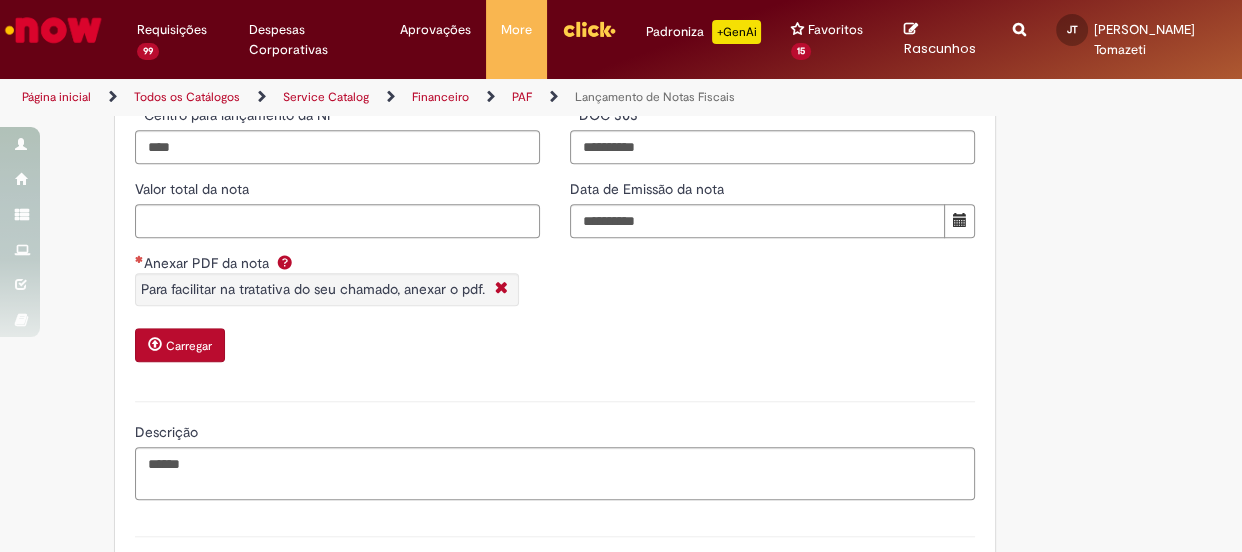 scroll, scrollTop: 1628, scrollLeft: 0, axis: vertical 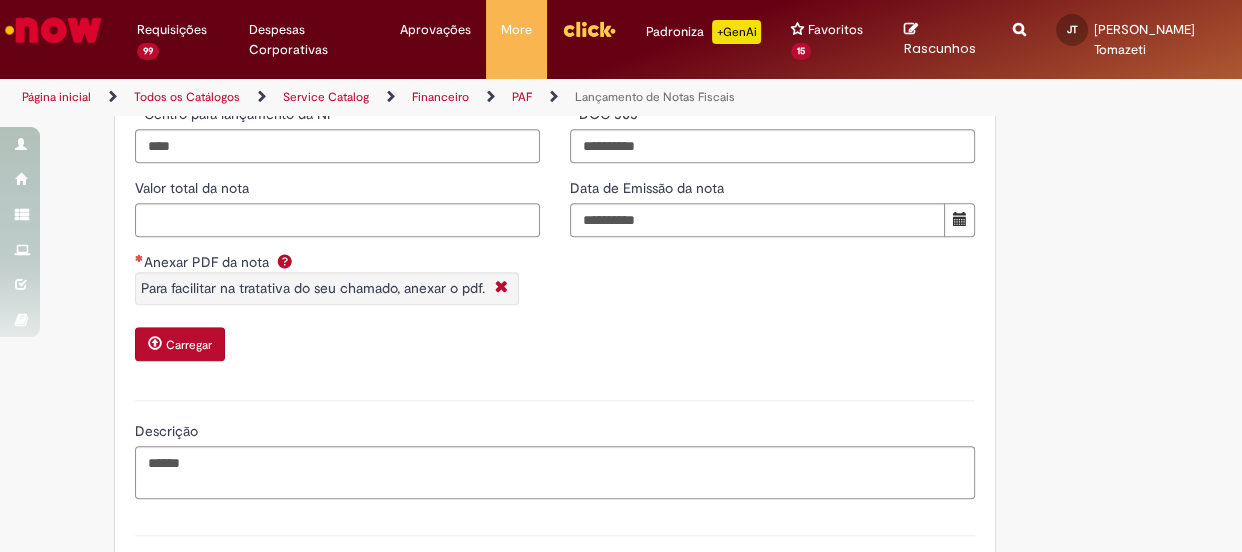 click on "Carregar" at bounding box center [189, 345] 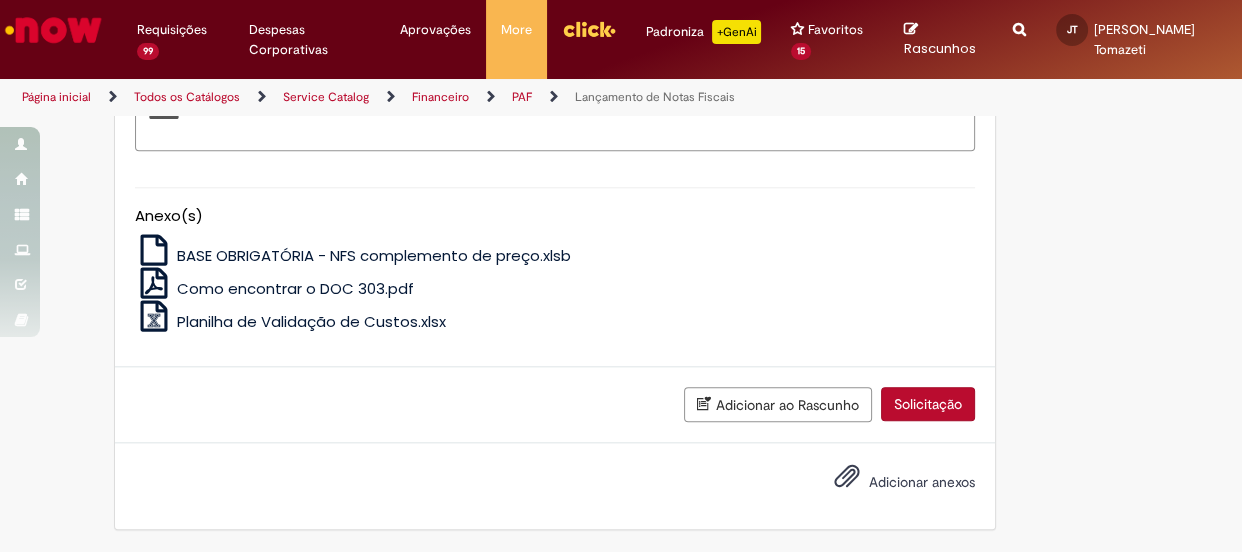 click on "Solicitação" at bounding box center [928, 404] 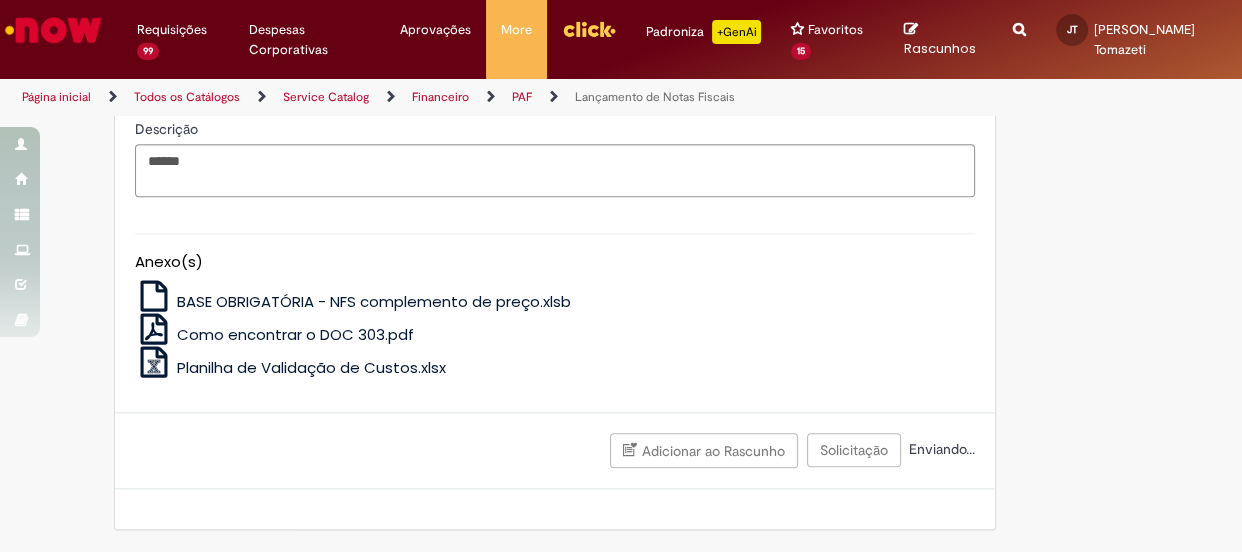 scroll, scrollTop: 1973, scrollLeft: 0, axis: vertical 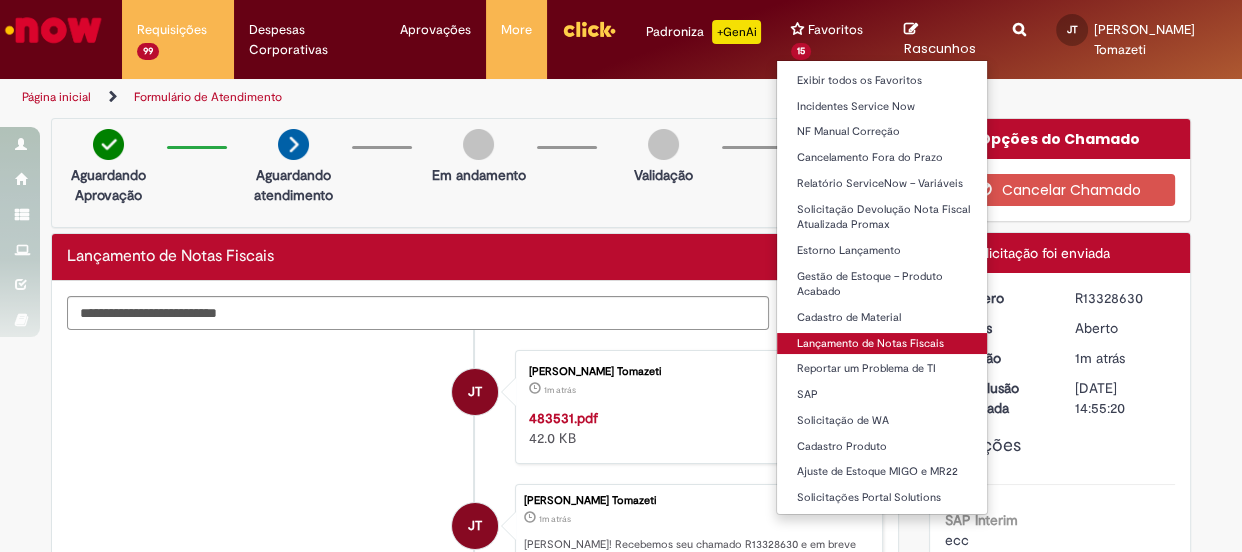 click on "Lançamento de Notas Fiscais" at bounding box center [887, 344] 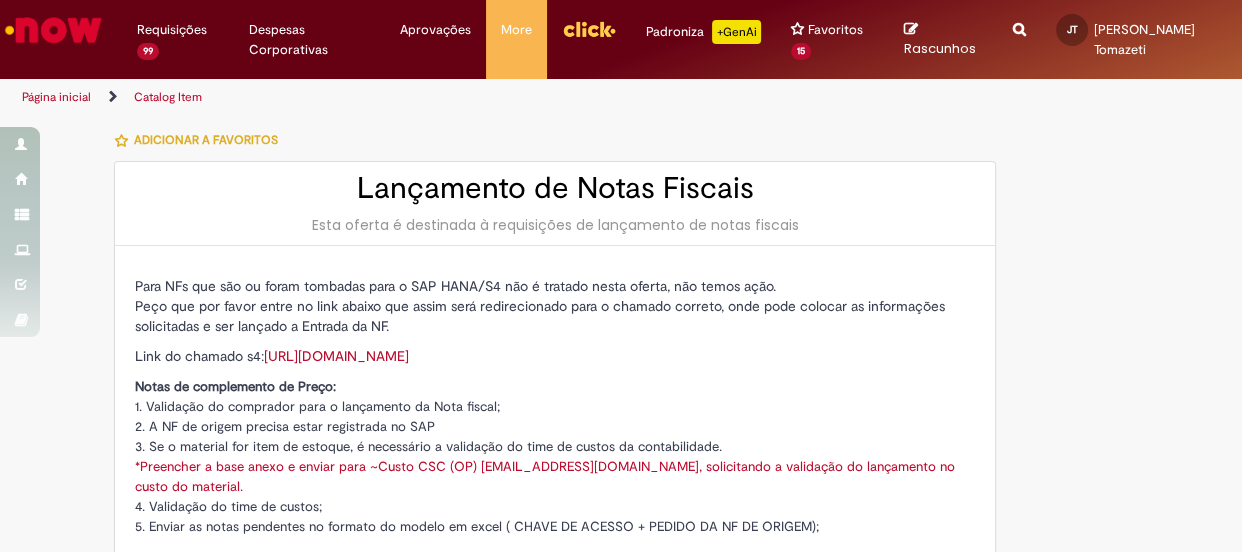 type on "********" 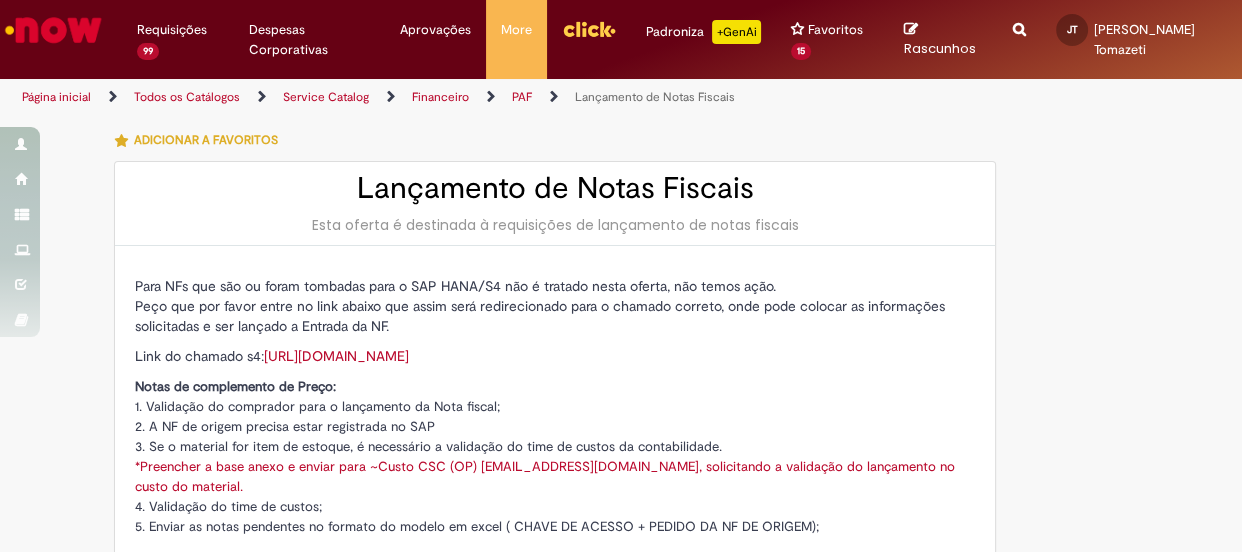 type on "**********" 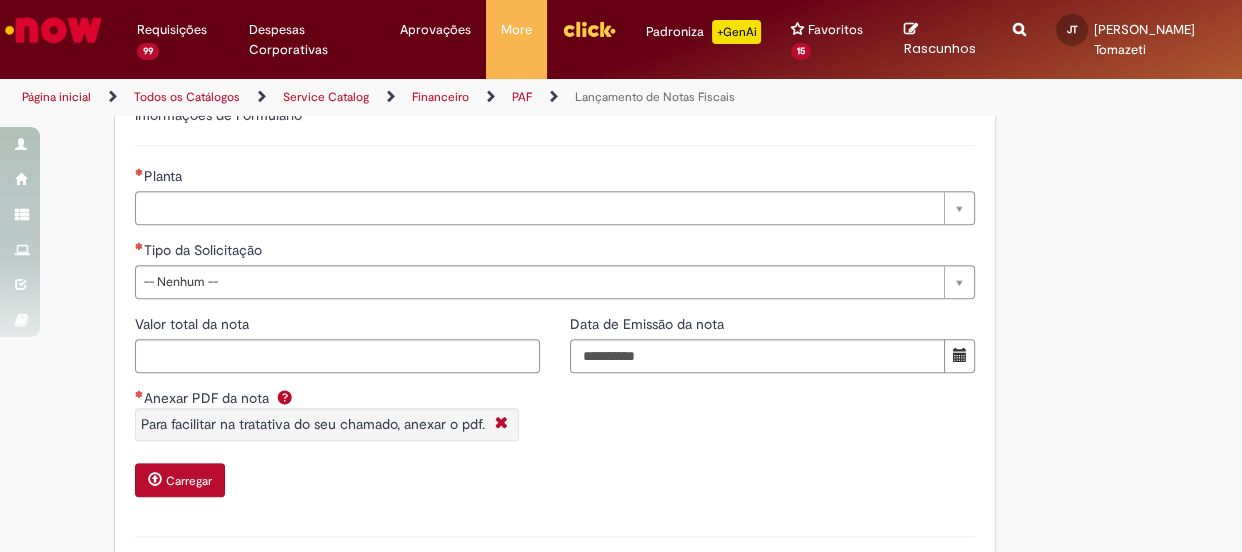scroll, scrollTop: 1272, scrollLeft: 0, axis: vertical 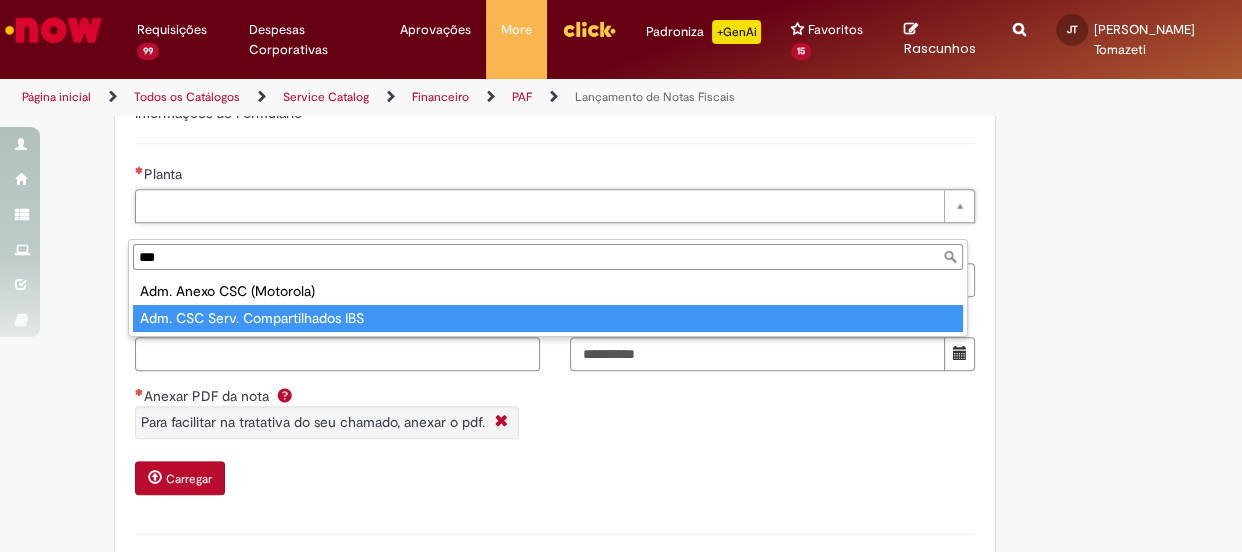 type on "***" 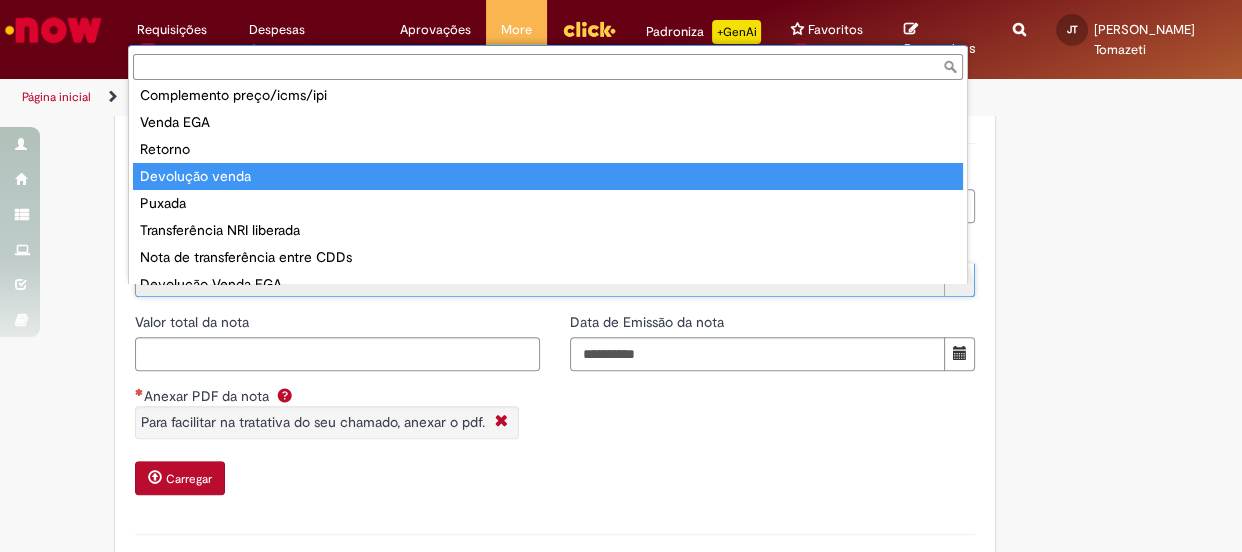scroll, scrollTop: 50, scrollLeft: 0, axis: vertical 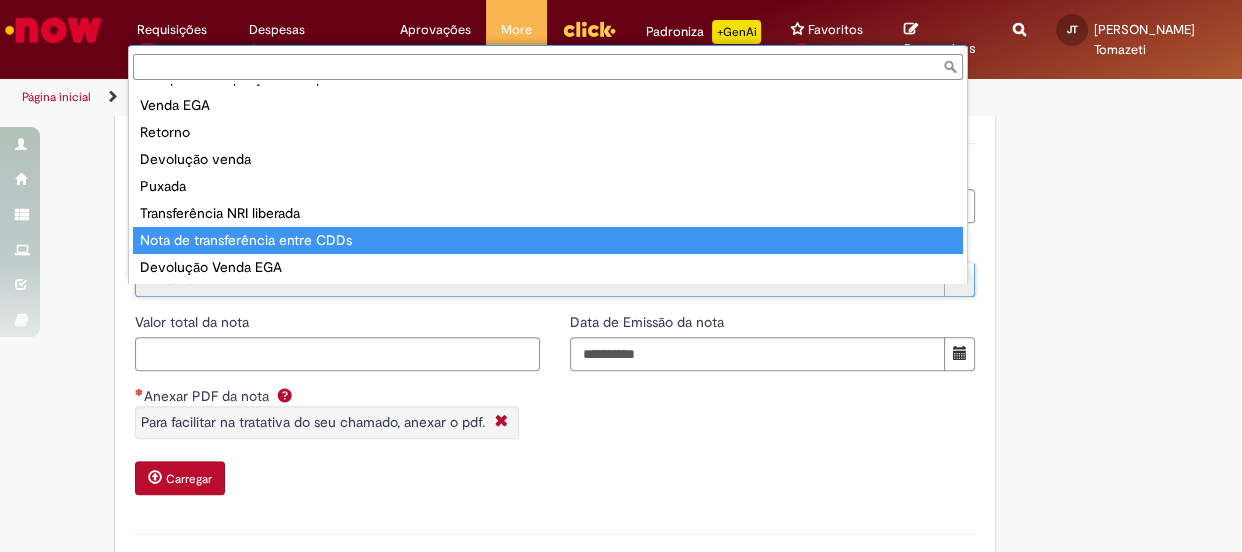 type on "**********" 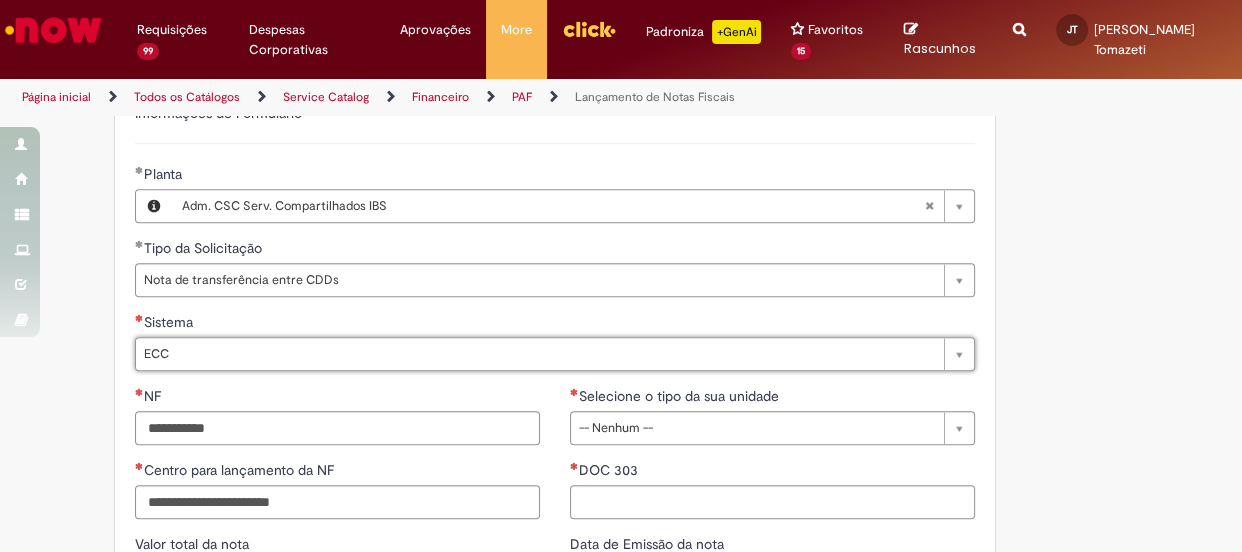 type on "***" 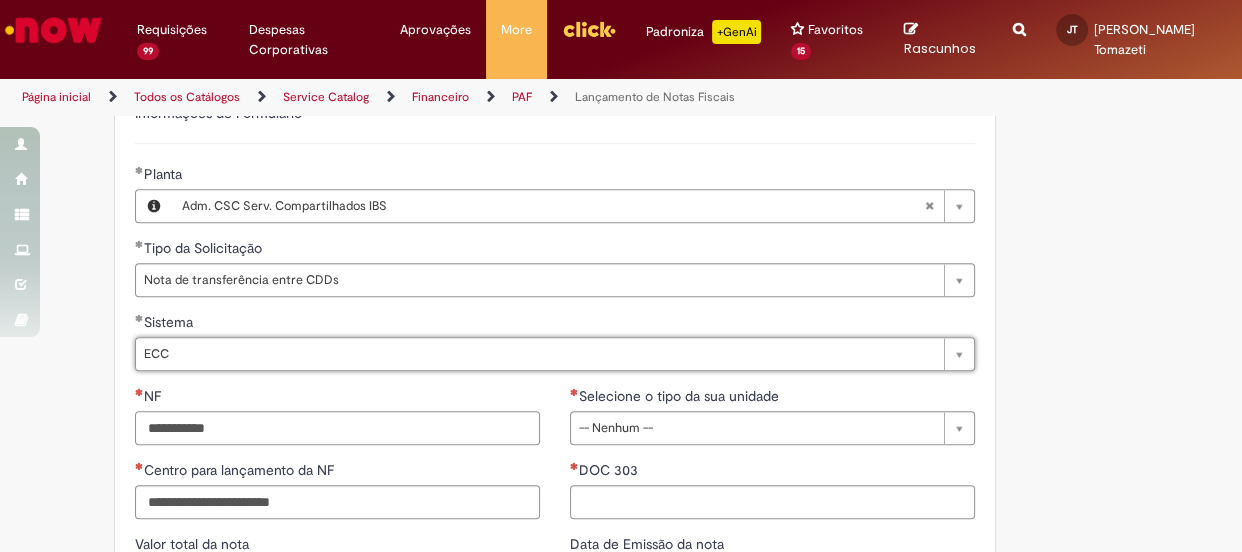click on "NF" at bounding box center [337, 428] 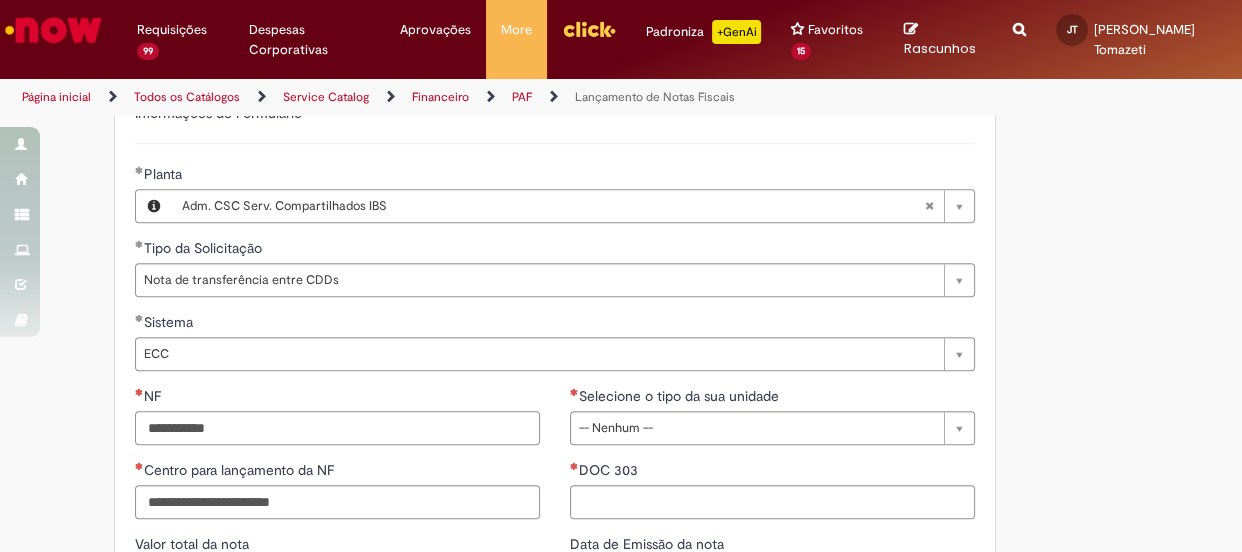 paste on "******" 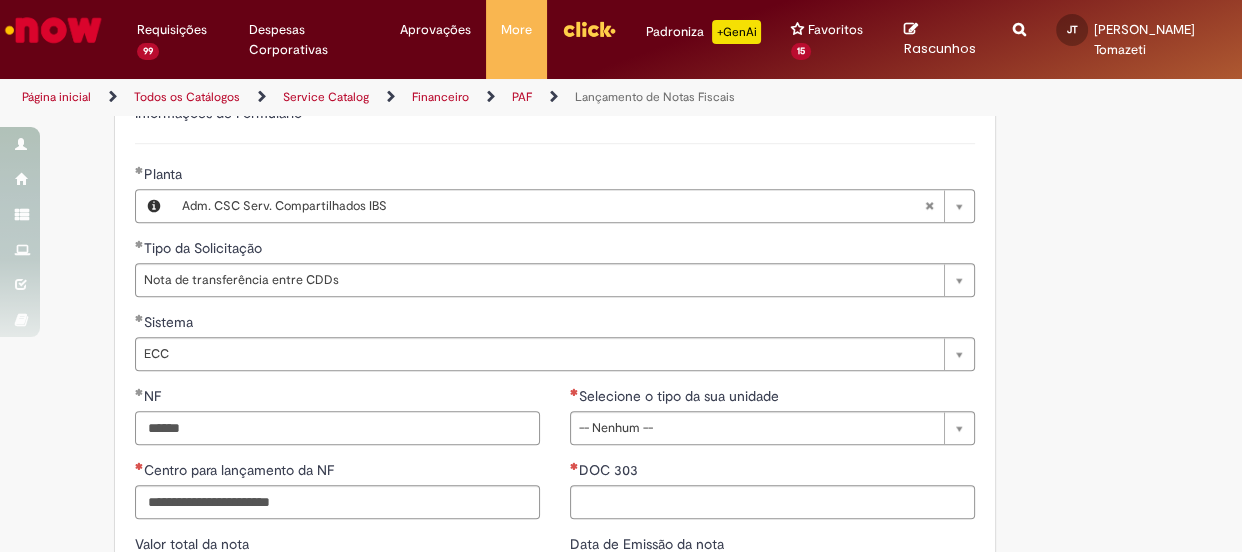 scroll, scrollTop: 1727, scrollLeft: 0, axis: vertical 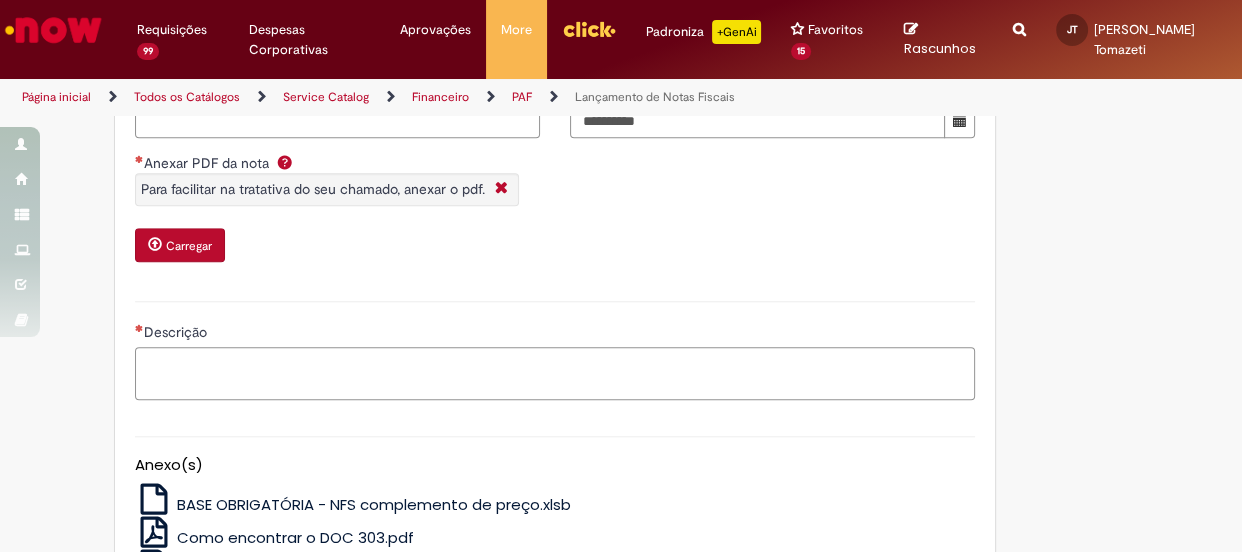 click on "Descrição" at bounding box center [555, 374] 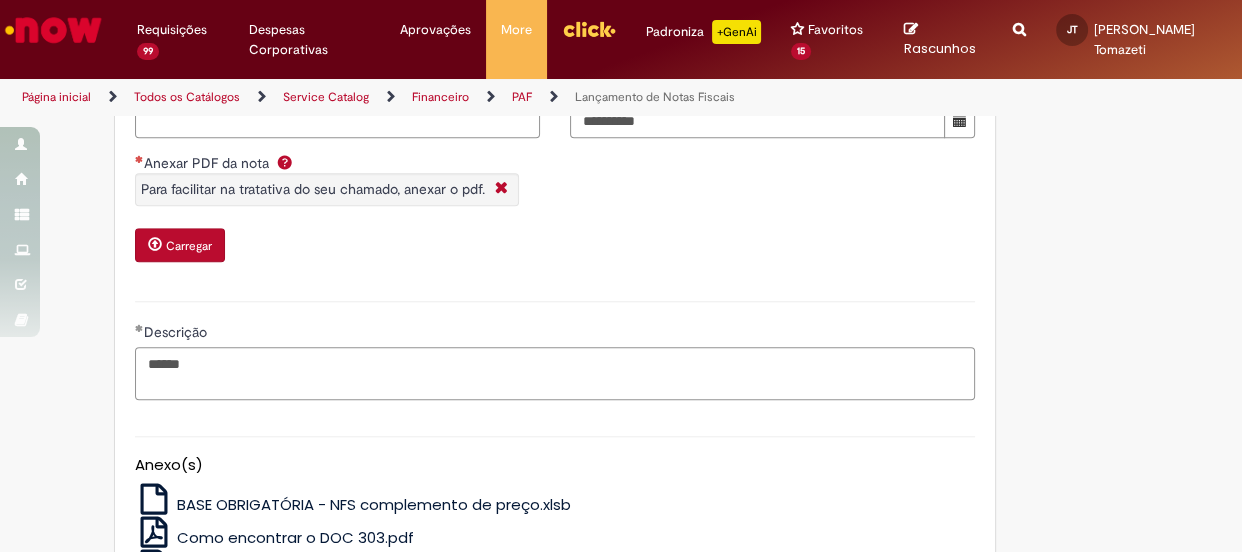 type on "******" 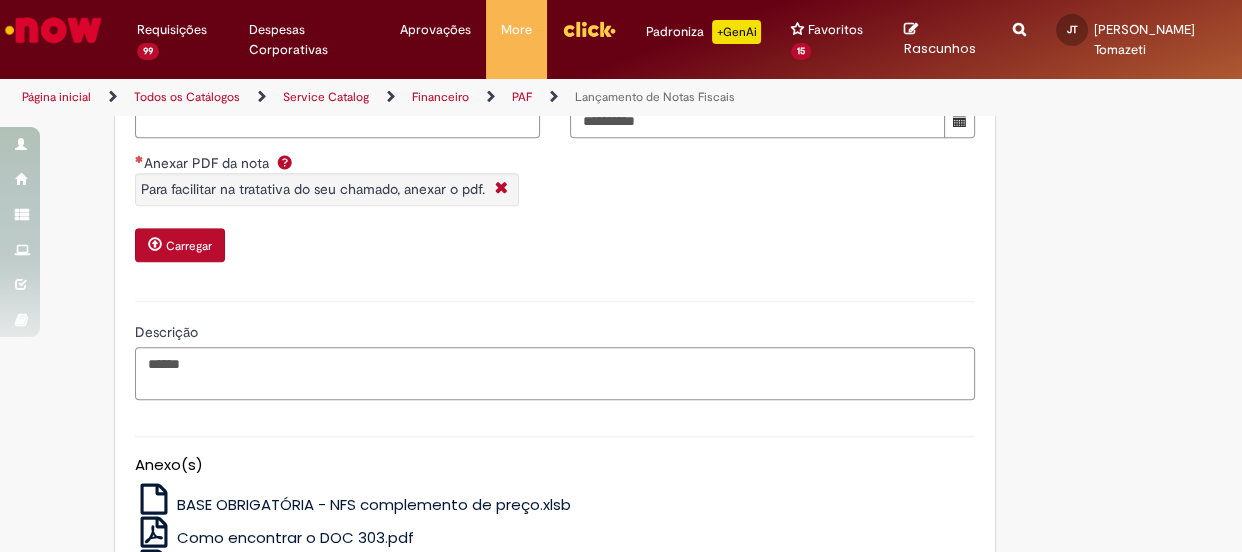 scroll, scrollTop: 1545, scrollLeft: 0, axis: vertical 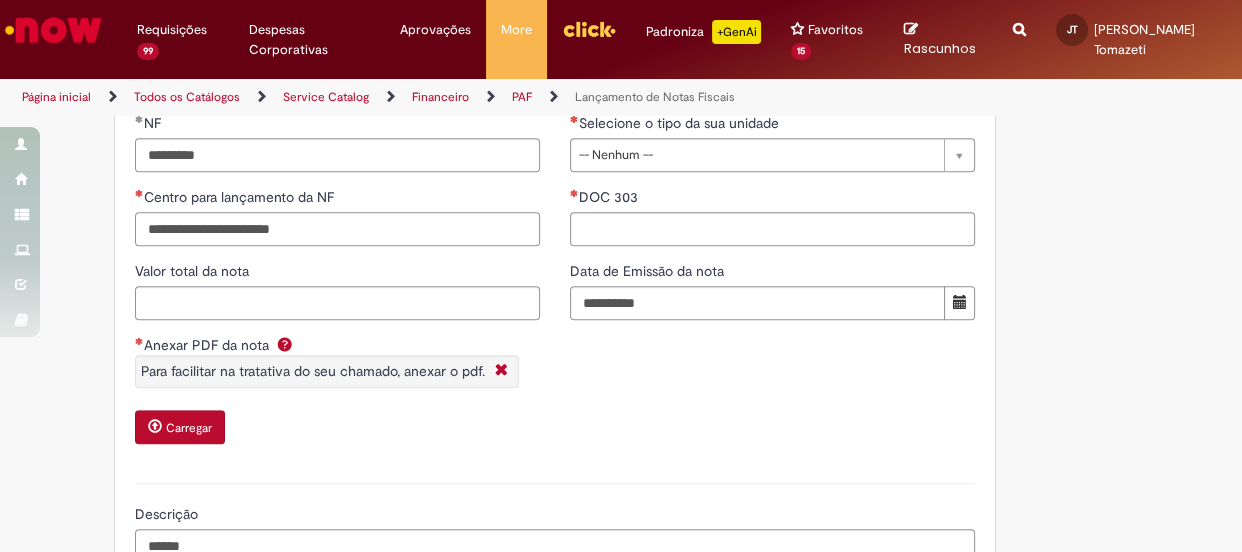 click on "Centro para lançamento da NF" at bounding box center (337, 229) 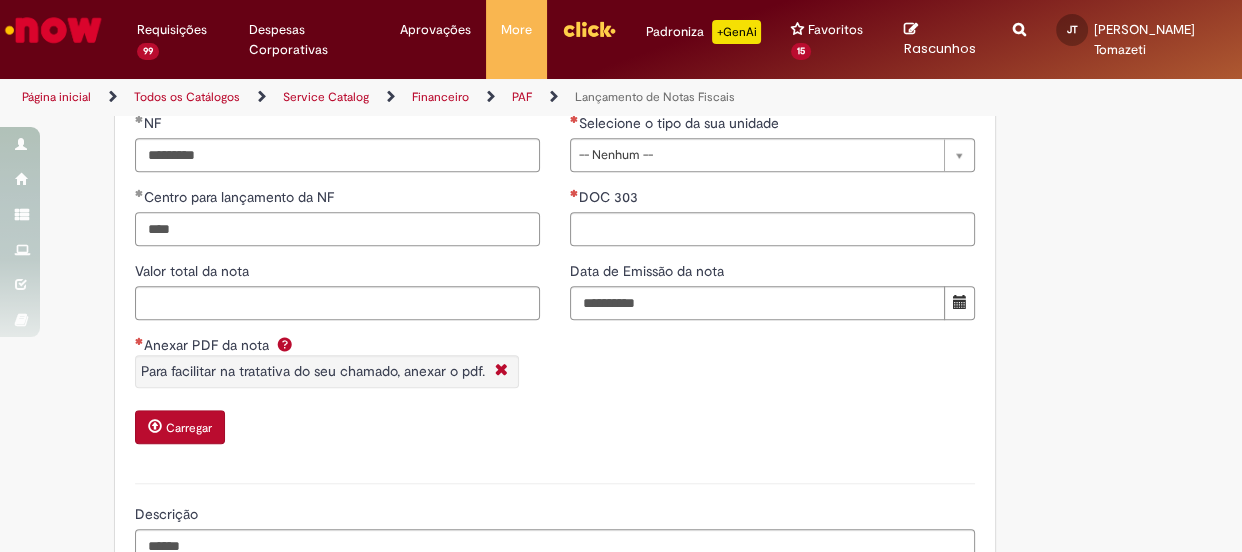 type on "****" 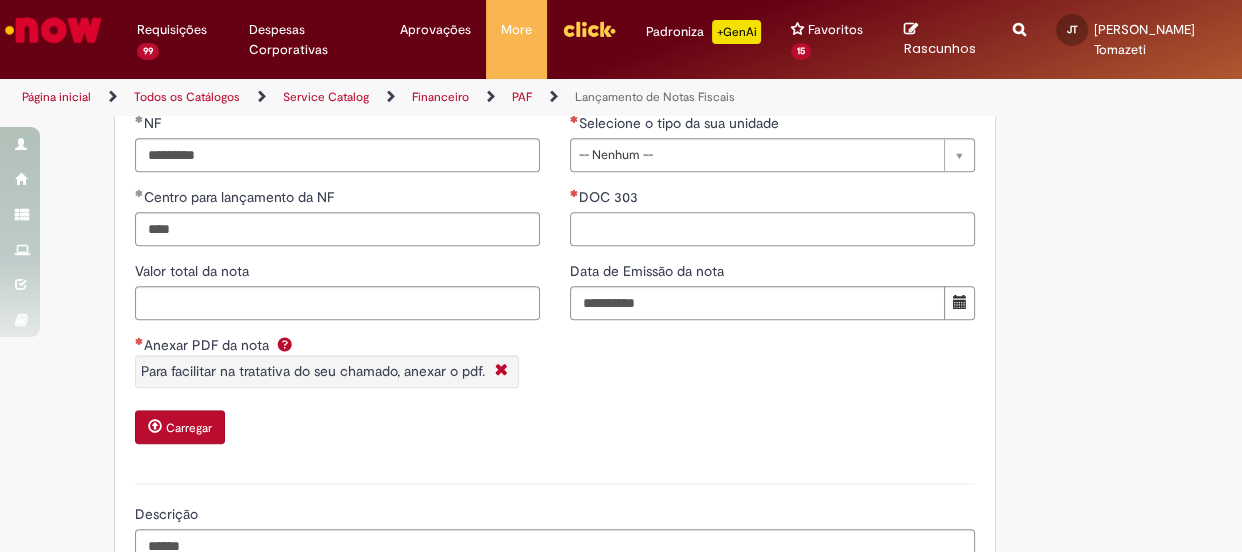 click on "DOC 303" at bounding box center [772, 229] 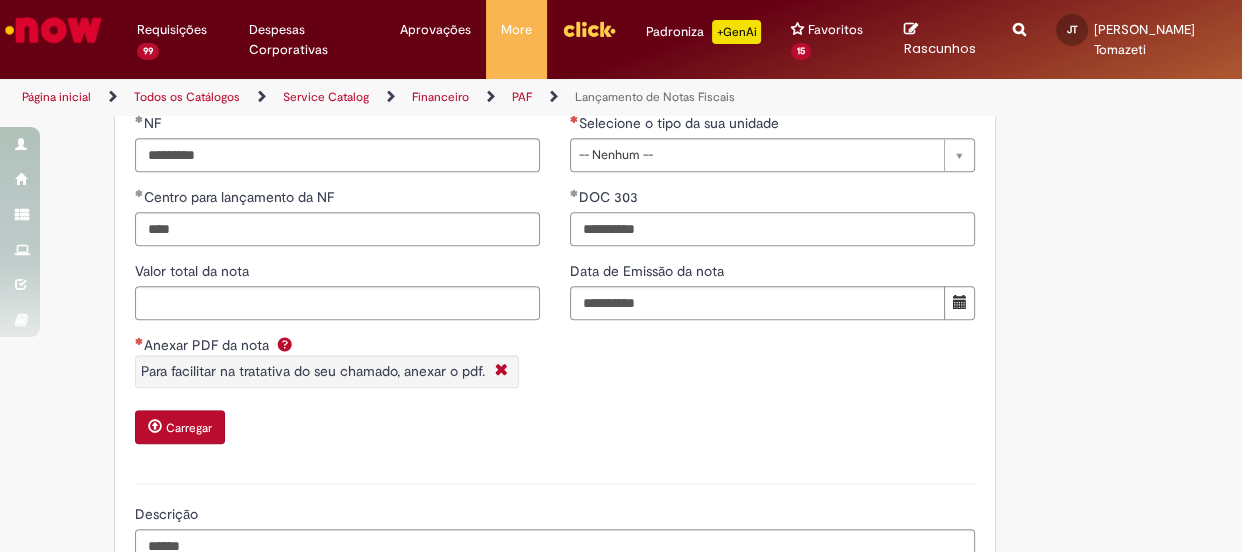 type on "**********" 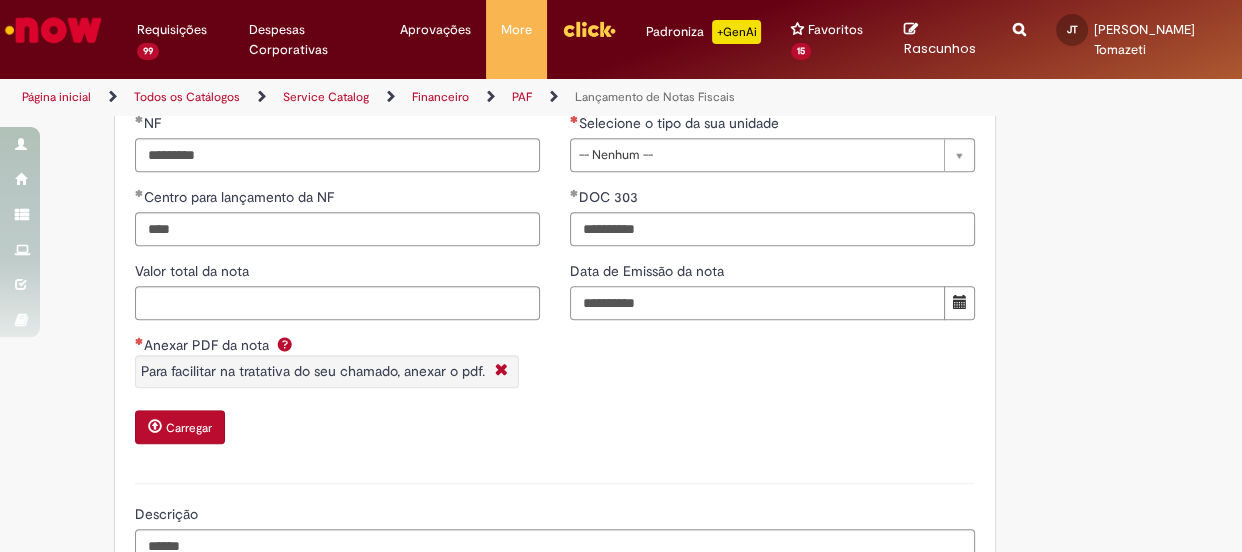 drag, startPoint x: 615, startPoint y: 321, endPoint x: 609, endPoint y: 395, distance: 74.24284 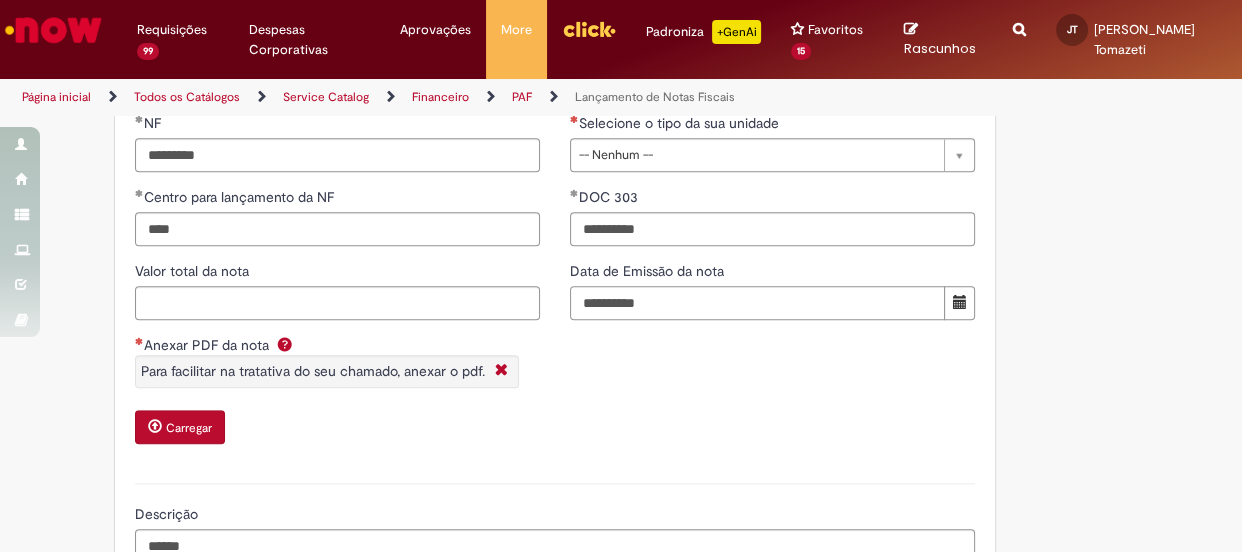 type on "**********" 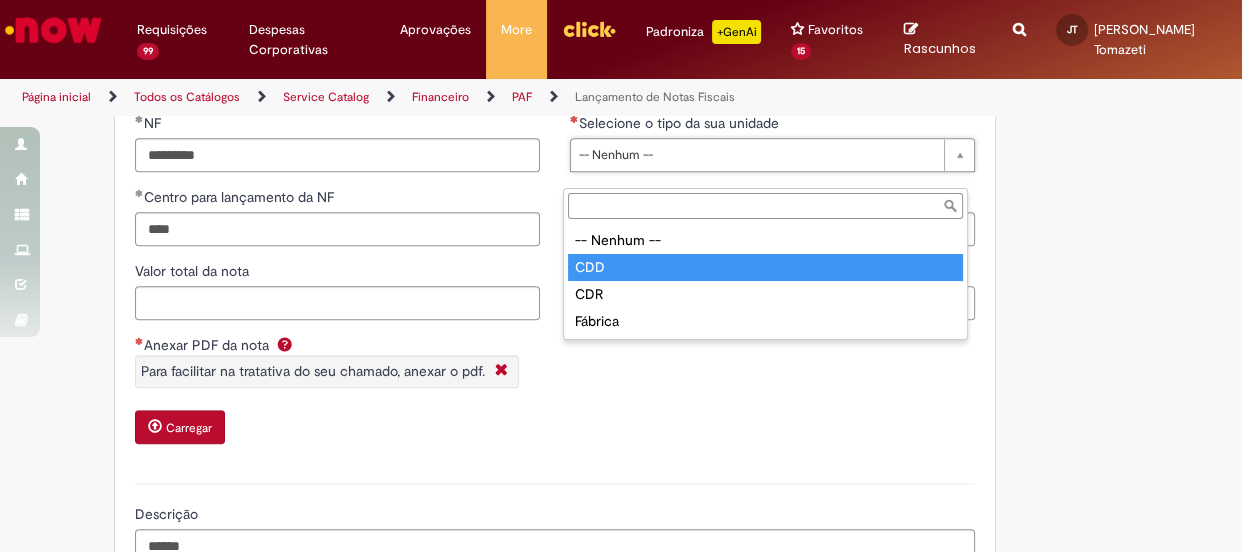 type on "***" 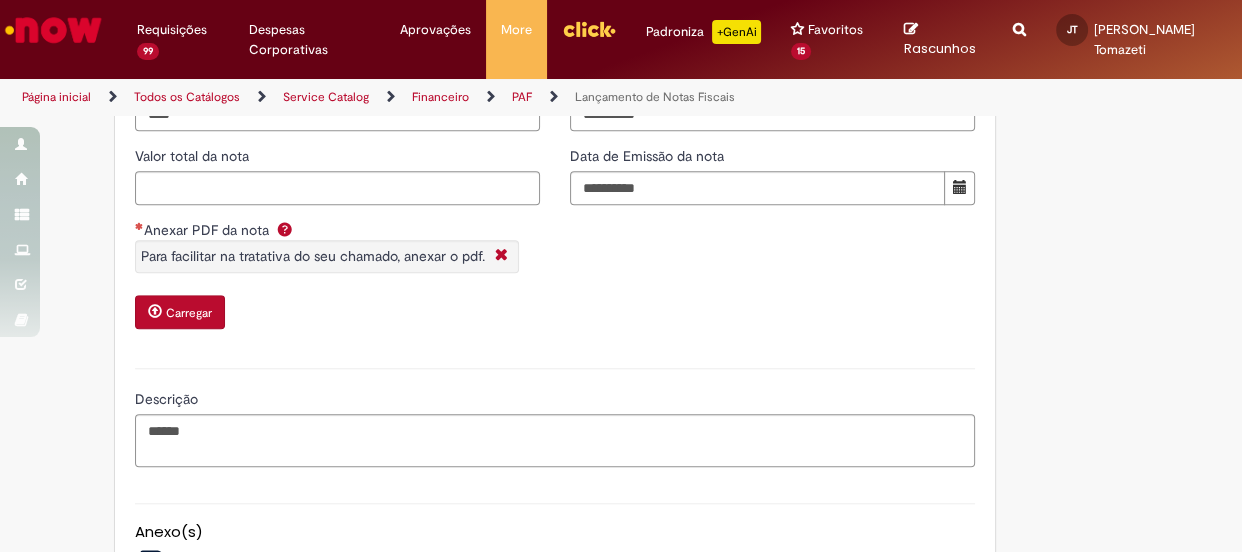 scroll, scrollTop: 1818, scrollLeft: 0, axis: vertical 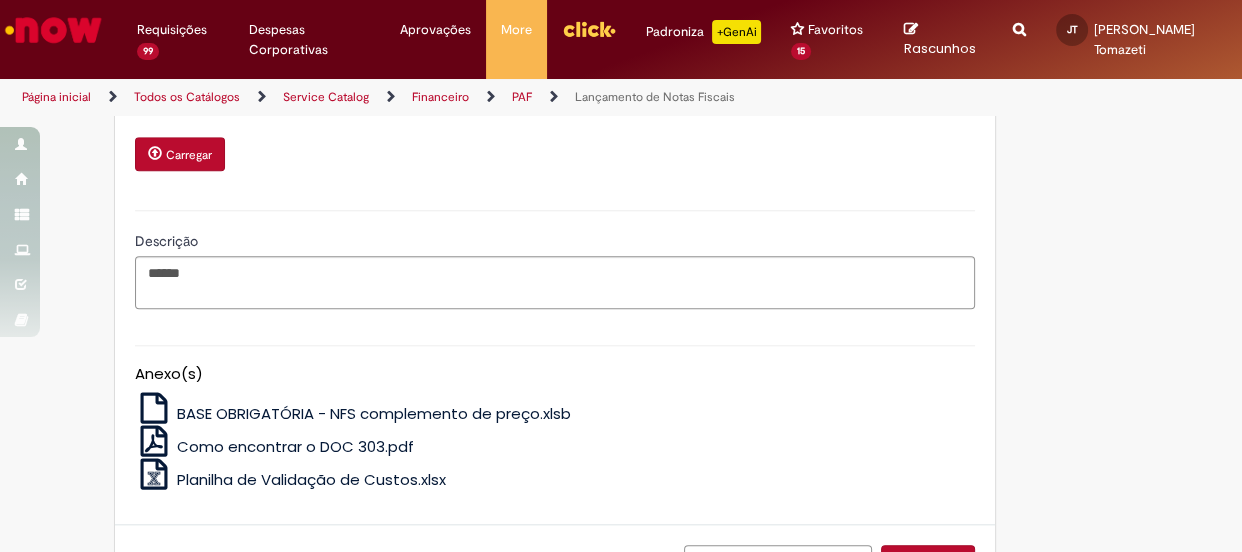 click on "Carregar" at bounding box center (189, 155) 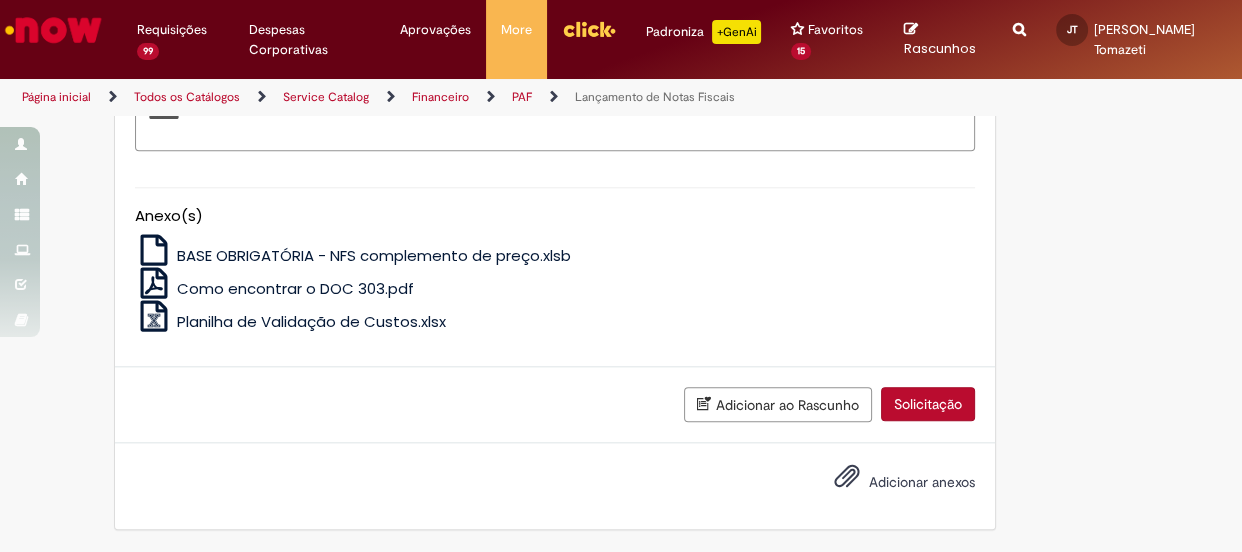 click on "Solicitação" at bounding box center (928, 404) 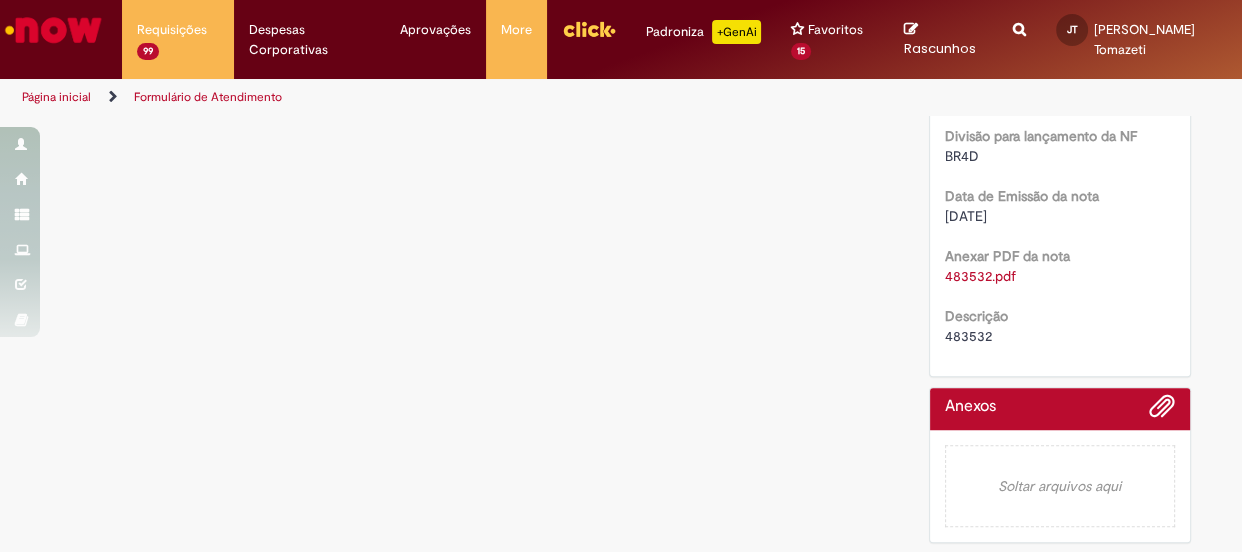 scroll, scrollTop: 0, scrollLeft: 0, axis: both 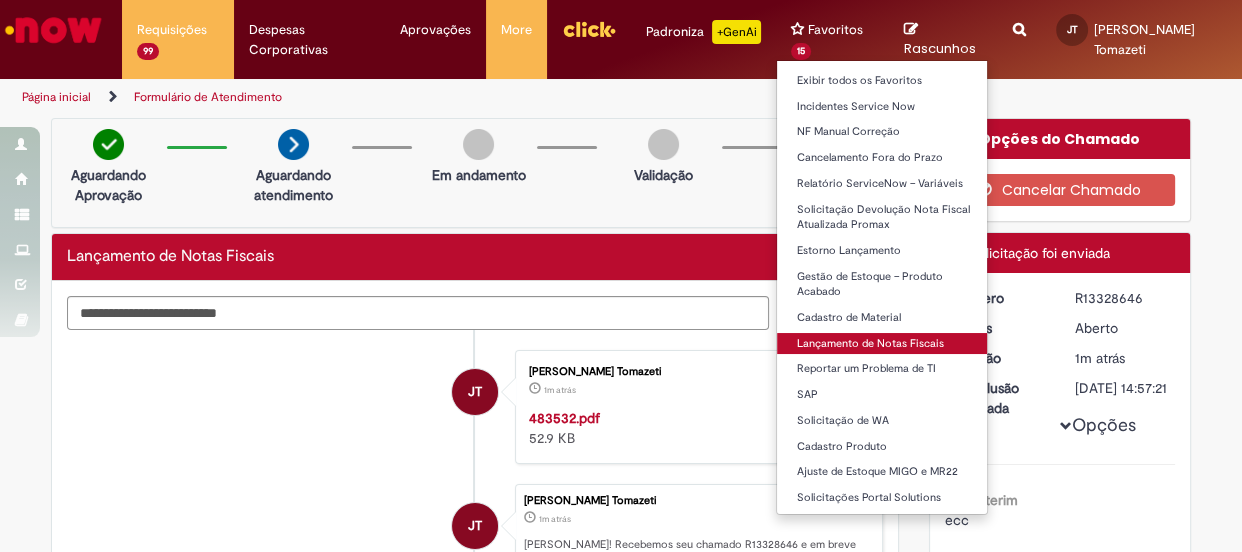 click on "Lançamento de Notas Fiscais" at bounding box center (887, 344) 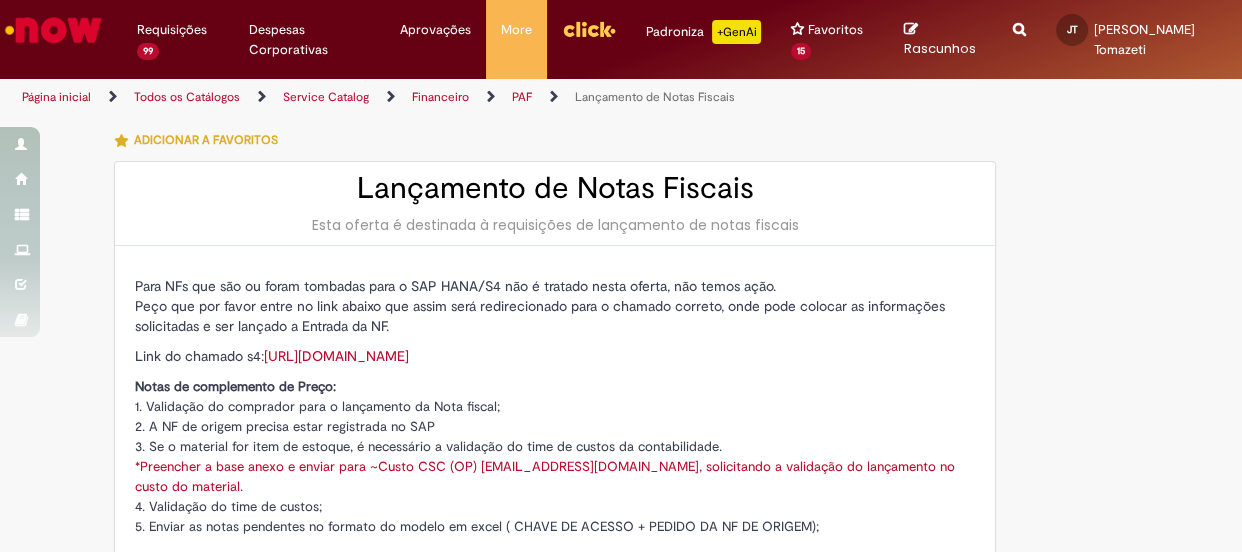 type on "********" 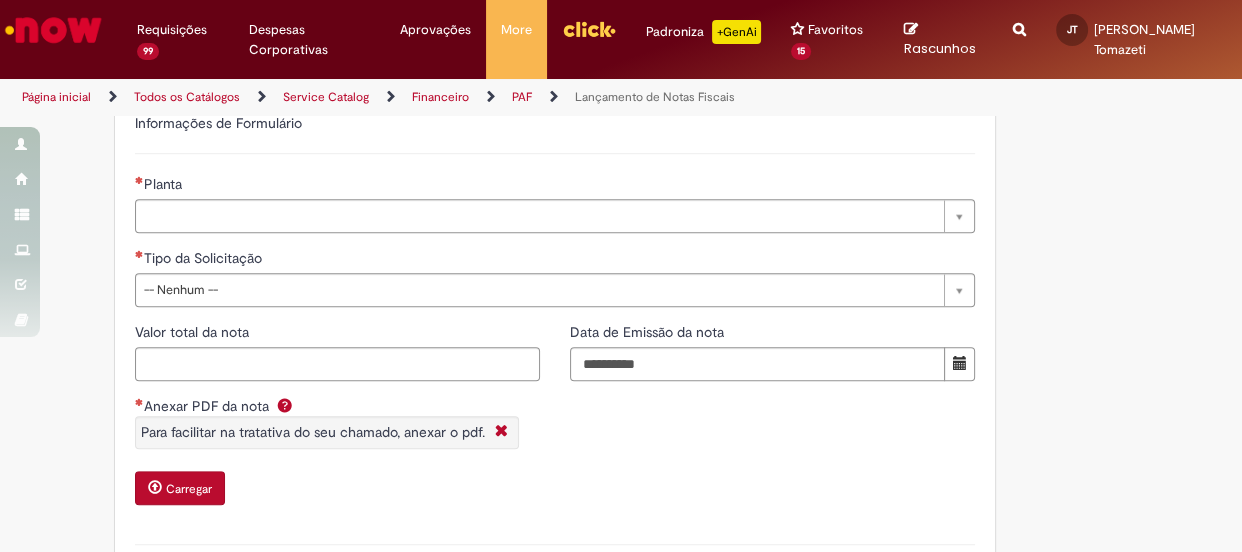 scroll, scrollTop: 1272, scrollLeft: 0, axis: vertical 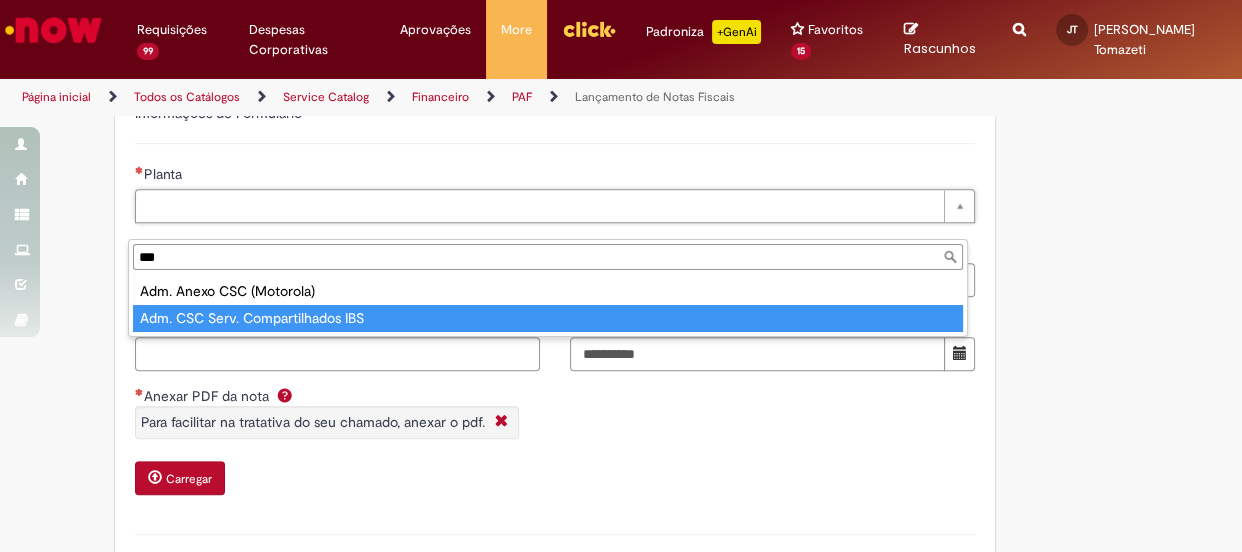 type on "***" 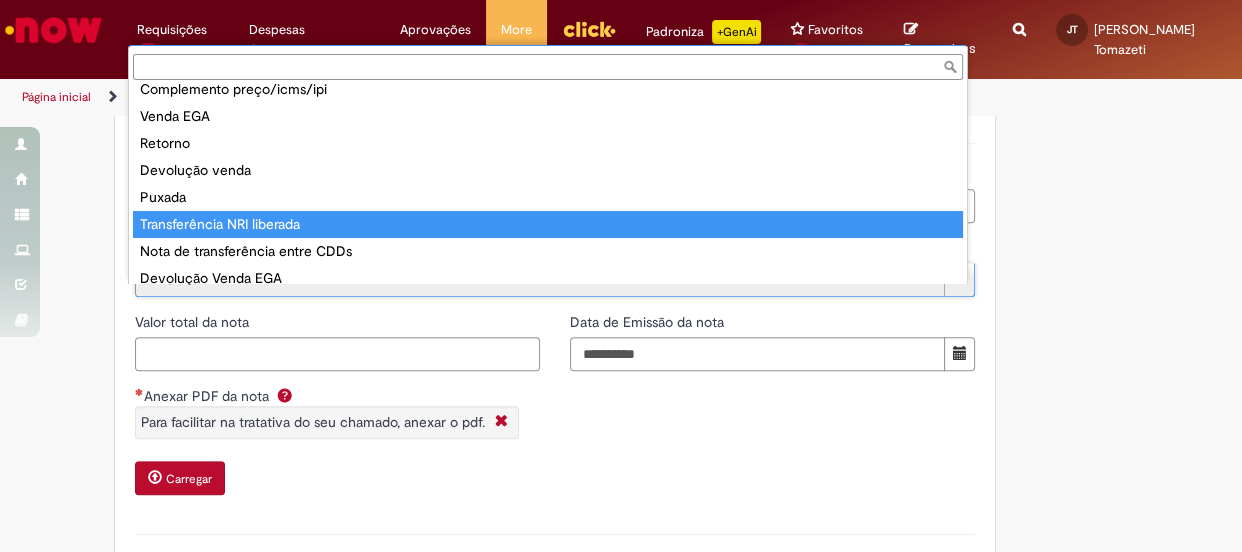 scroll, scrollTop: 50, scrollLeft: 0, axis: vertical 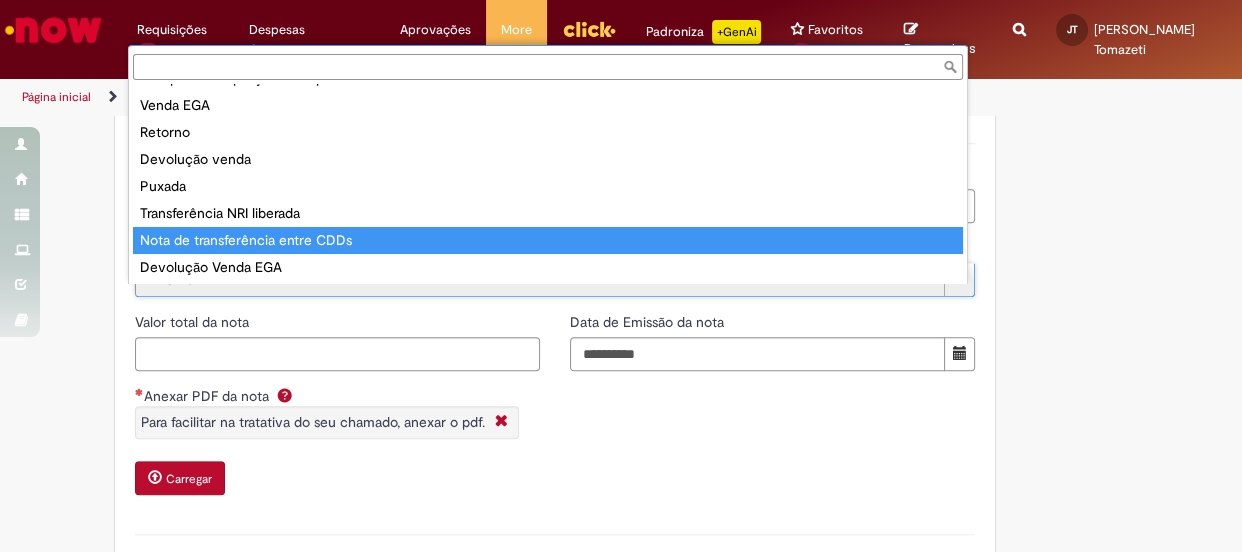 type on "**********" 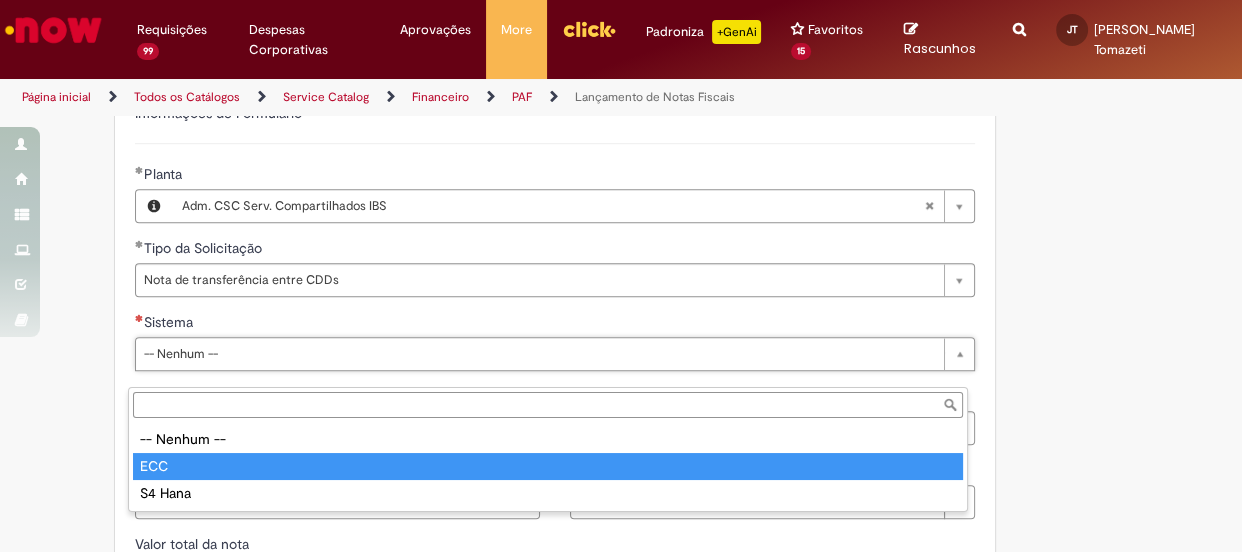 type on "***" 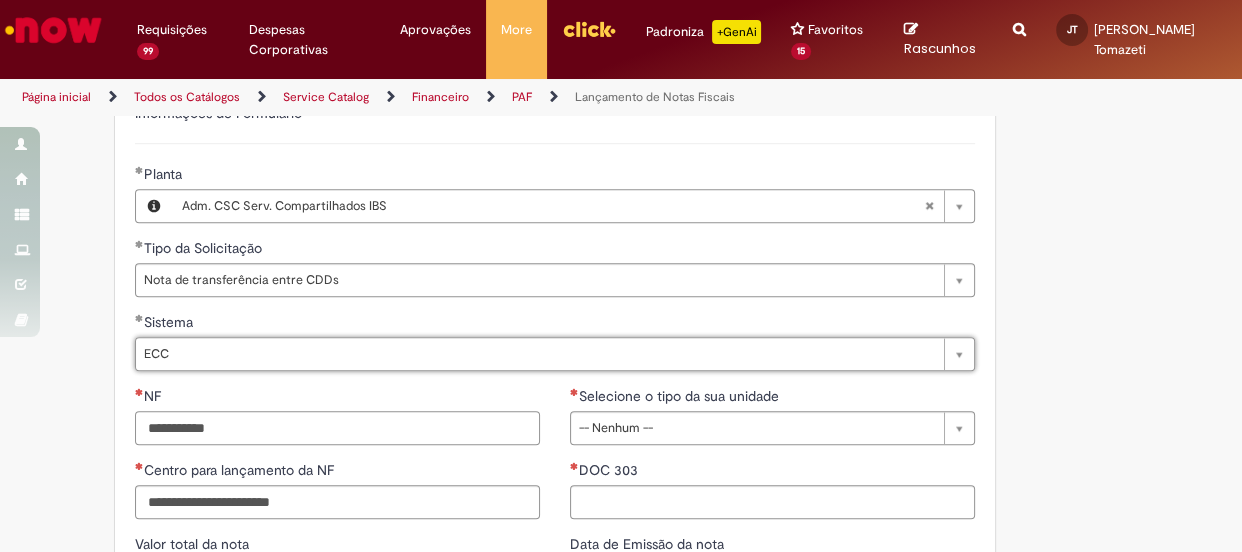 click on "NF" at bounding box center (337, 428) 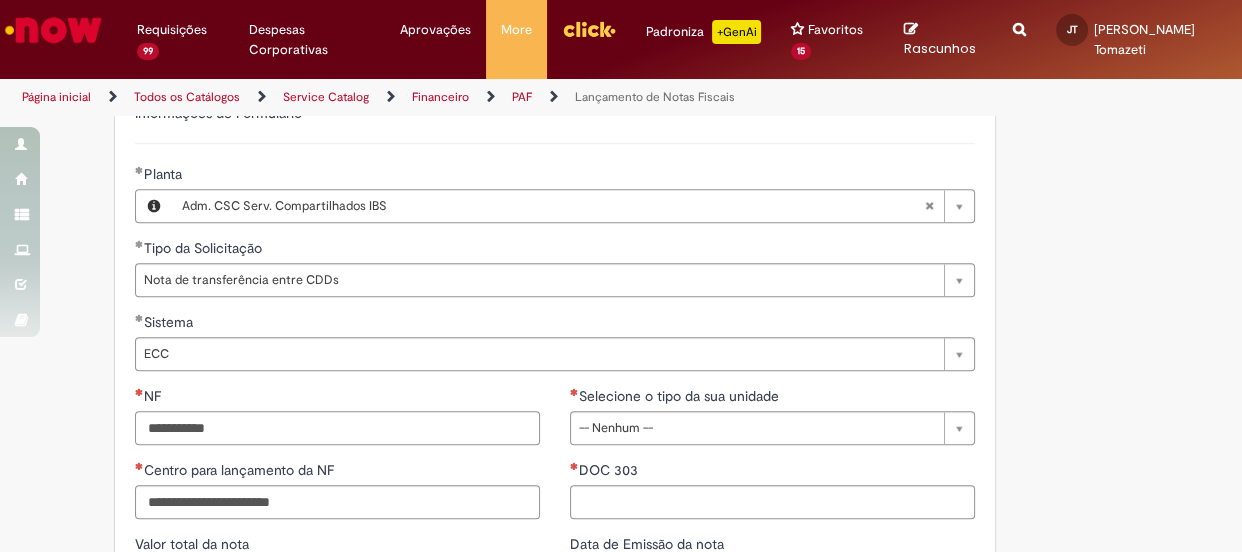 paste on "******" 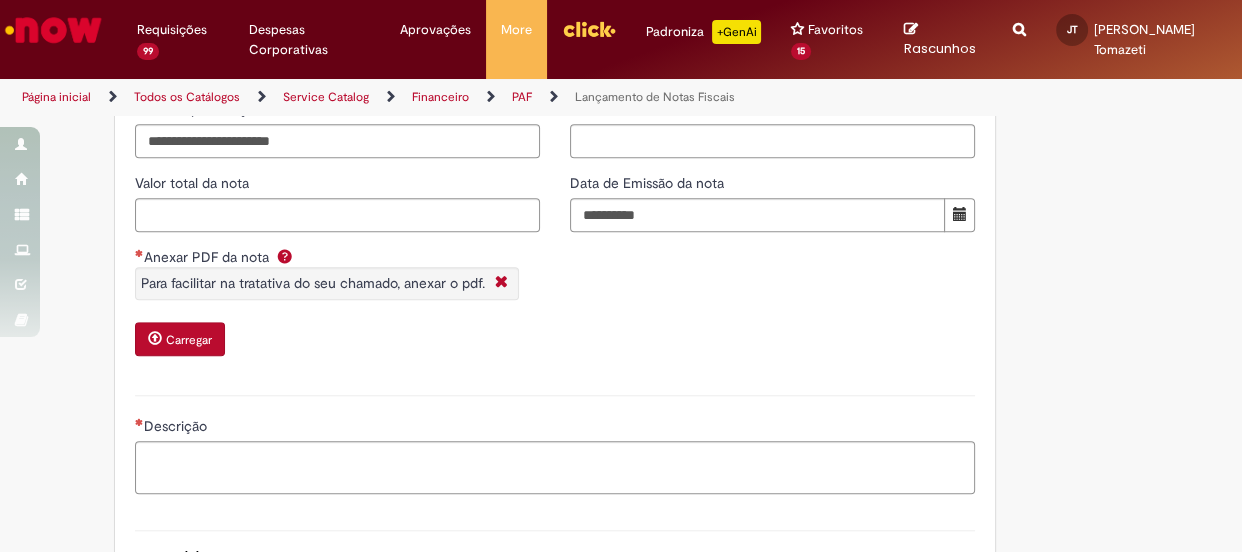 scroll, scrollTop: 1636, scrollLeft: 0, axis: vertical 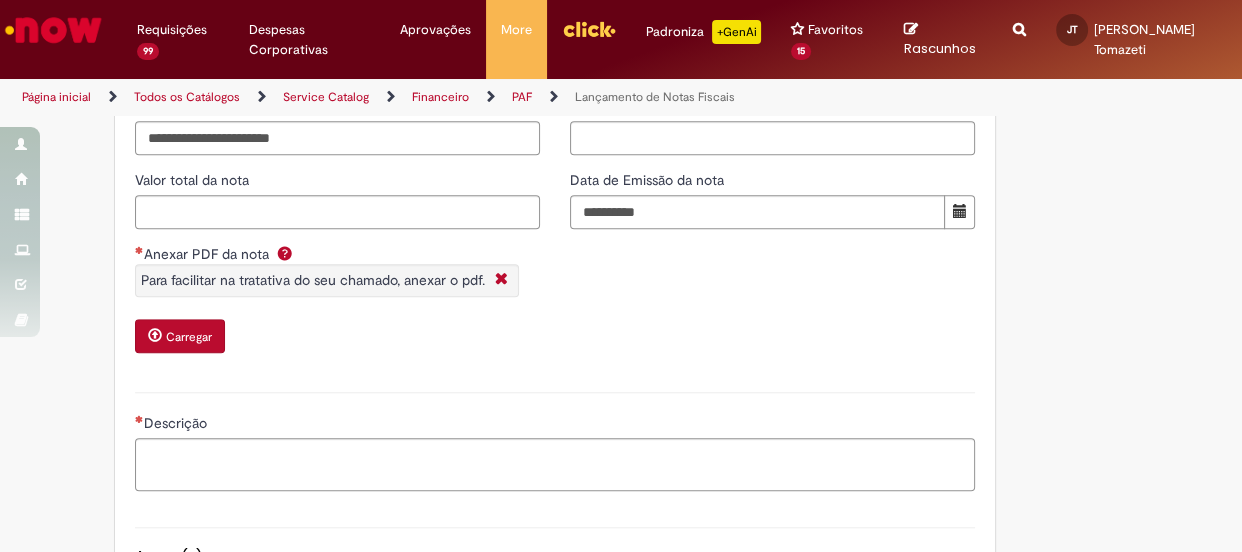 type on "*********" 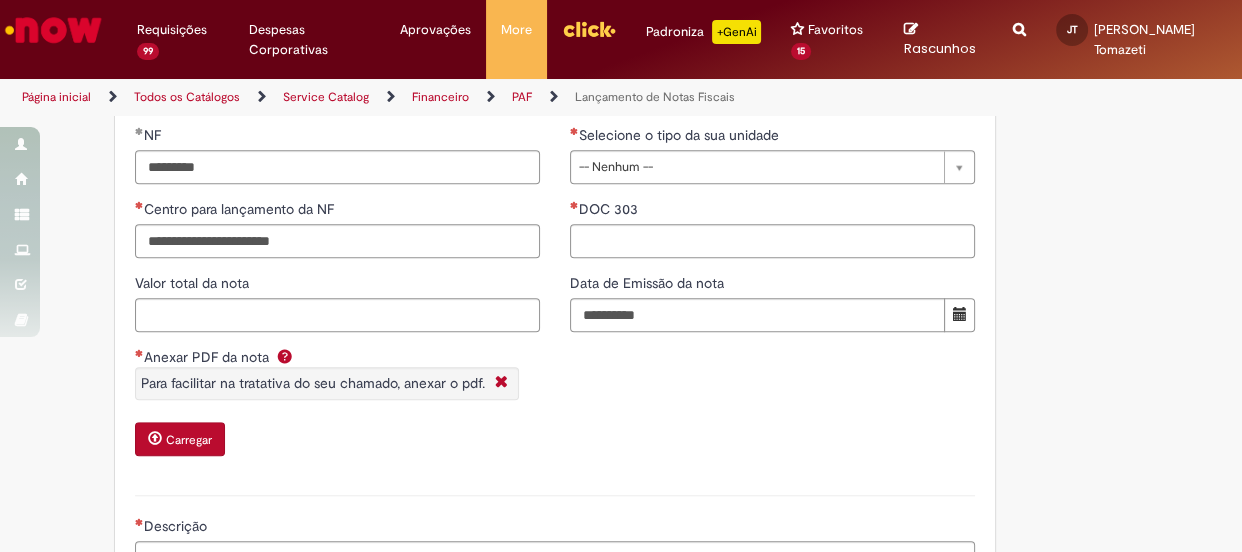 scroll, scrollTop: 1454, scrollLeft: 0, axis: vertical 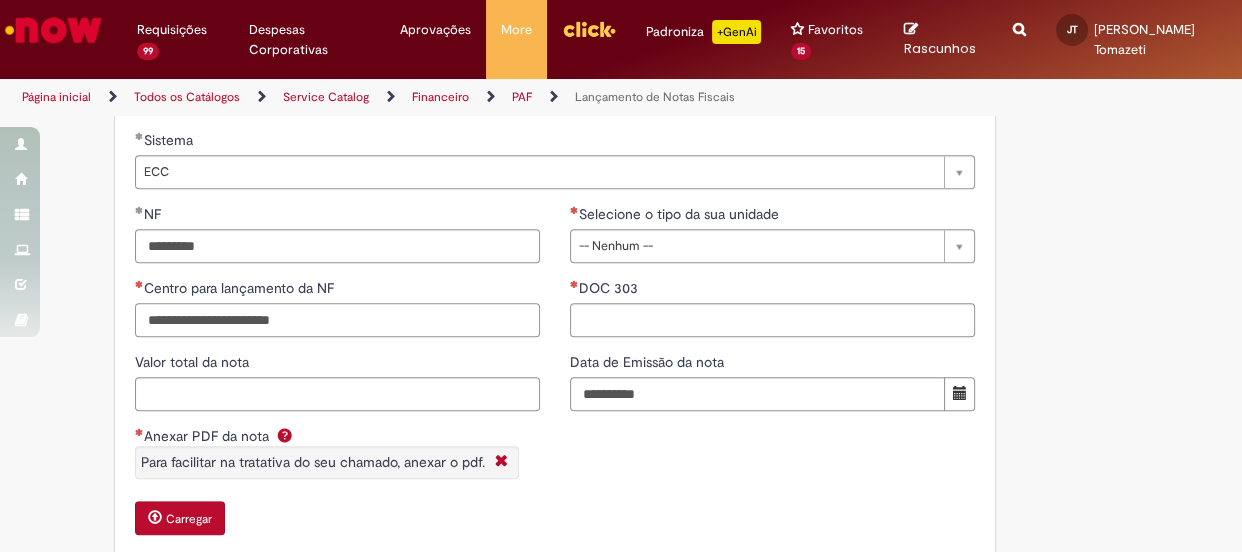 click on "Centro para lançamento da NF" at bounding box center (337, 320) 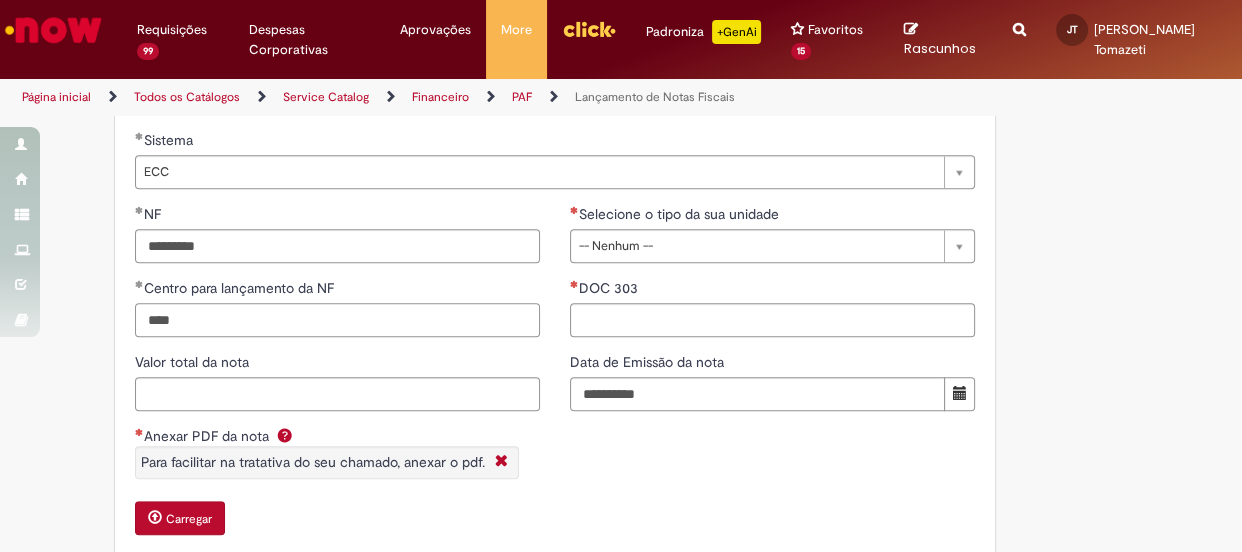 type on "****" 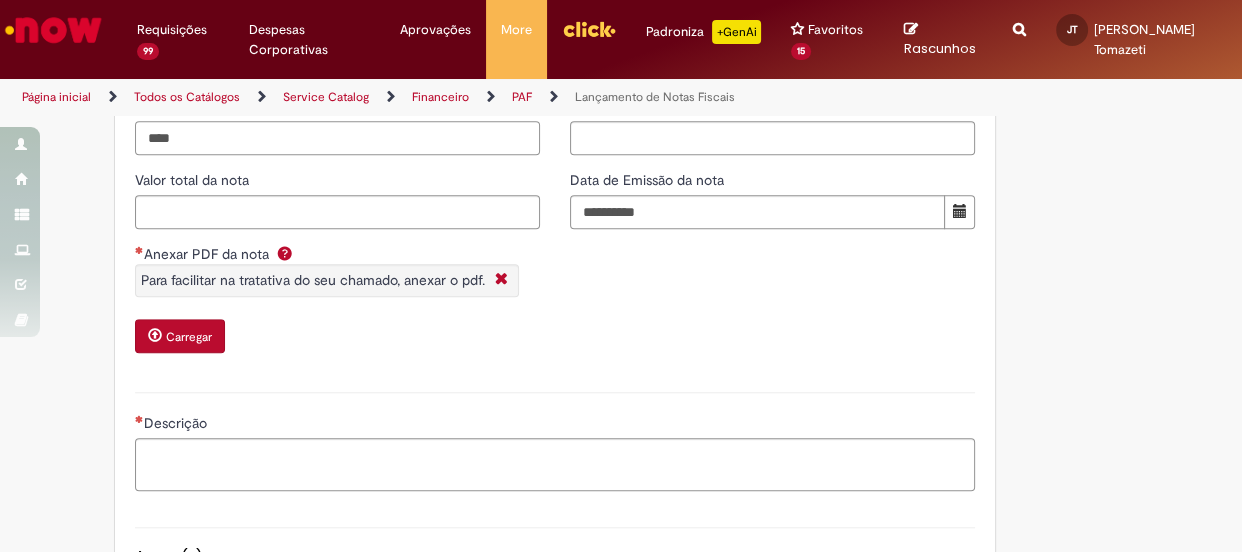 scroll, scrollTop: 1363, scrollLeft: 0, axis: vertical 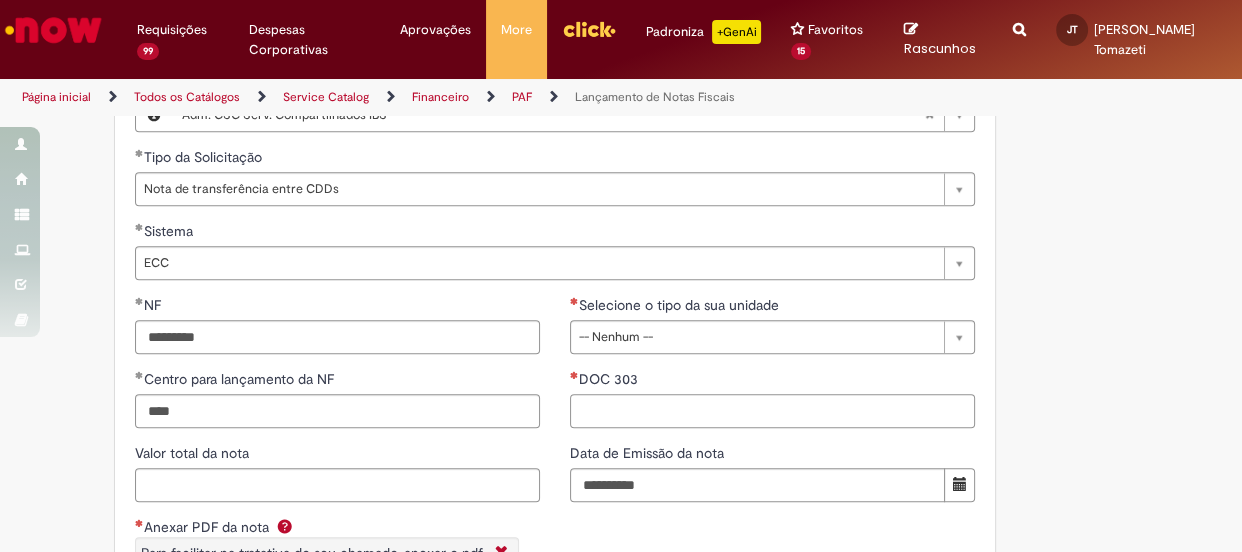 drag, startPoint x: 640, startPoint y: 420, endPoint x: 626, endPoint y: 464, distance: 46.173584 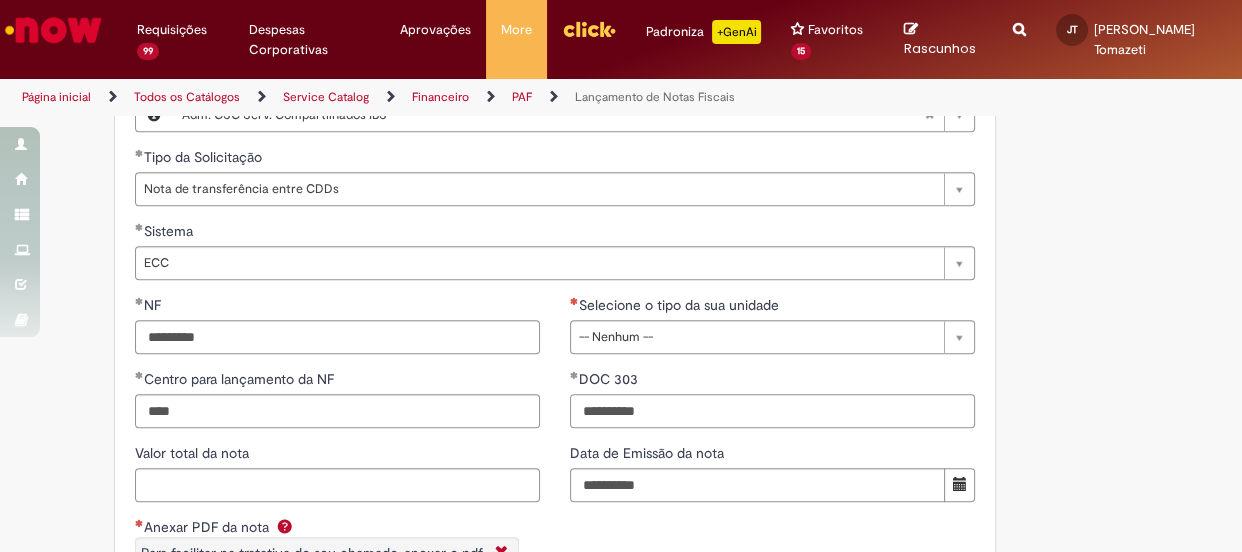 type on "**********" 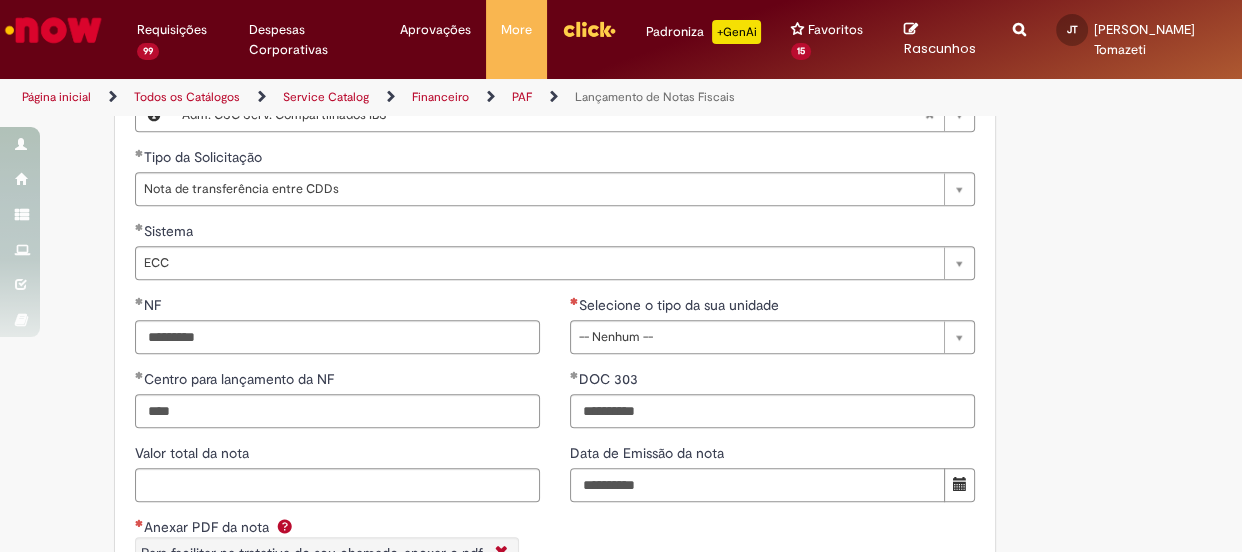 click on "Data de Emissão da nota" at bounding box center [757, 485] 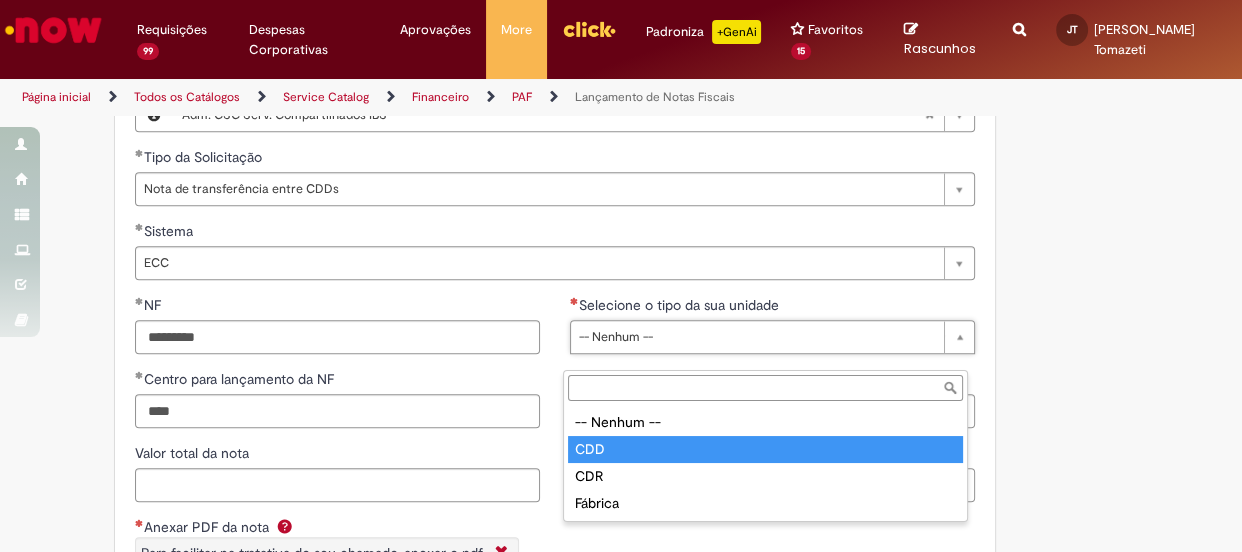 type on "***" 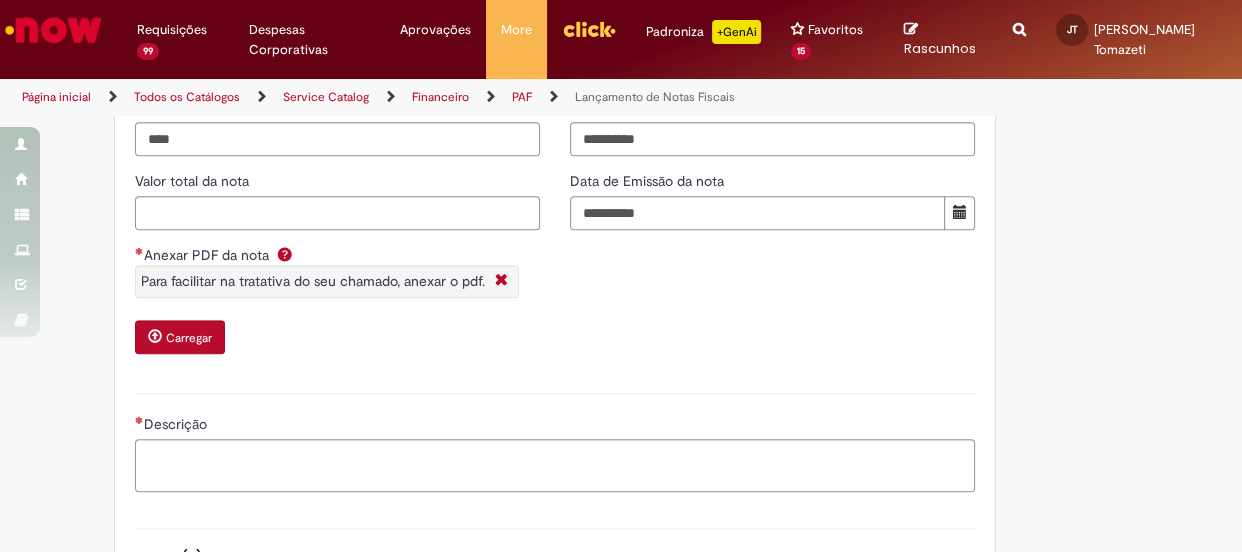 scroll, scrollTop: 1636, scrollLeft: 0, axis: vertical 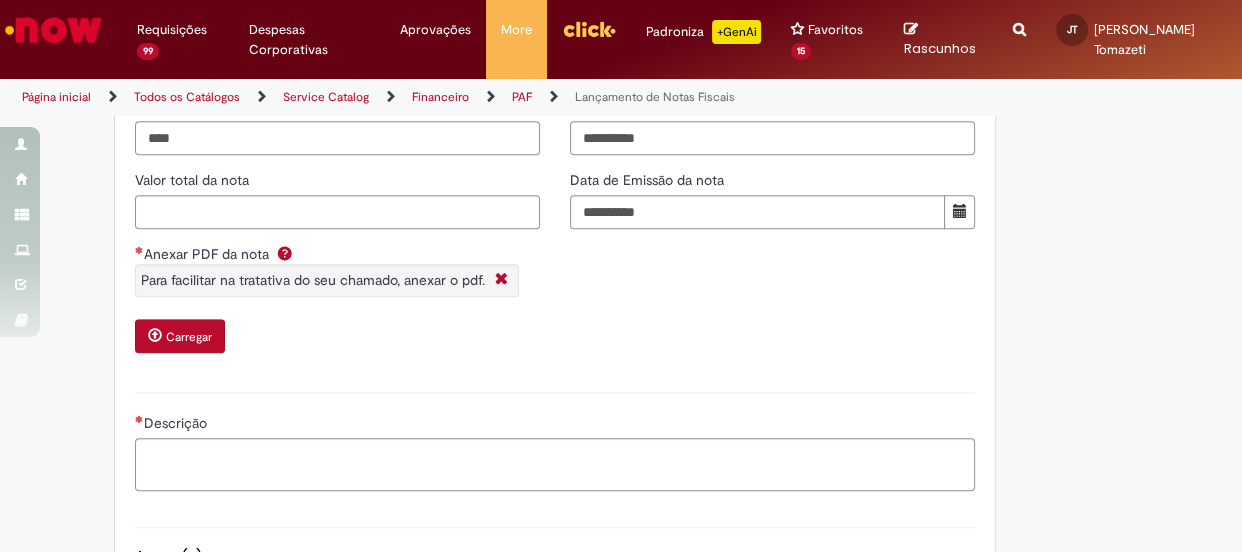 click on "Carregar" at bounding box center (180, 336) 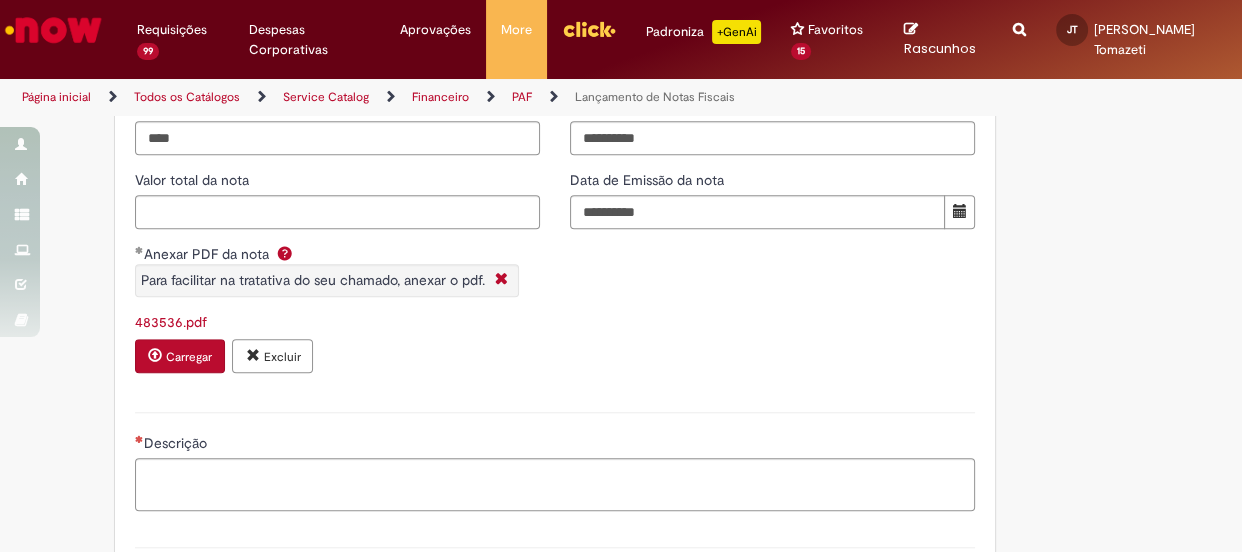 type 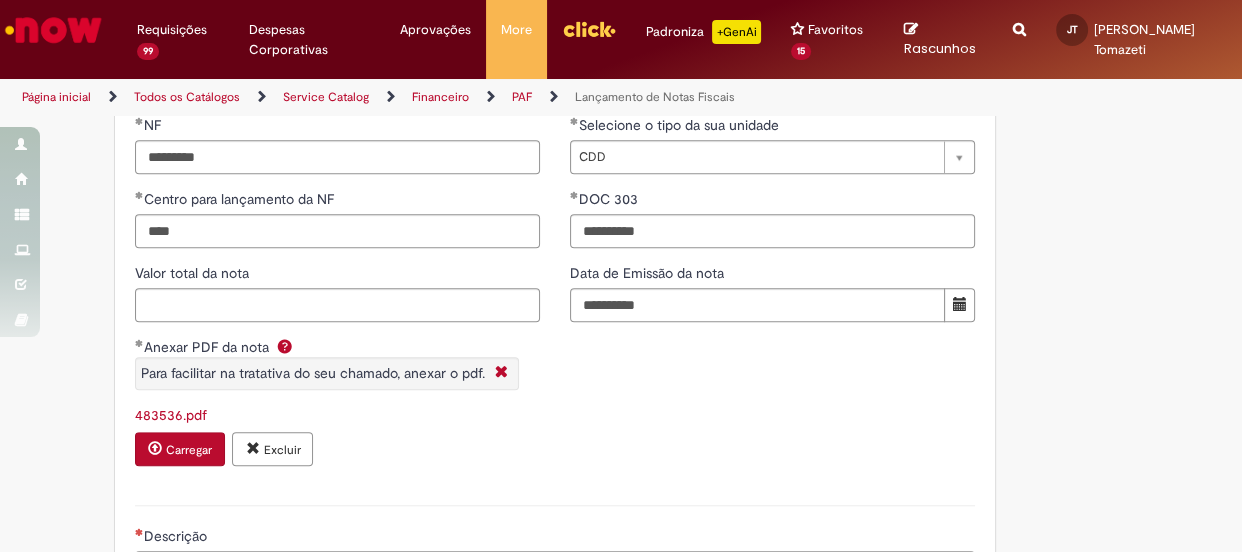 scroll, scrollTop: 1545, scrollLeft: 0, axis: vertical 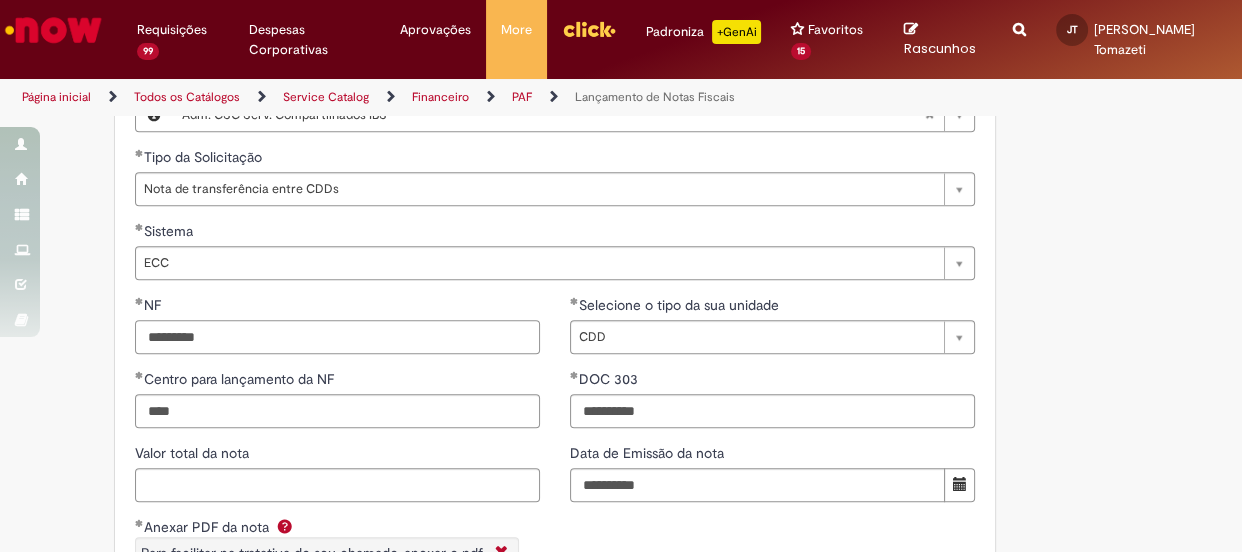 drag, startPoint x: 166, startPoint y: 357, endPoint x: 320, endPoint y: 357, distance: 154 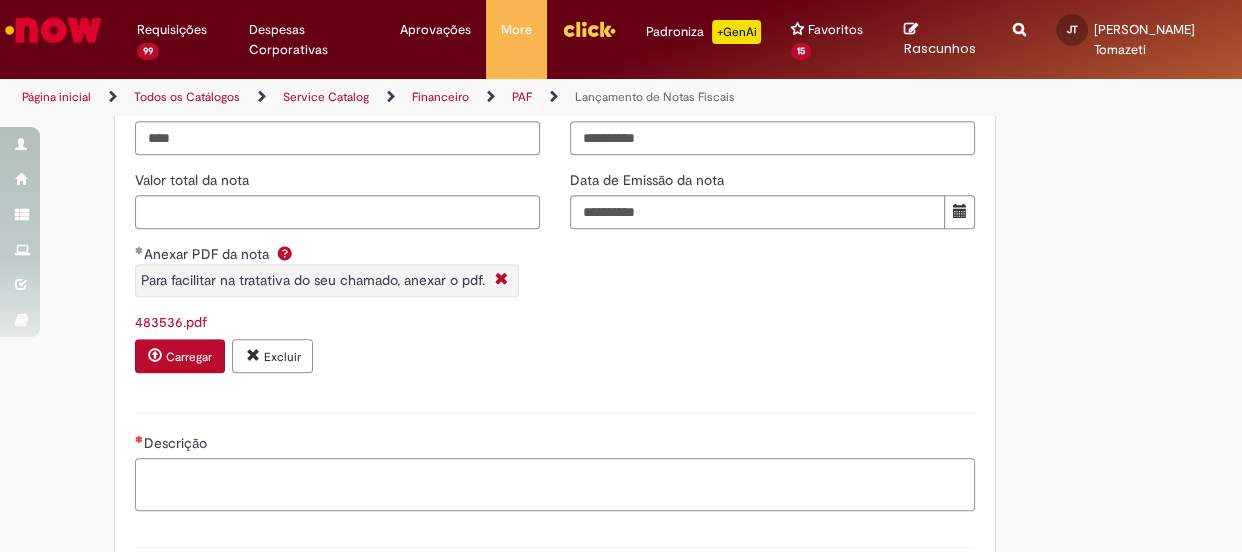 click on "Descrição" at bounding box center [555, 485] 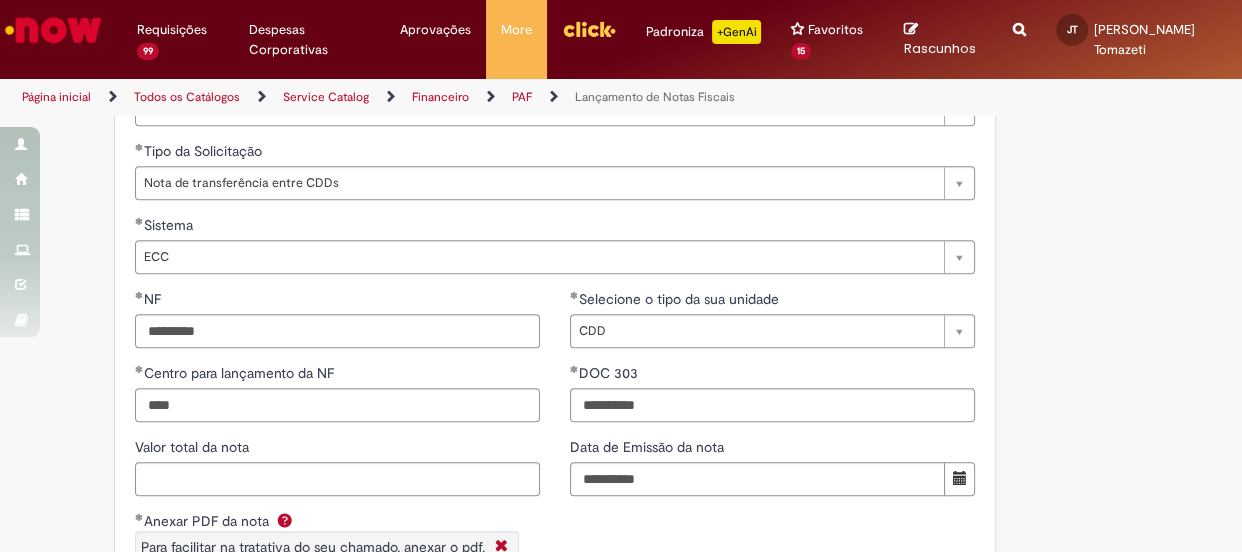 scroll, scrollTop: 1363, scrollLeft: 0, axis: vertical 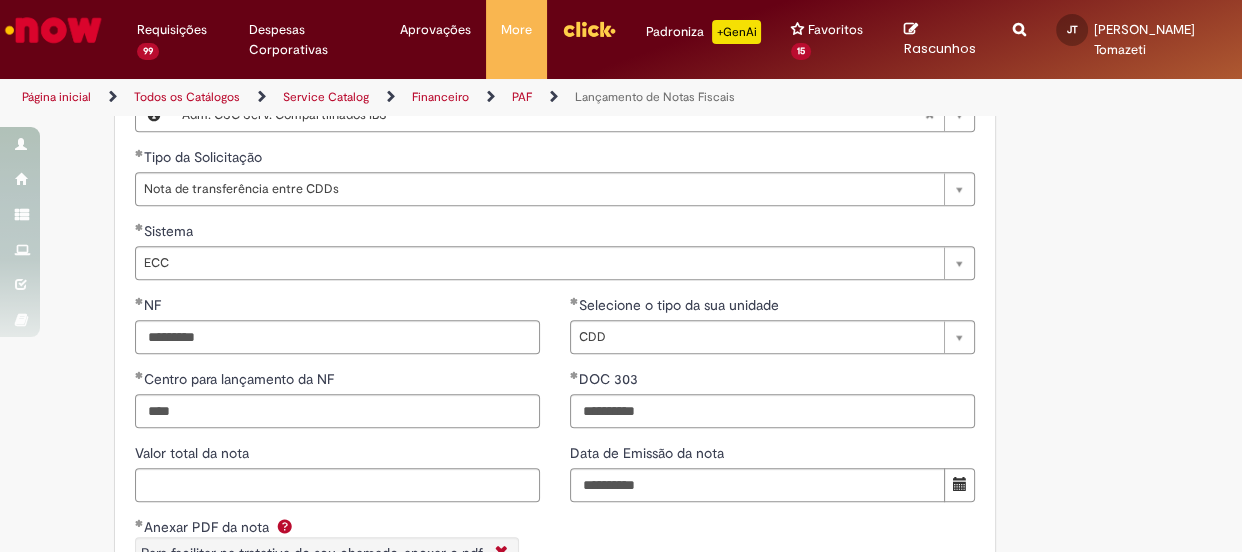 type on "******" 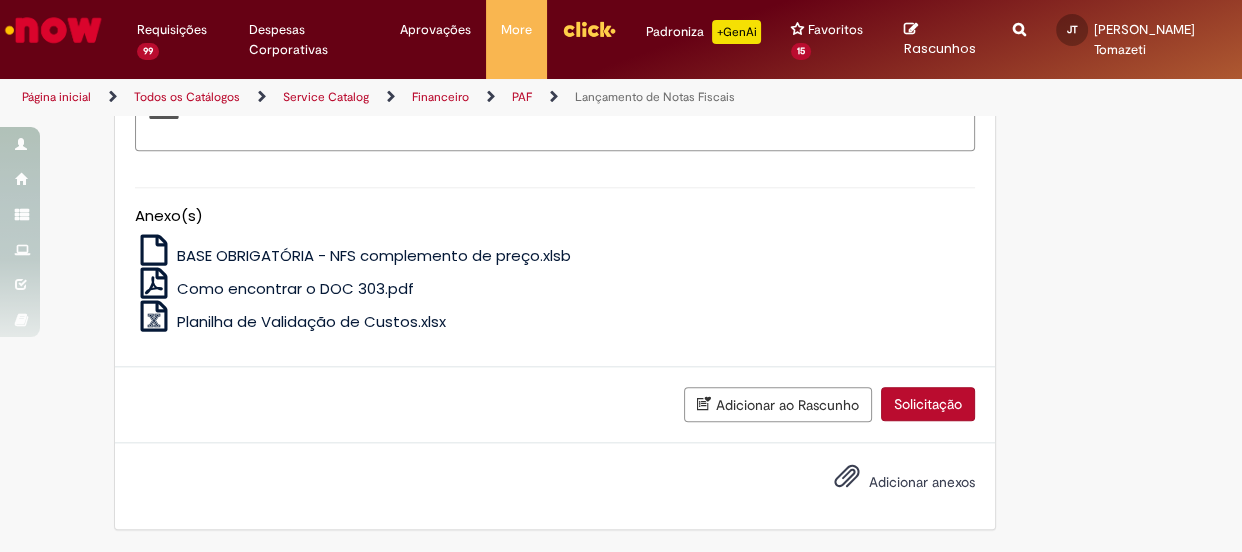 click on "Solicitação" at bounding box center (928, 404) 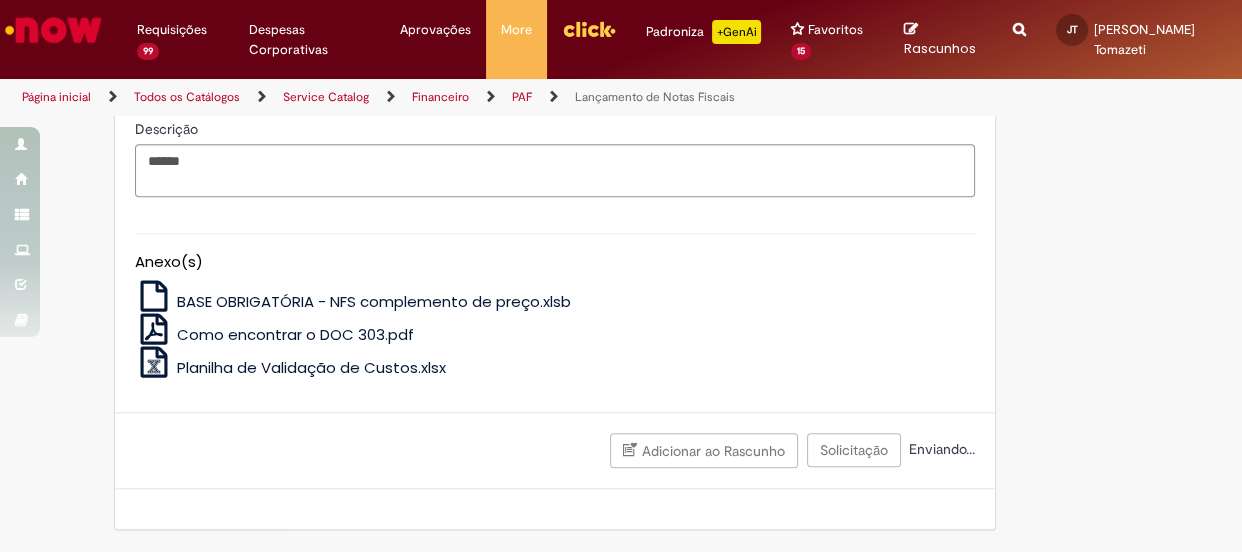 scroll, scrollTop: 1973, scrollLeft: 0, axis: vertical 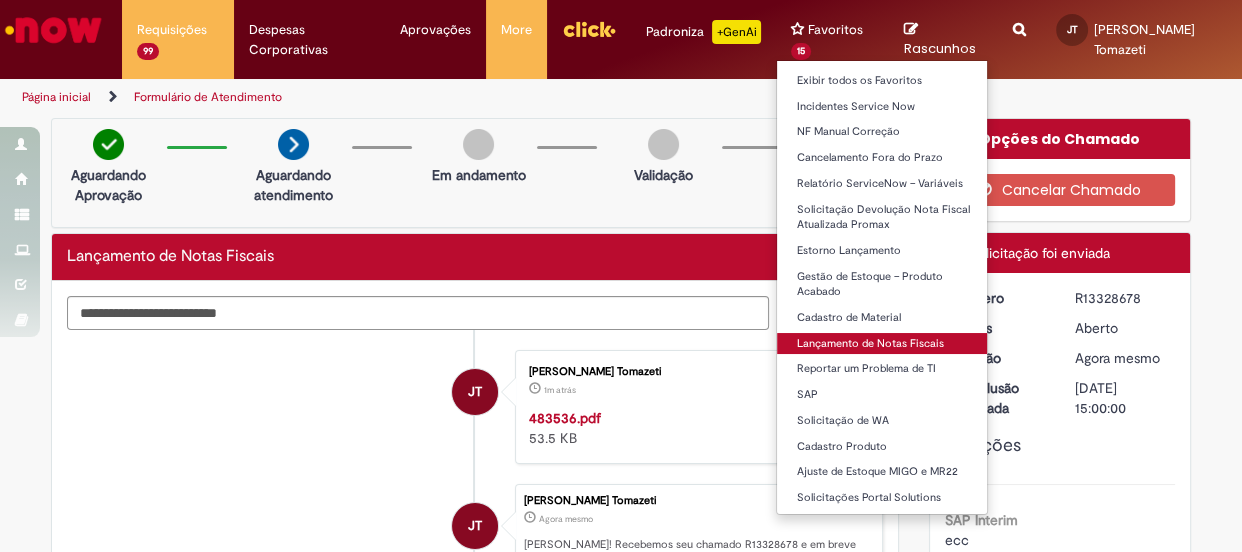 click on "Lançamento de Notas Fiscais" at bounding box center [887, 344] 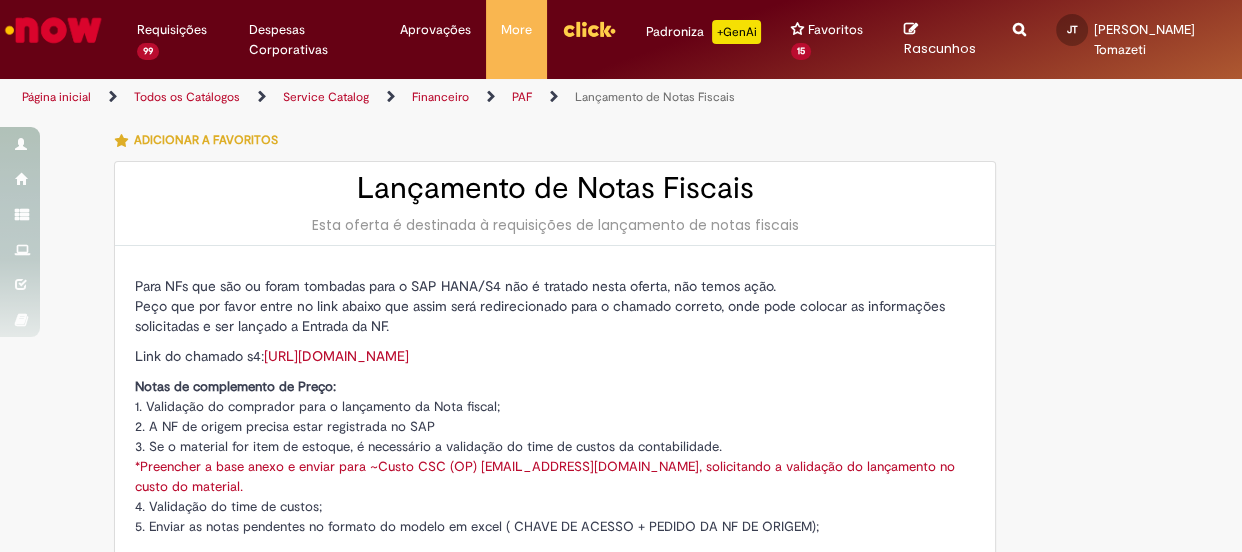 type on "********" 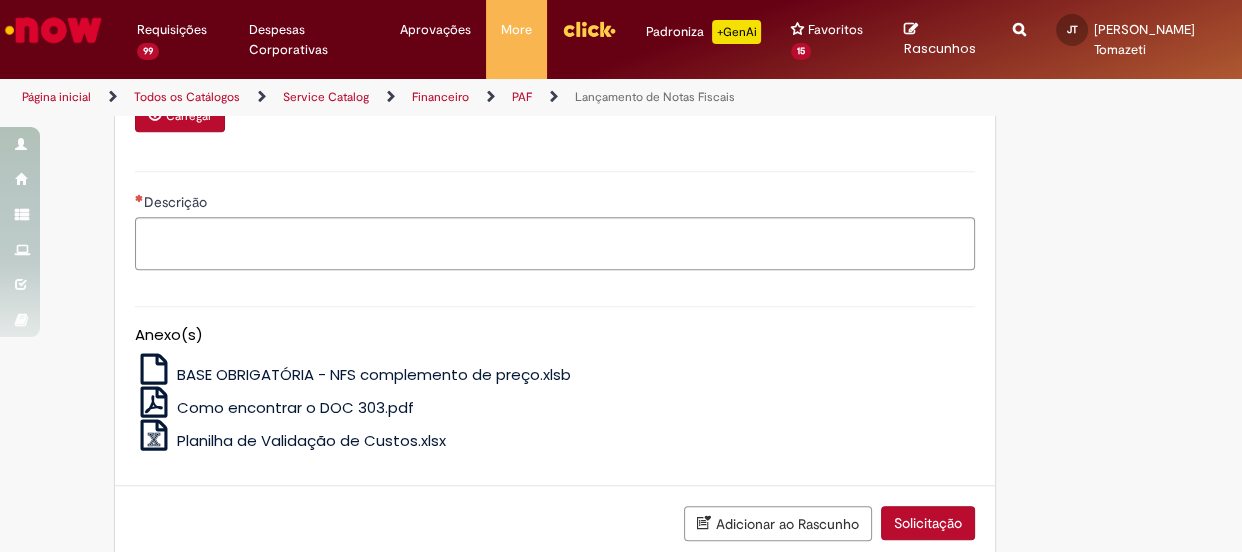 scroll, scrollTop: 1636, scrollLeft: 0, axis: vertical 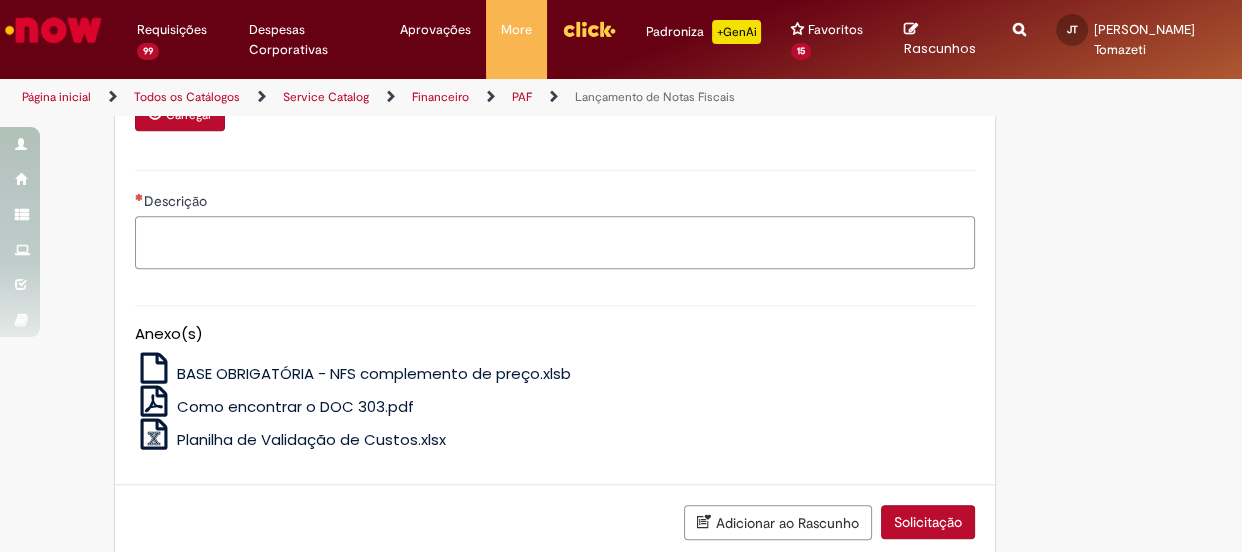 click on "Descrição" at bounding box center (555, 243) 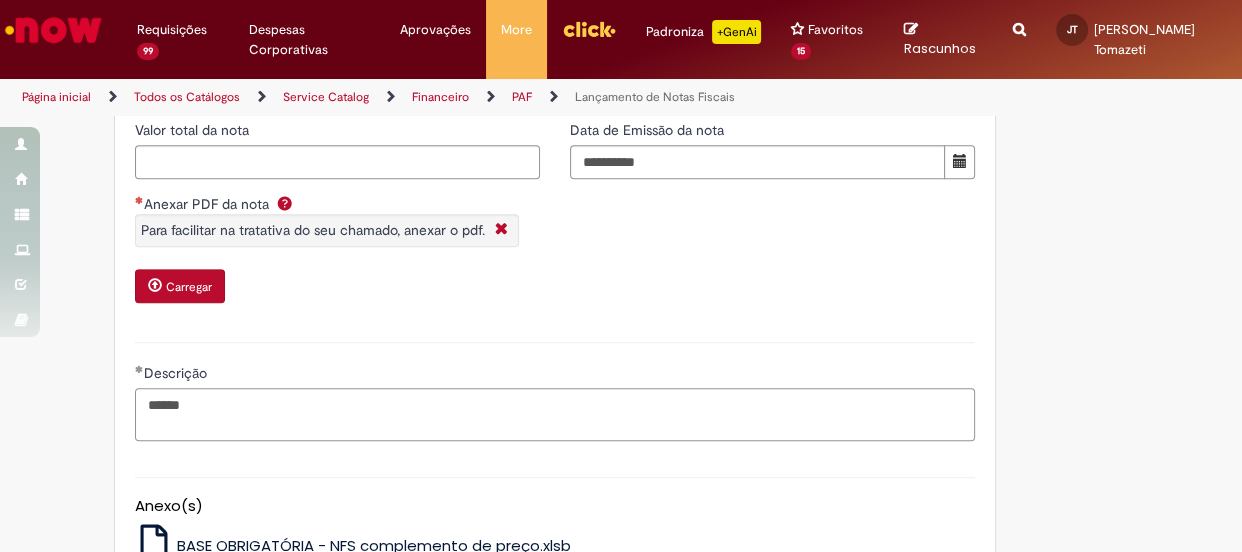 scroll, scrollTop: 1181, scrollLeft: 0, axis: vertical 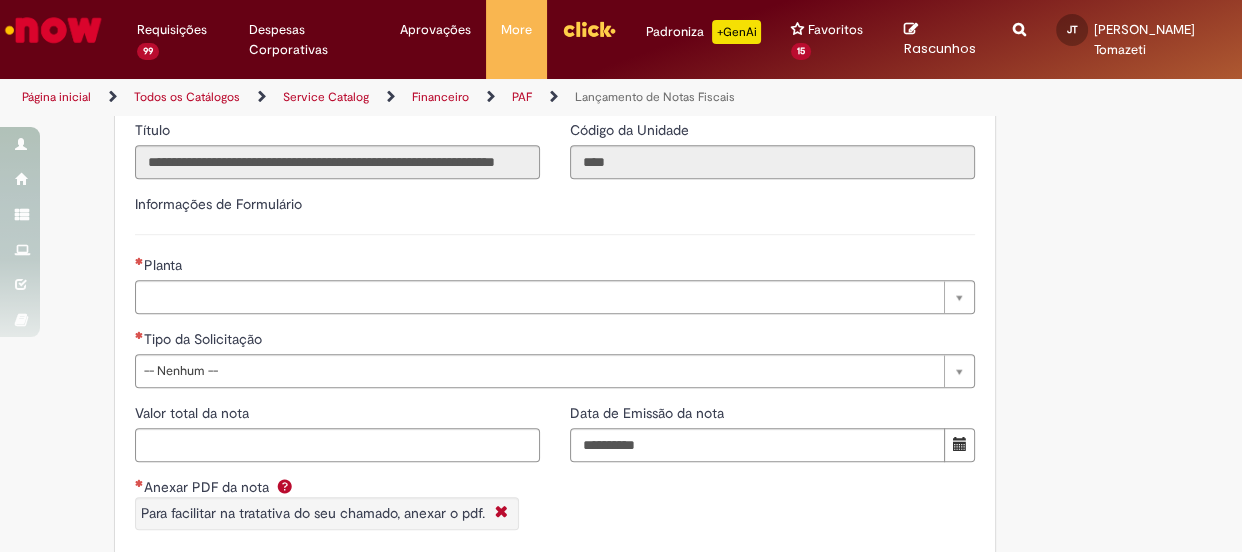 type on "******" 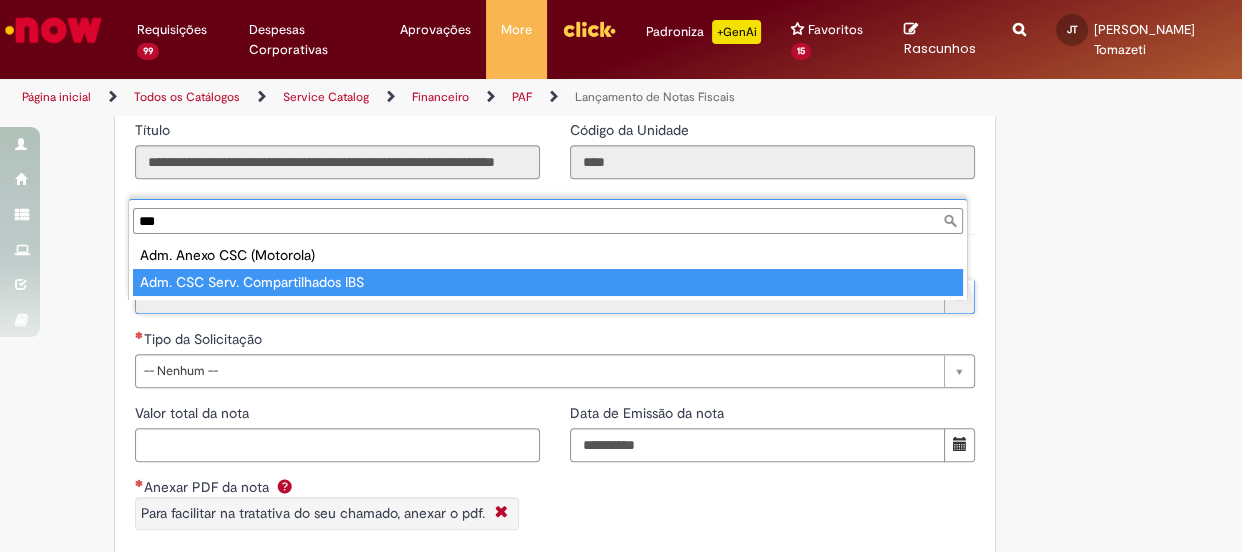 type on "***" 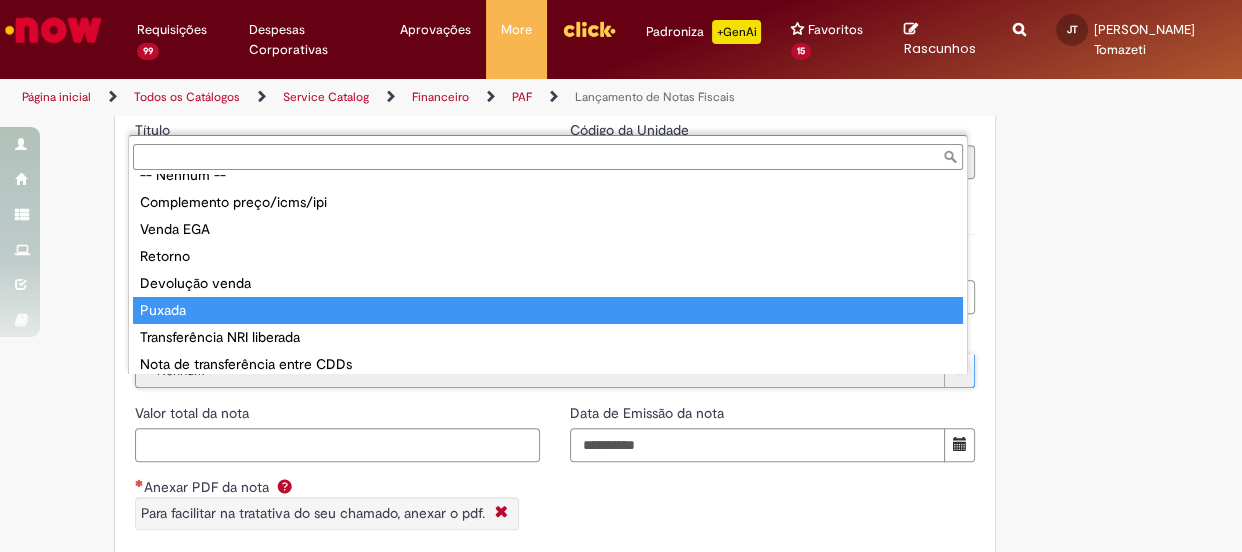 scroll, scrollTop: 50, scrollLeft: 0, axis: vertical 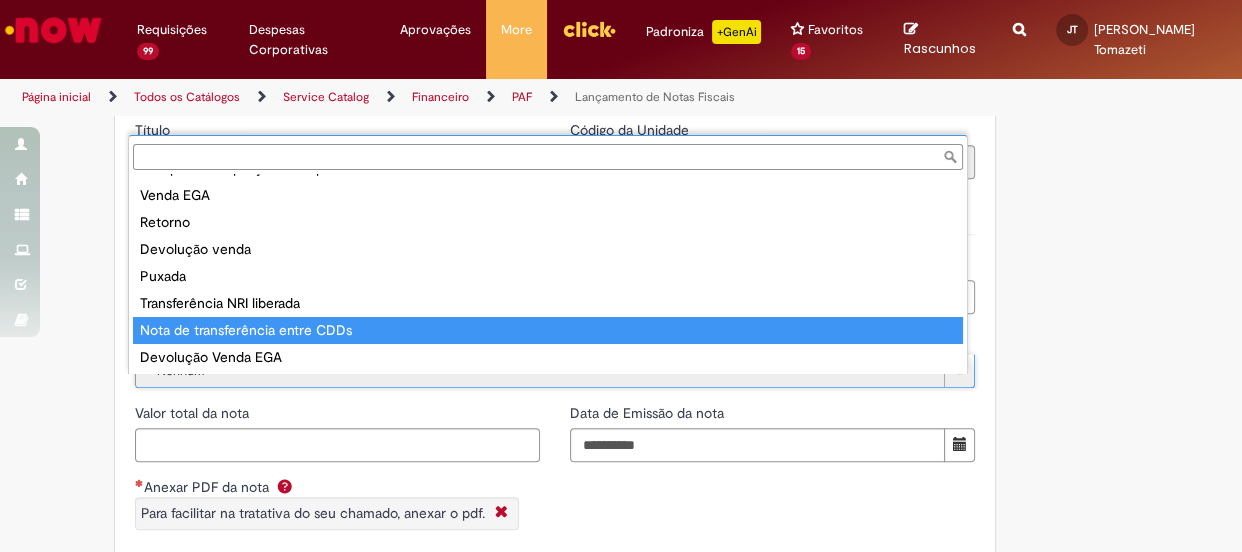 type on "**********" 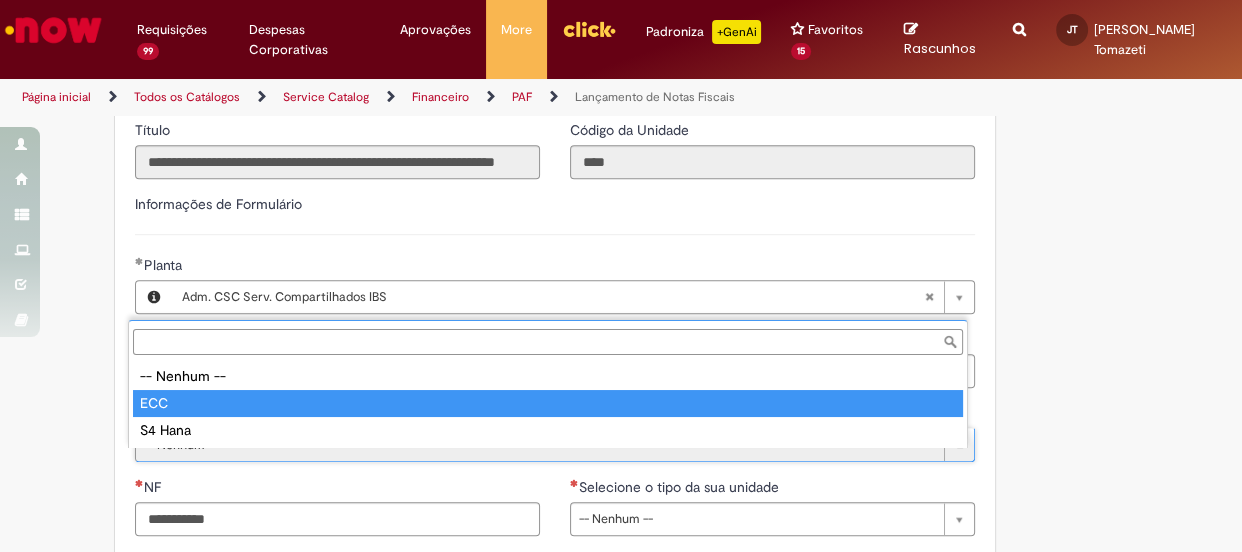 type on "***" 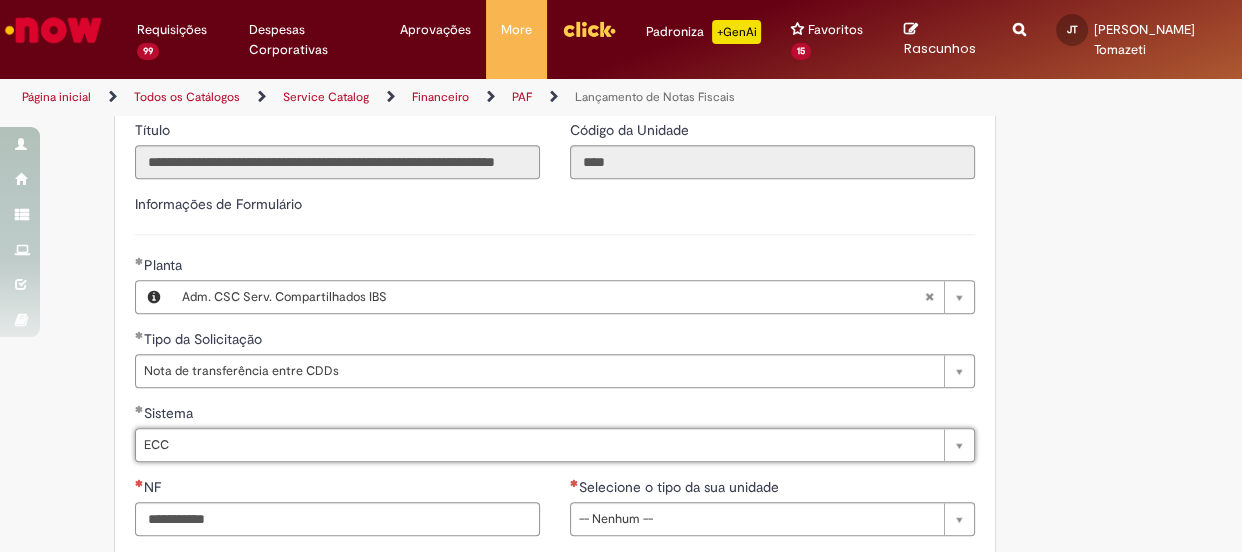 scroll, scrollTop: 1363, scrollLeft: 0, axis: vertical 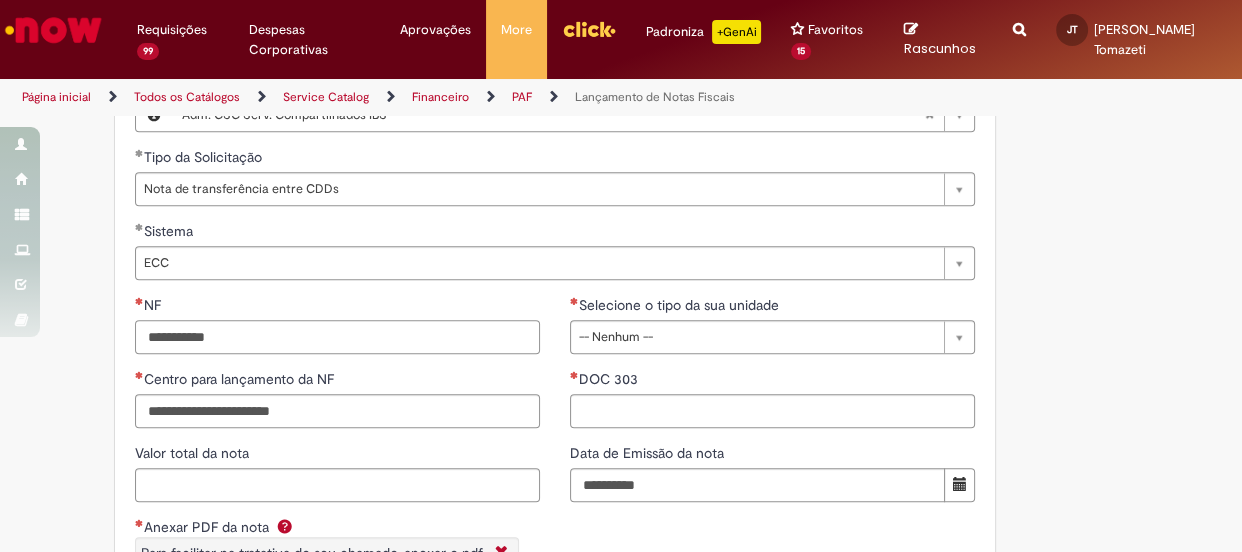 click on "NF" at bounding box center (337, 337) 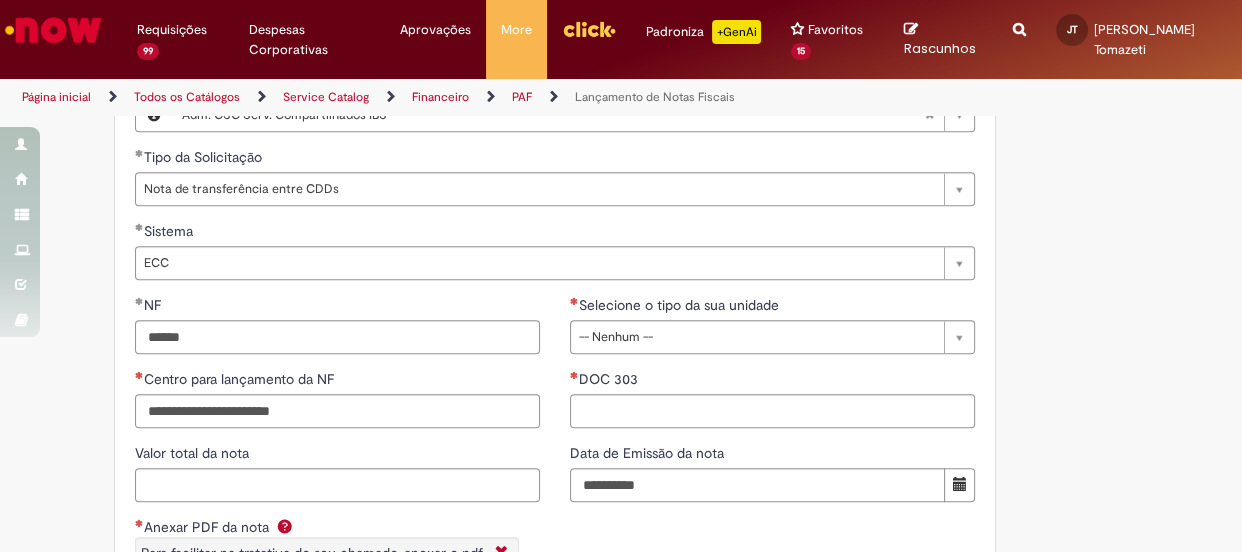 type on "*********" 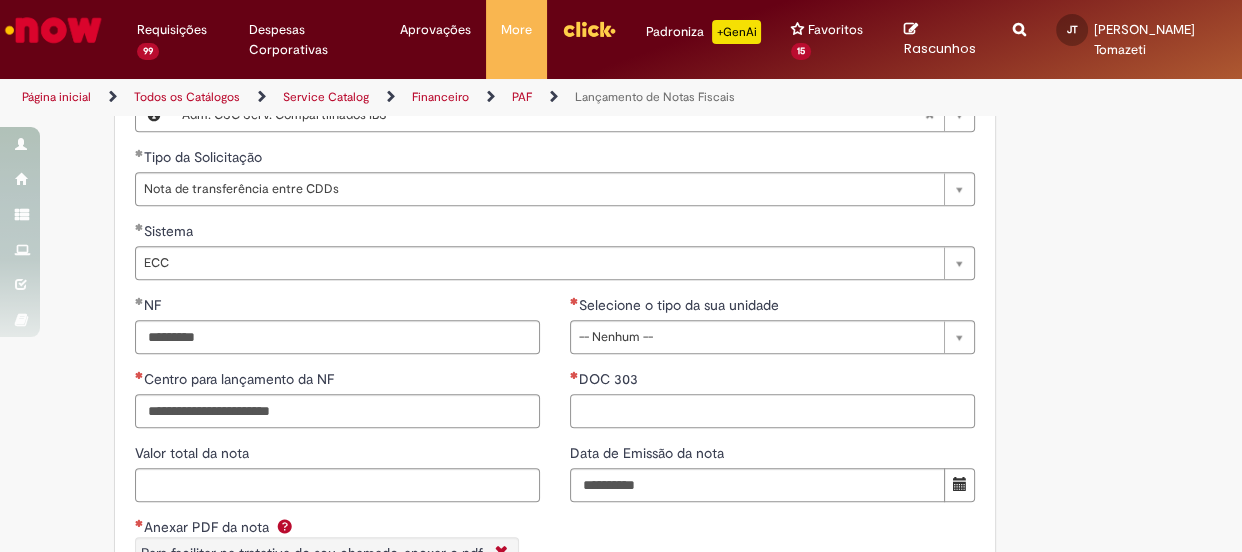 click on "DOC 303" at bounding box center [772, 411] 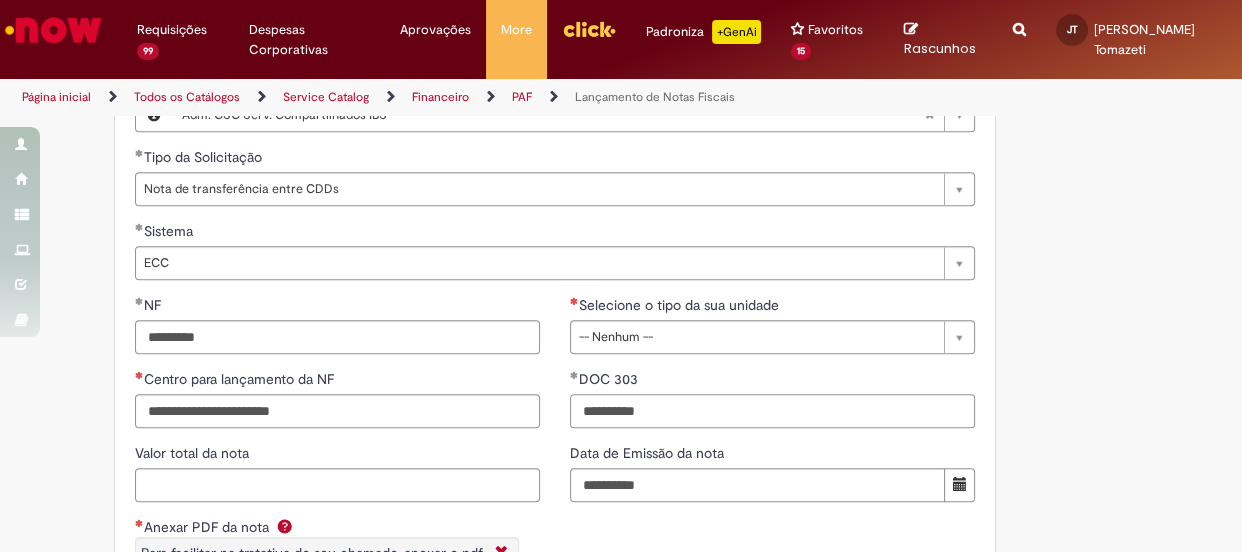 type on "**********" 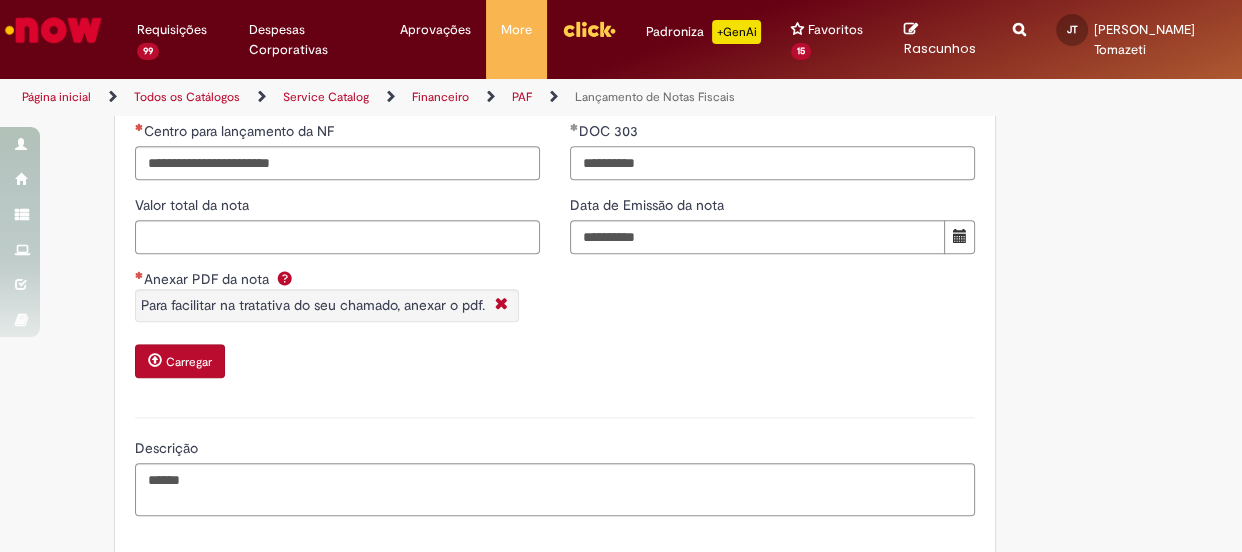 scroll, scrollTop: 1636, scrollLeft: 0, axis: vertical 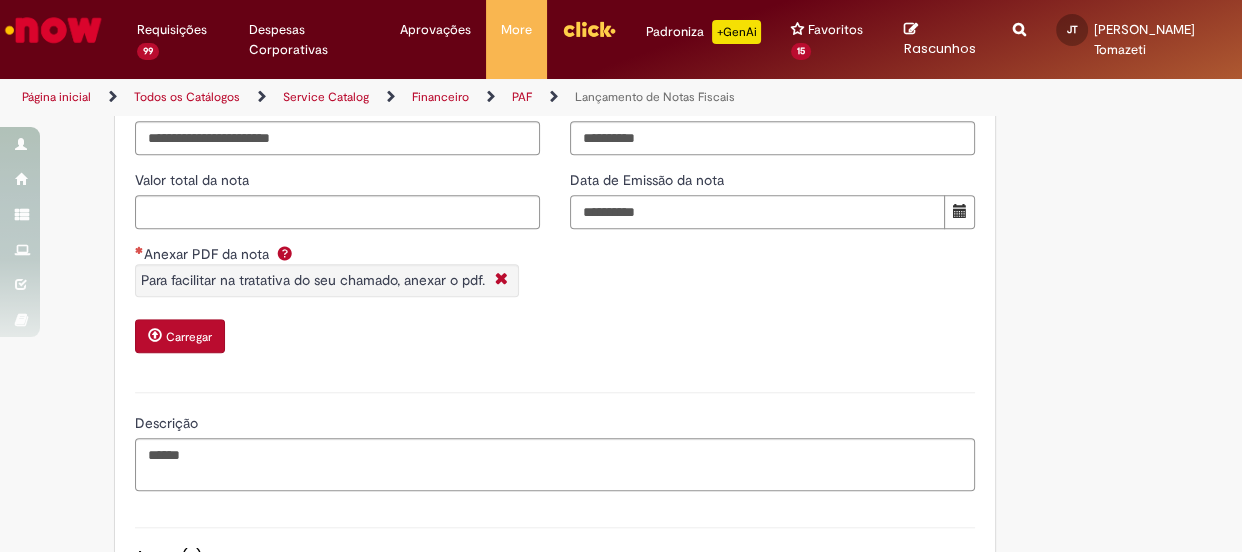 click on "Data de Emissão da nota" at bounding box center [757, 212] 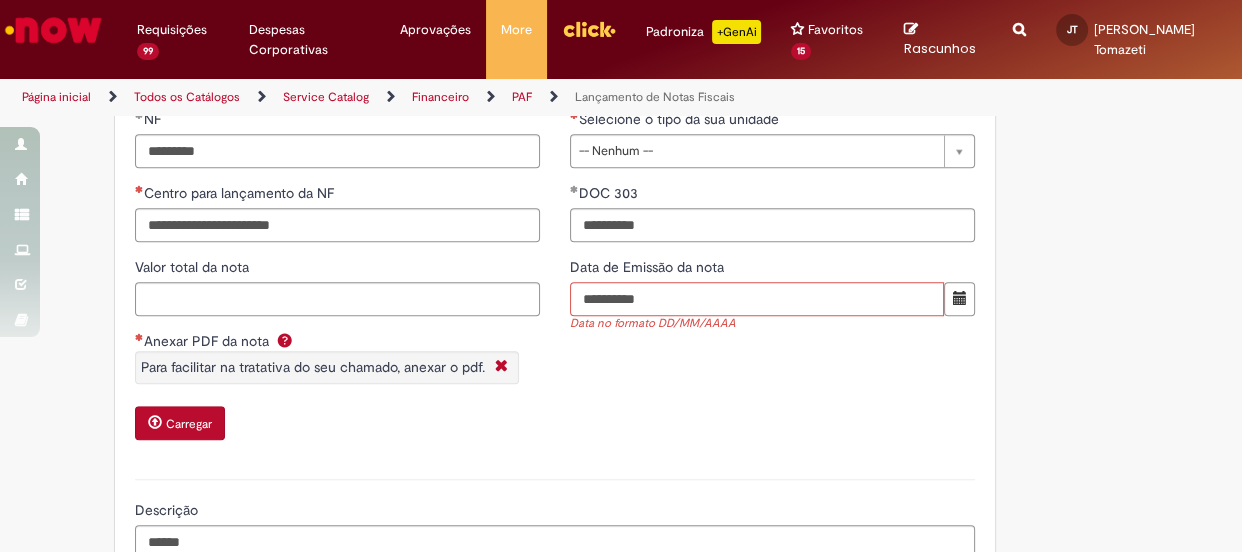 scroll, scrollTop: 1454, scrollLeft: 0, axis: vertical 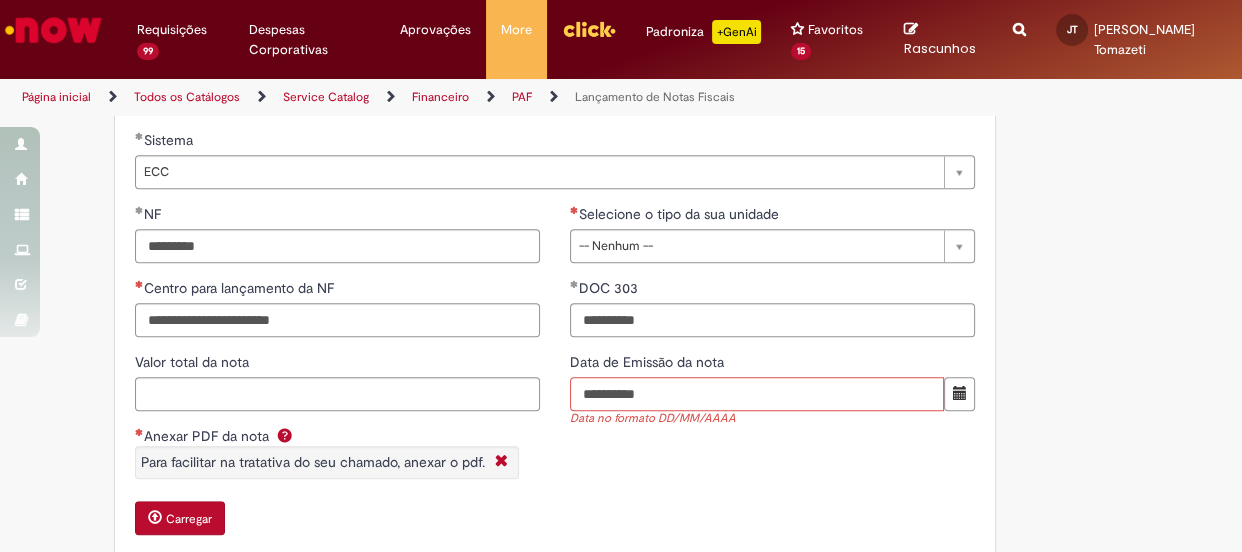type on "**********" 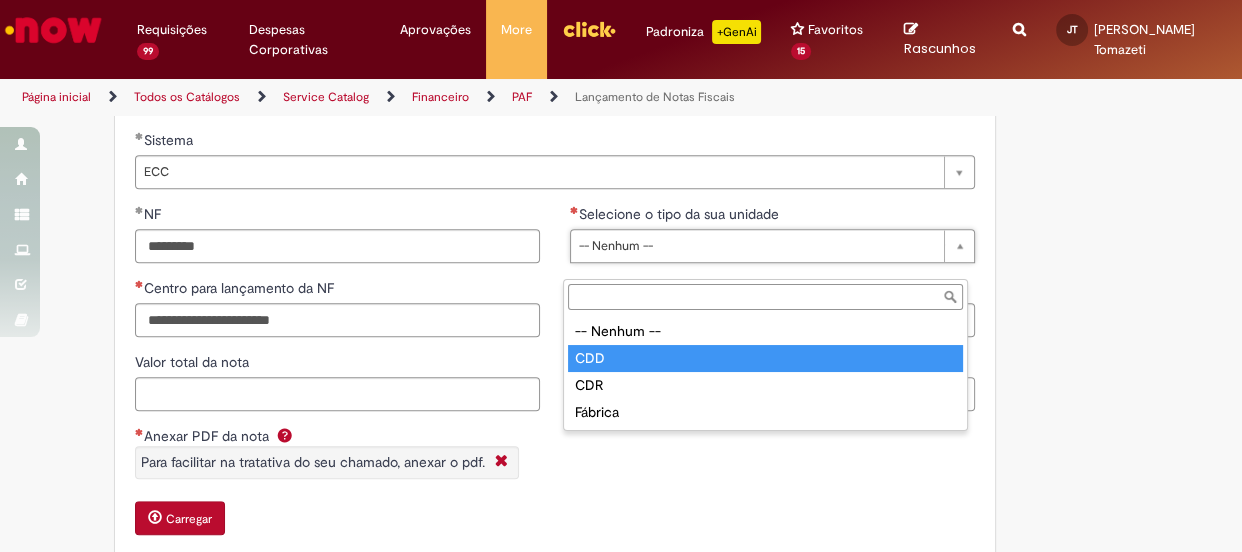 type on "***" 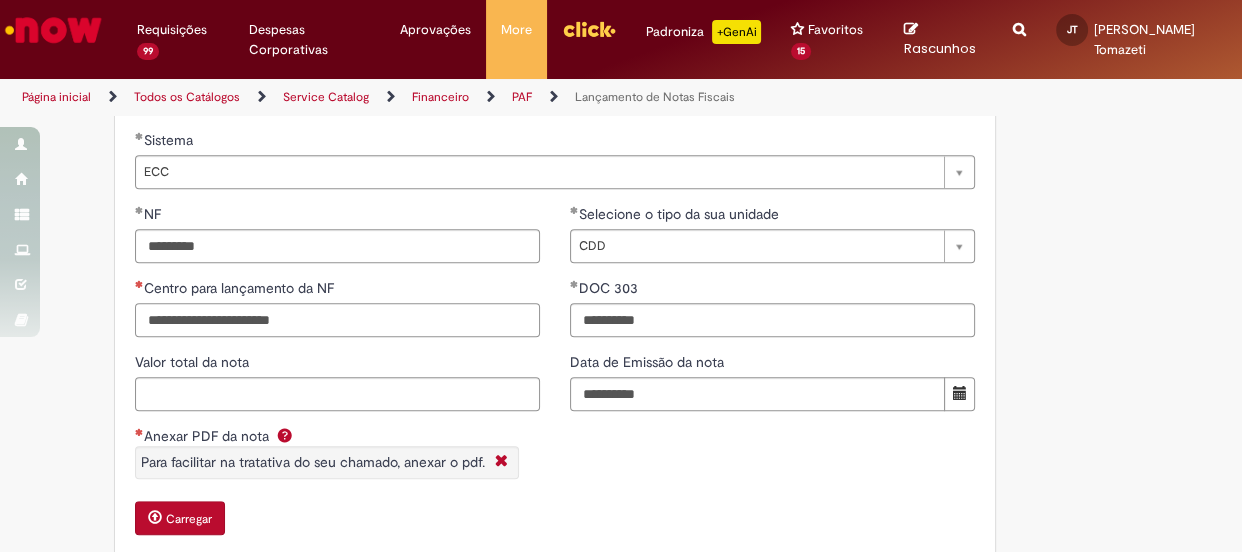 click on "Centro para lançamento da NF" at bounding box center (337, 320) 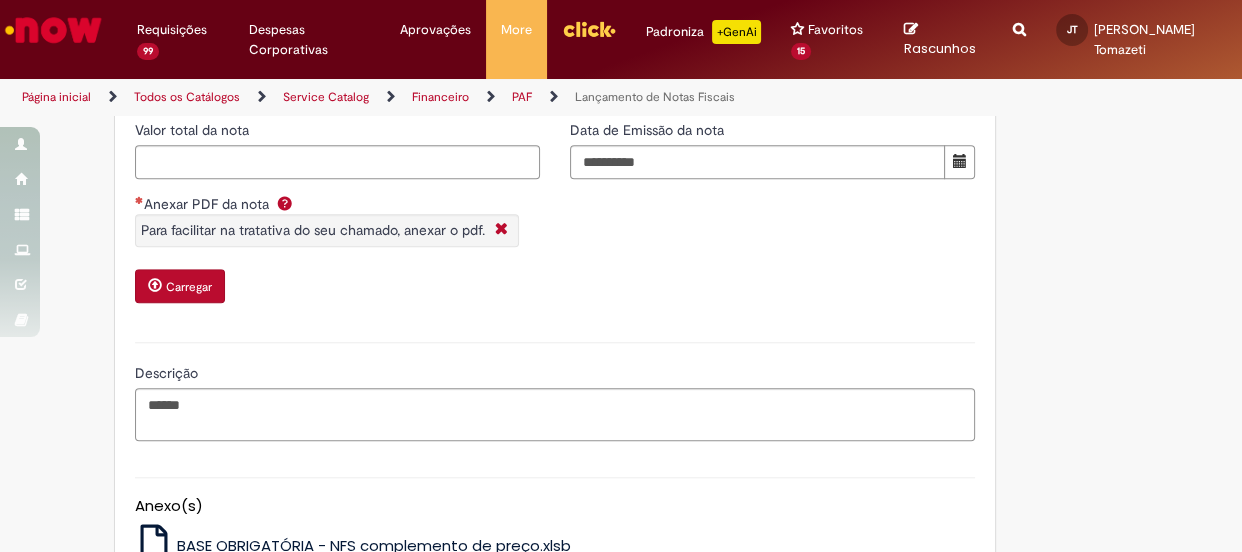 scroll, scrollTop: 1727, scrollLeft: 0, axis: vertical 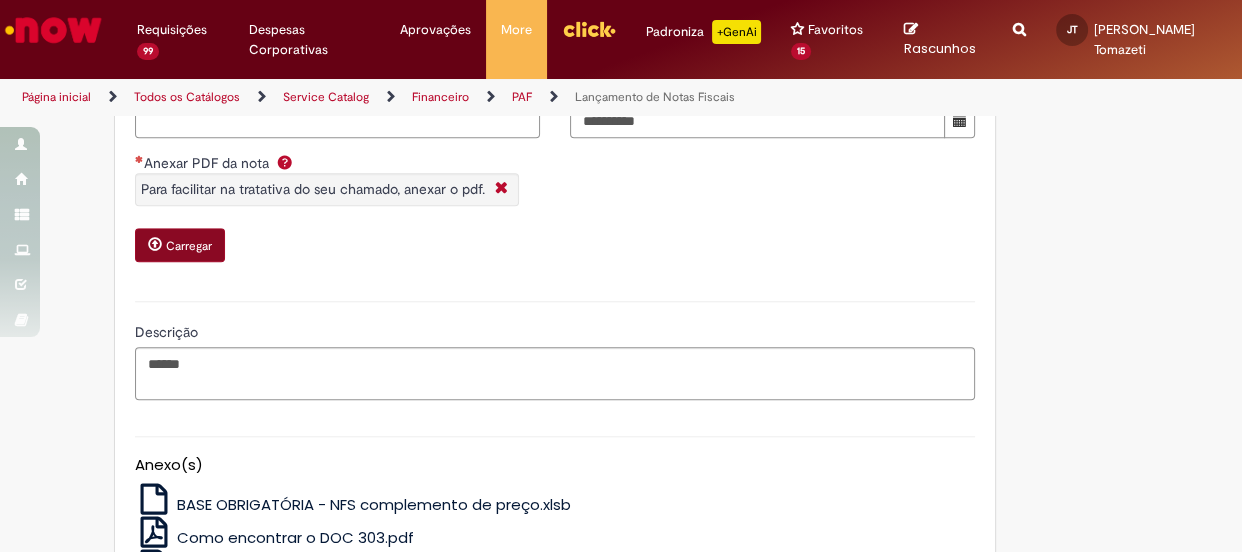 type on "****" 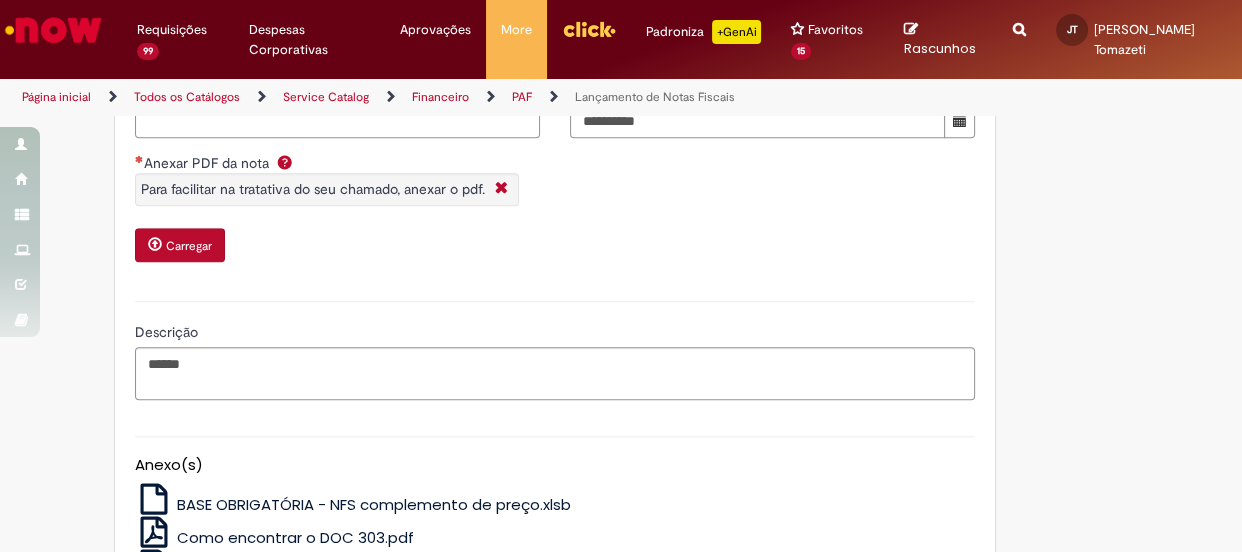 click on "Carregar" at bounding box center (180, 245) 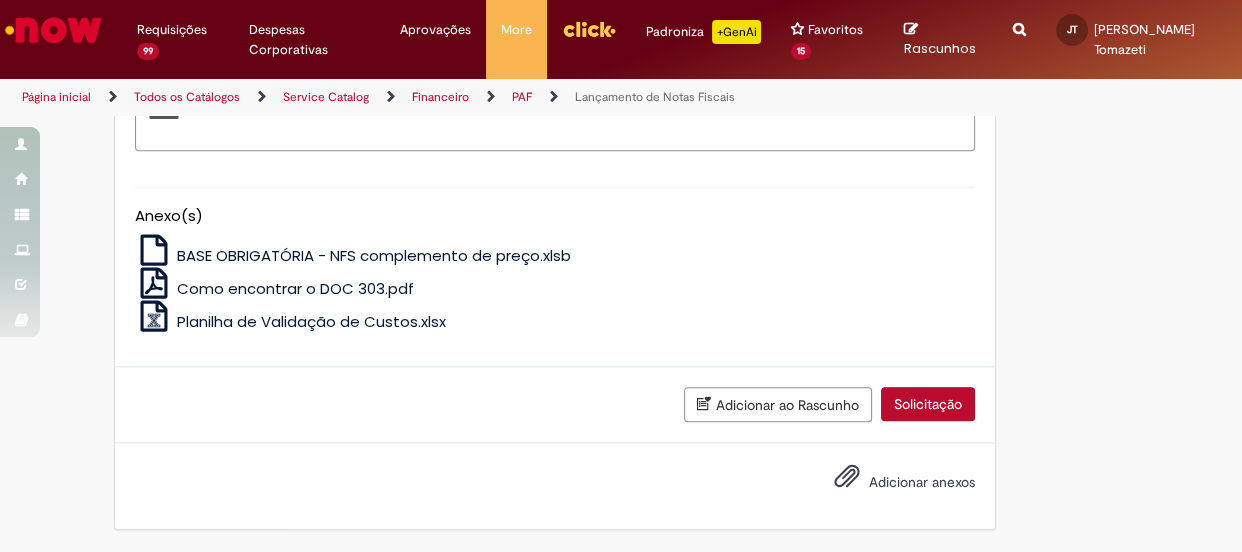 click on "Solicitação" at bounding box center (928, 404) 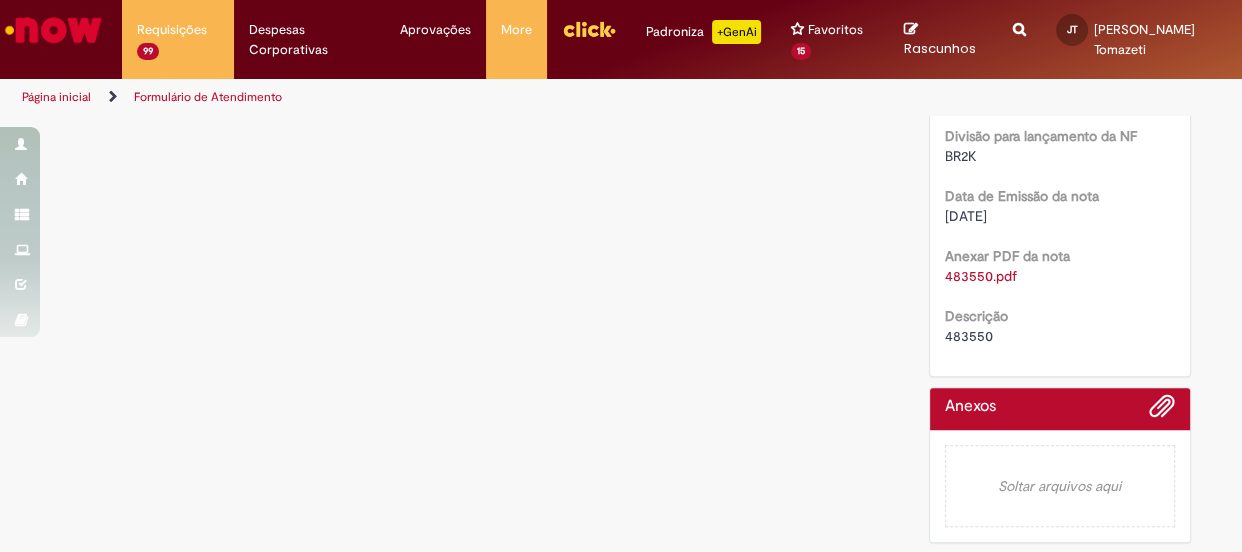 scroll, scrollTop: 0, scrollLeft: 0, axis: both 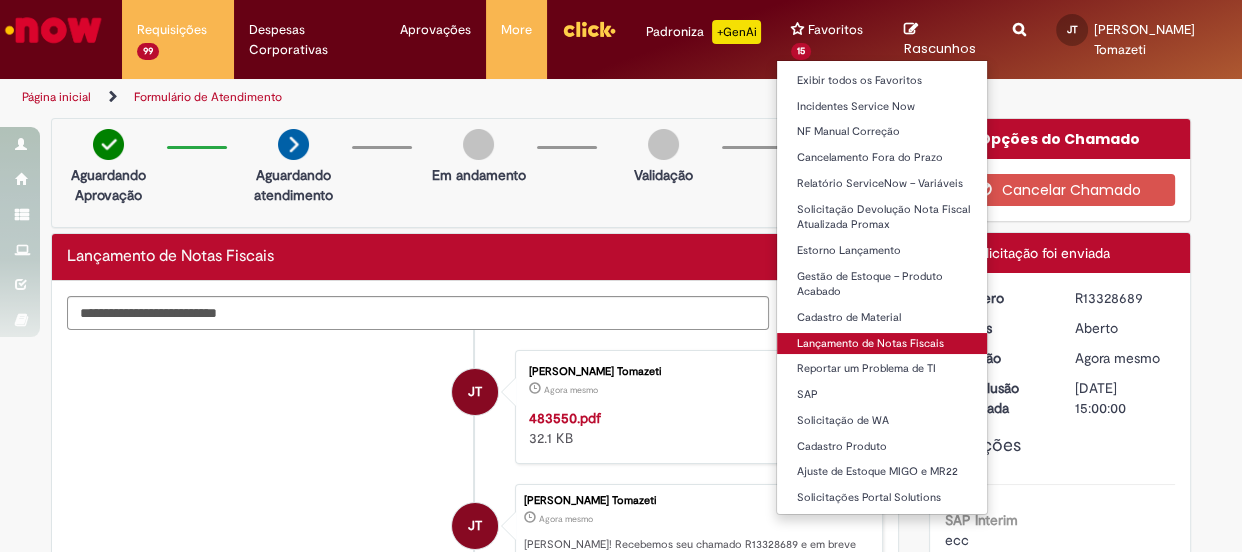 click on "Lançamento de Notas Fiscais" at bounding box center [887, 344] 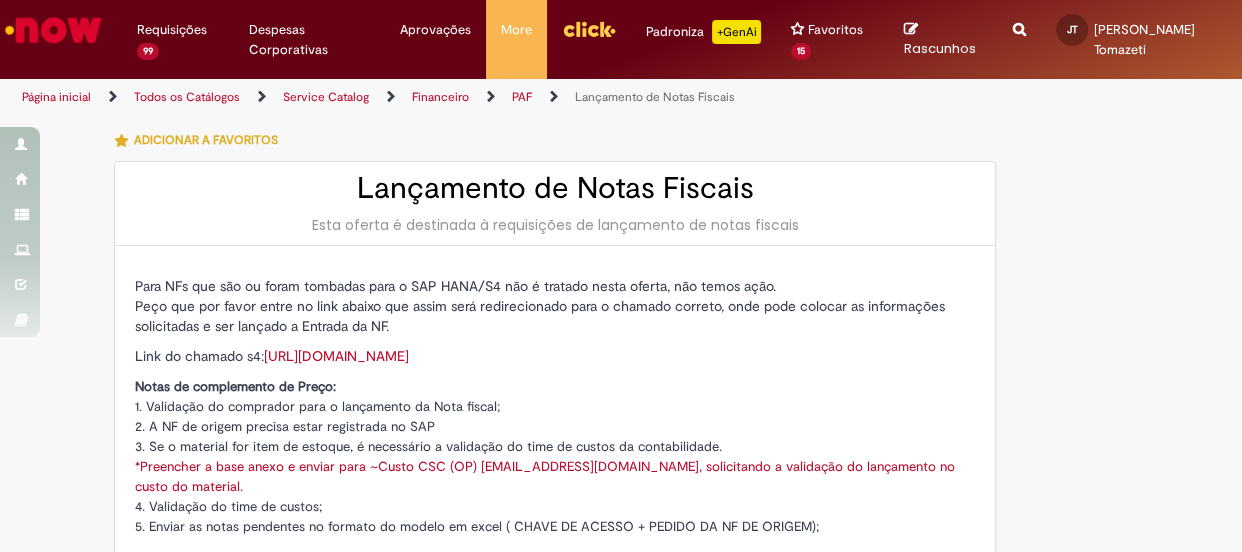 type on "********" 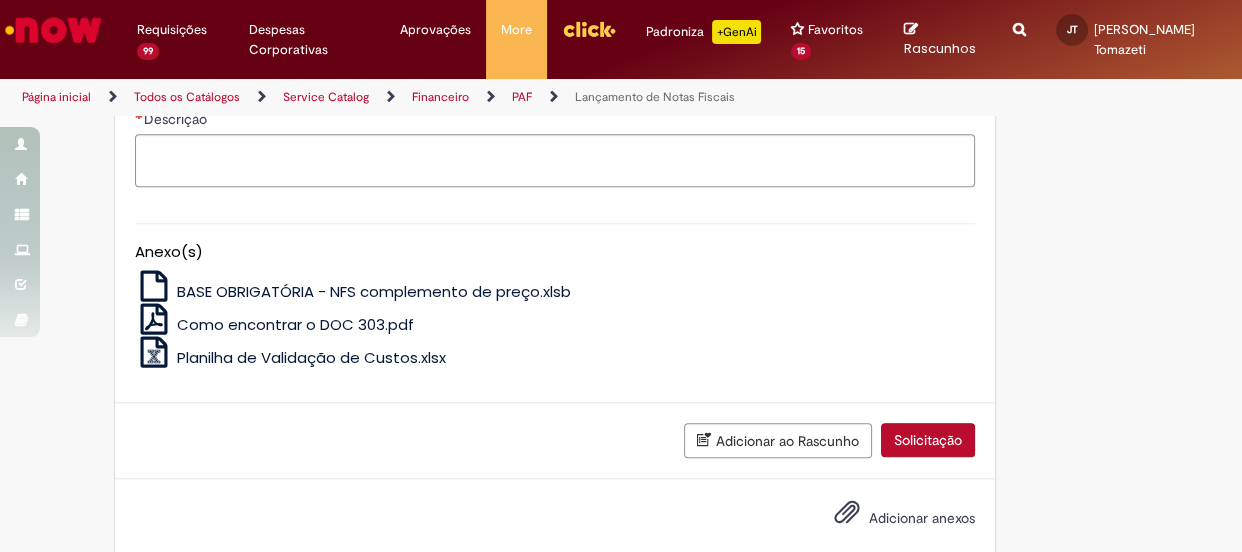 scroll, scrollTop: 1727, scrollLeft: 0, axis: vertical 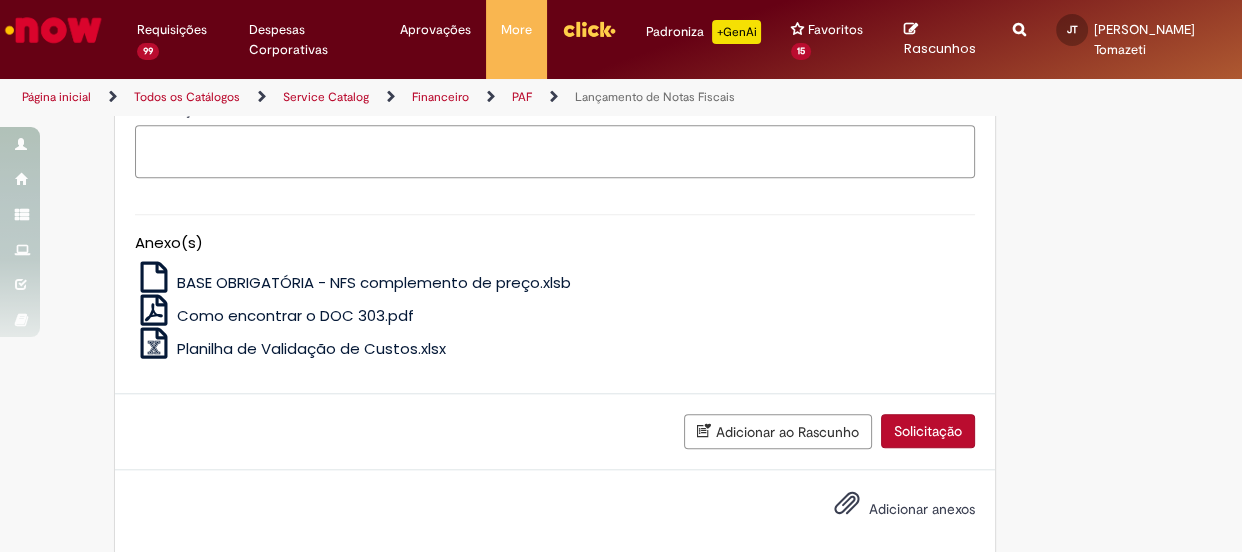 drag, startPoint x: 336, startPoint y: 177, endPoint x: 334, endPoint y: 240, distance: 63.03174 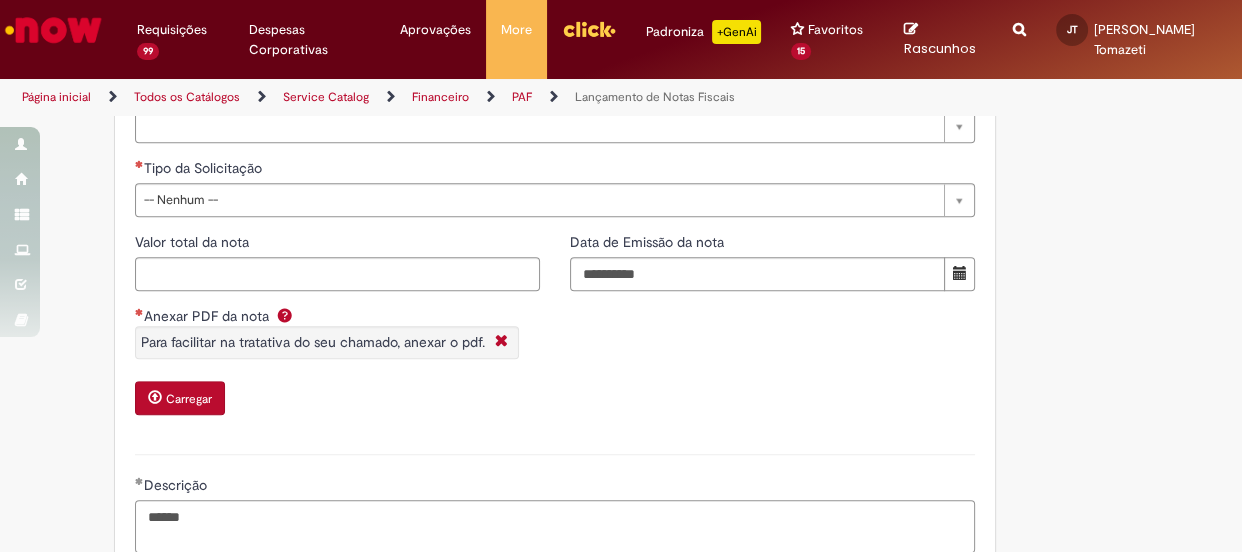 scroll, scrollTop: 1272, scrollLeft: 0, axis: vertical 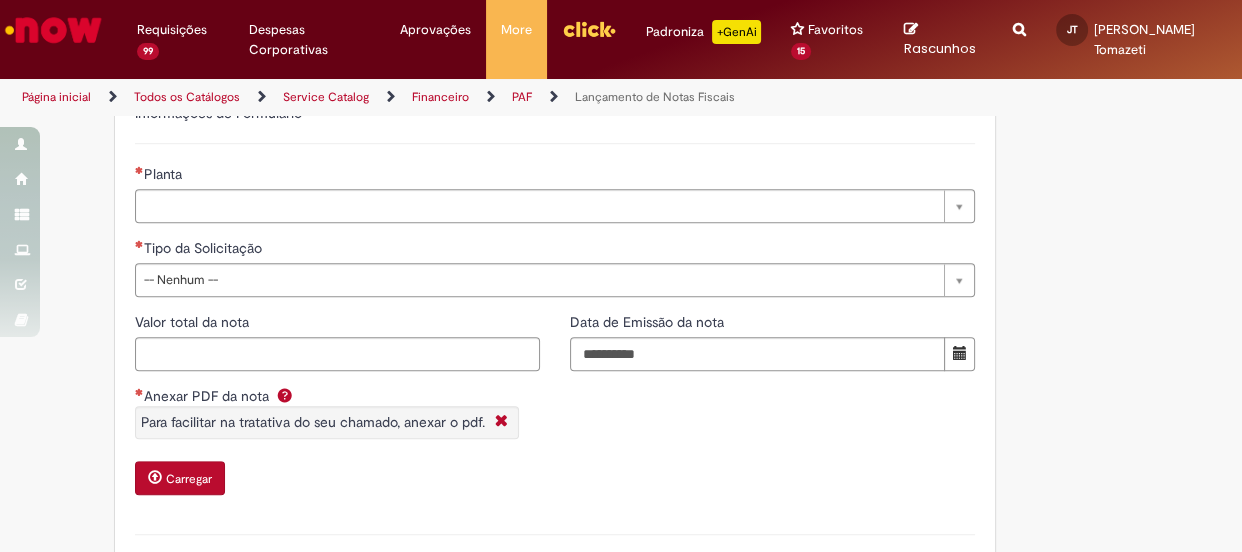 type on "******" 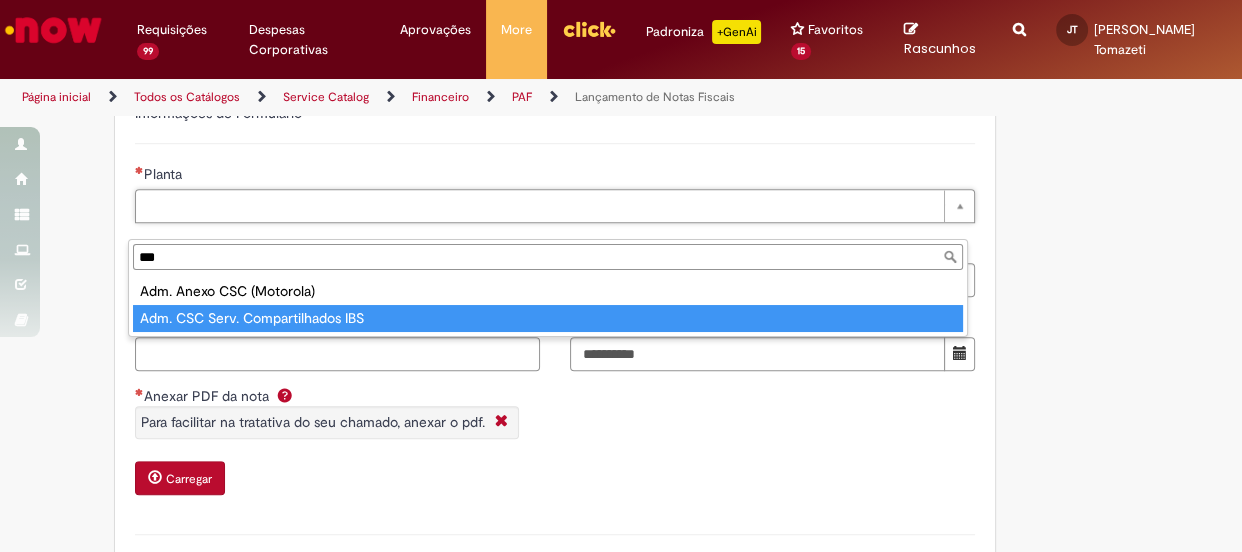 type on "***" 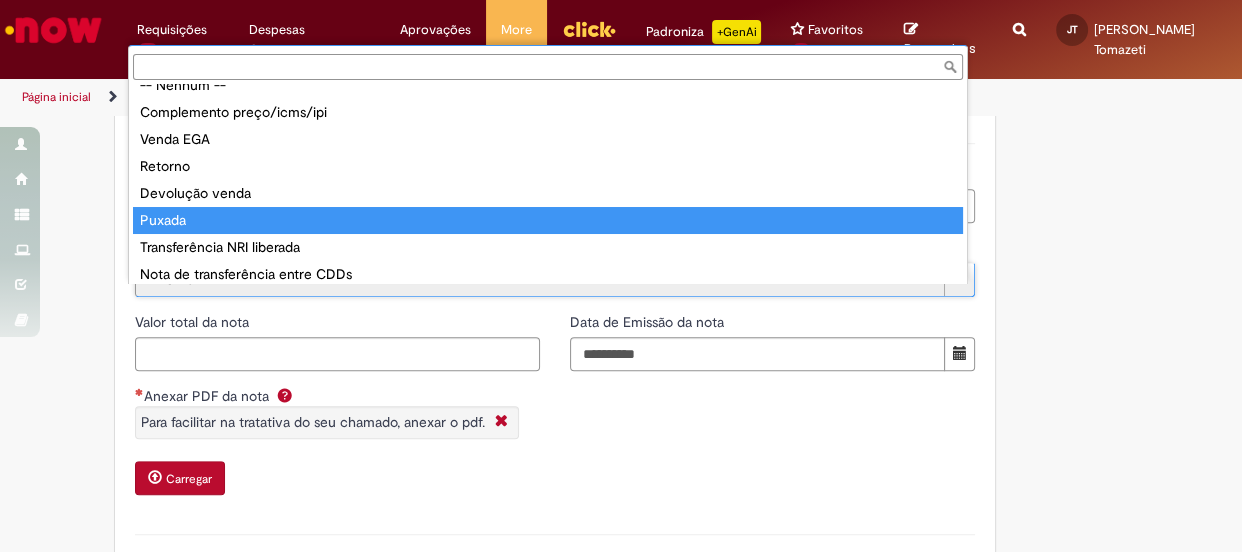 scroll, scrollTop: 50, scrollLeft: 0, axis: vertical 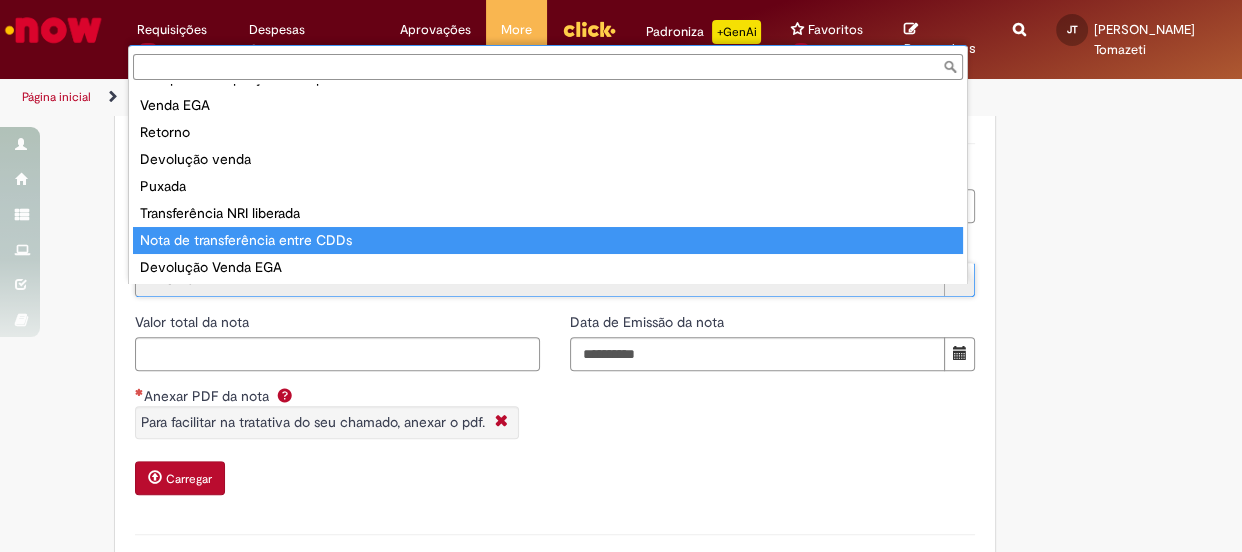 type on "**********" 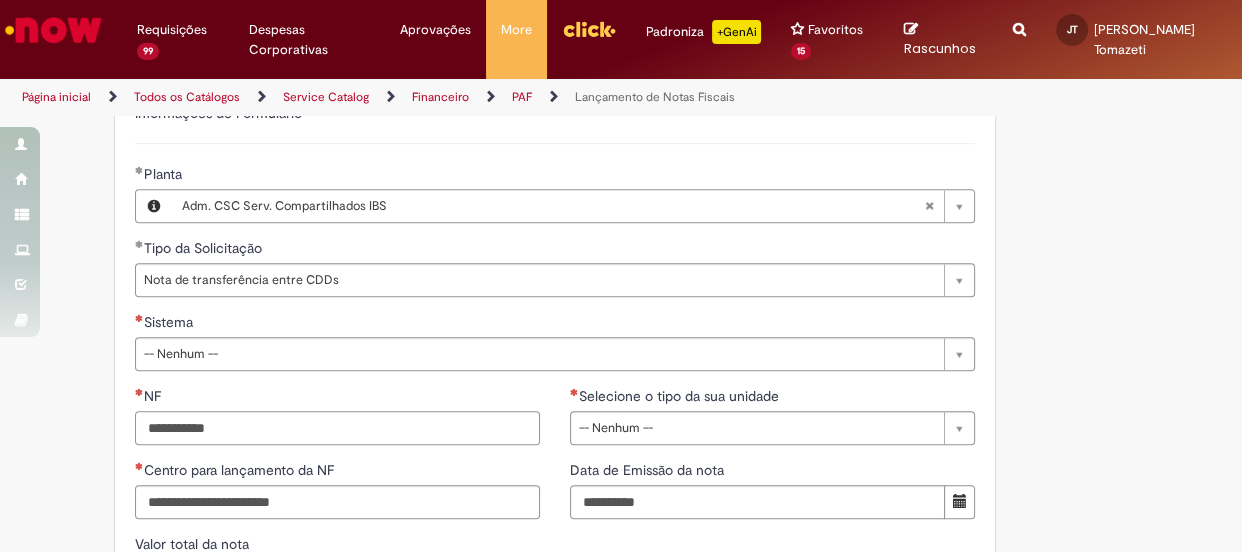 click on "NF" at bounding box center [337, 428] 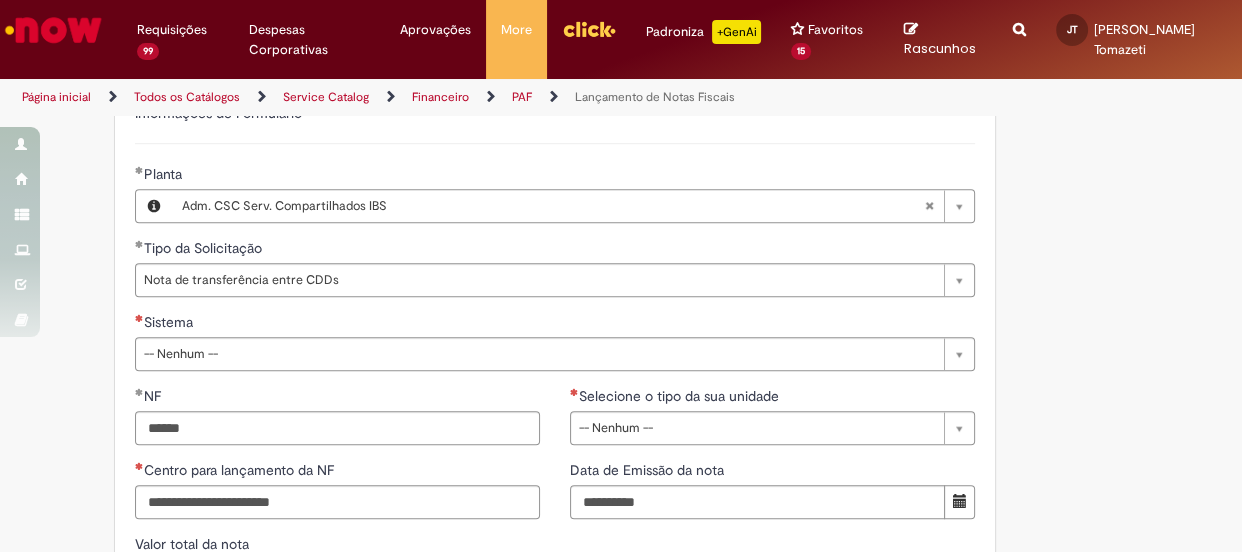 type on "*********" 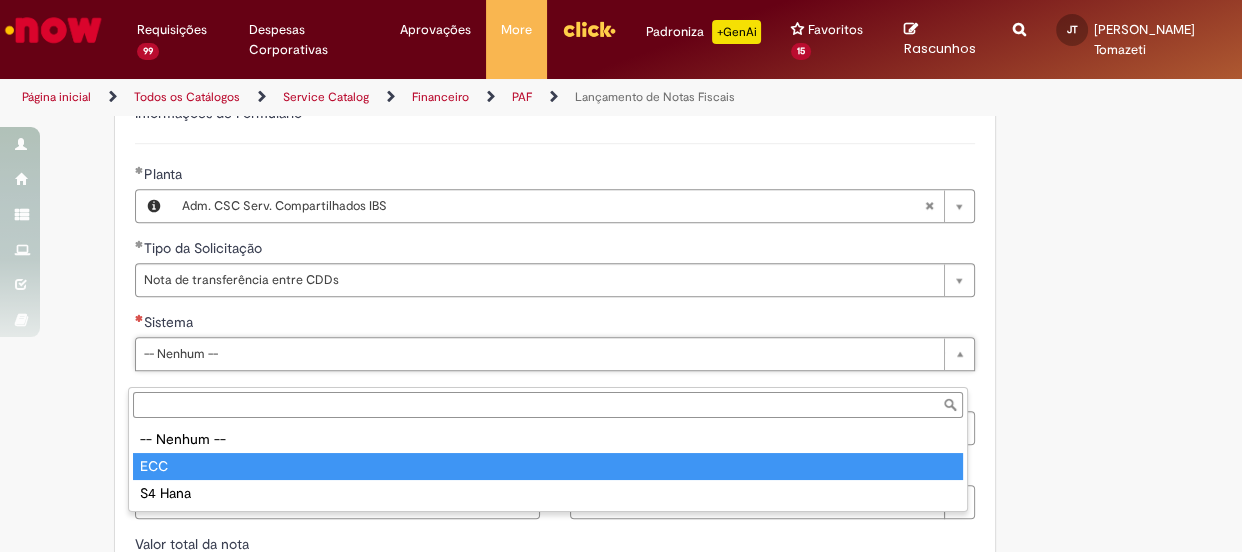 type on "***" 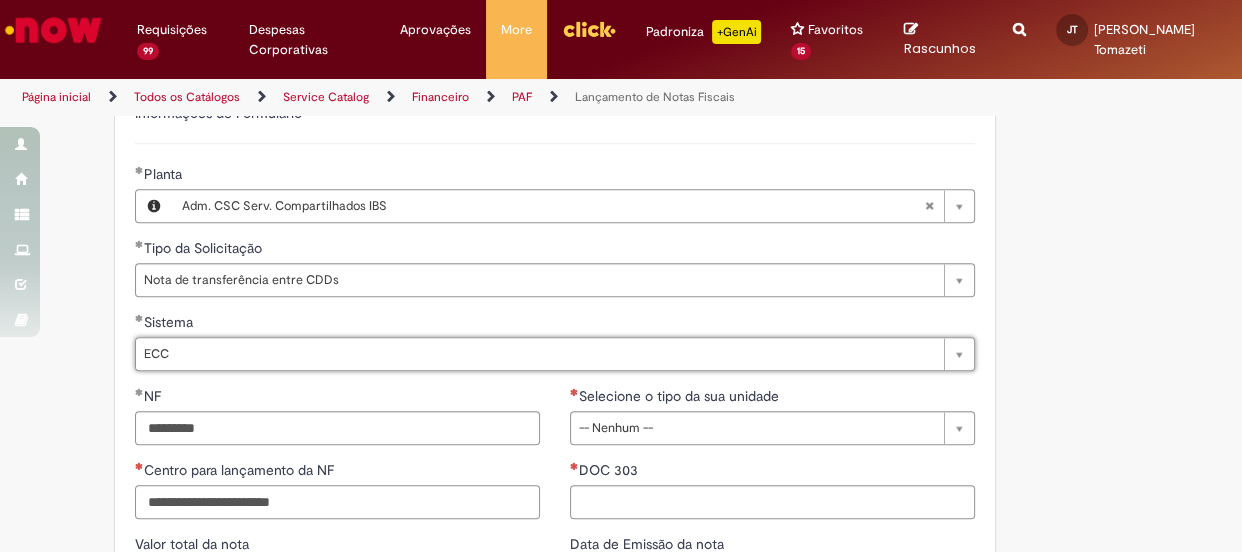 click on "Centro para lançamento da NF" at bounding box center (337, 502) 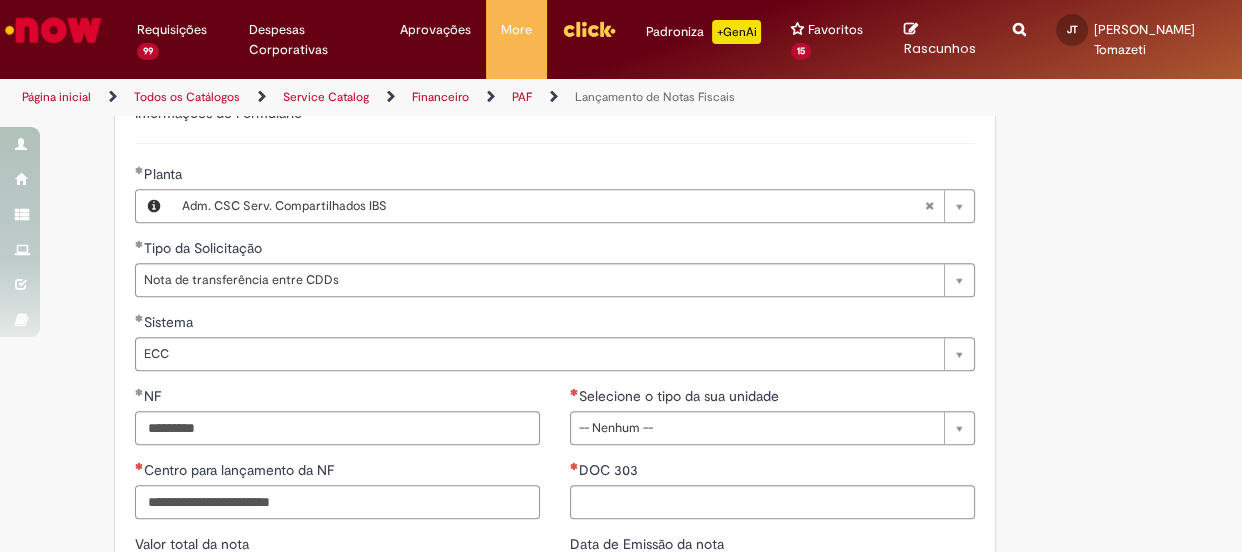 paste on "****" 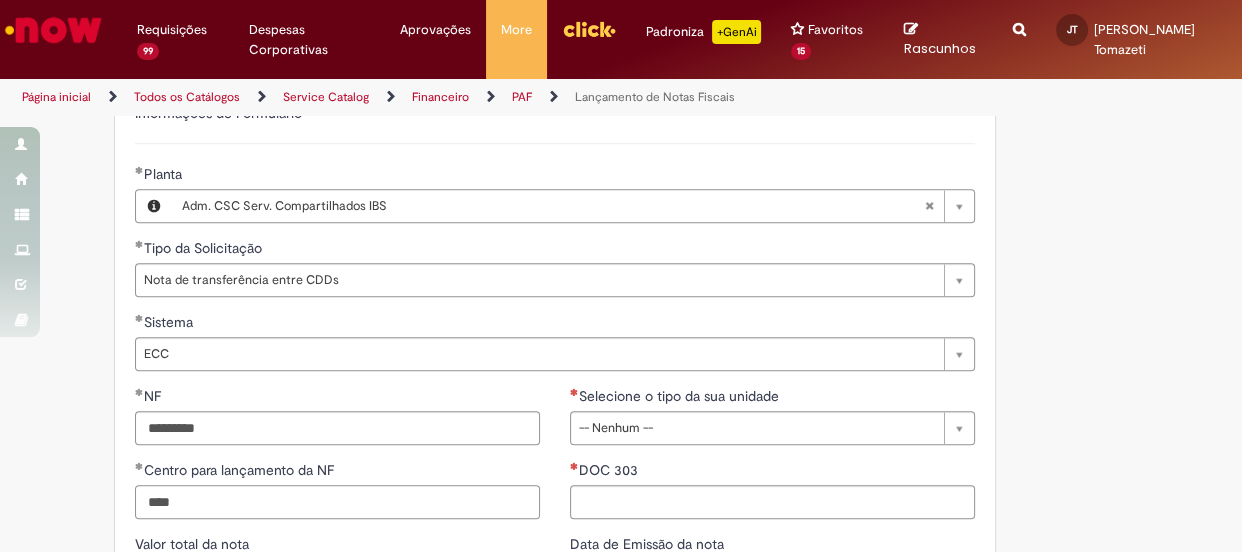 type on "****" 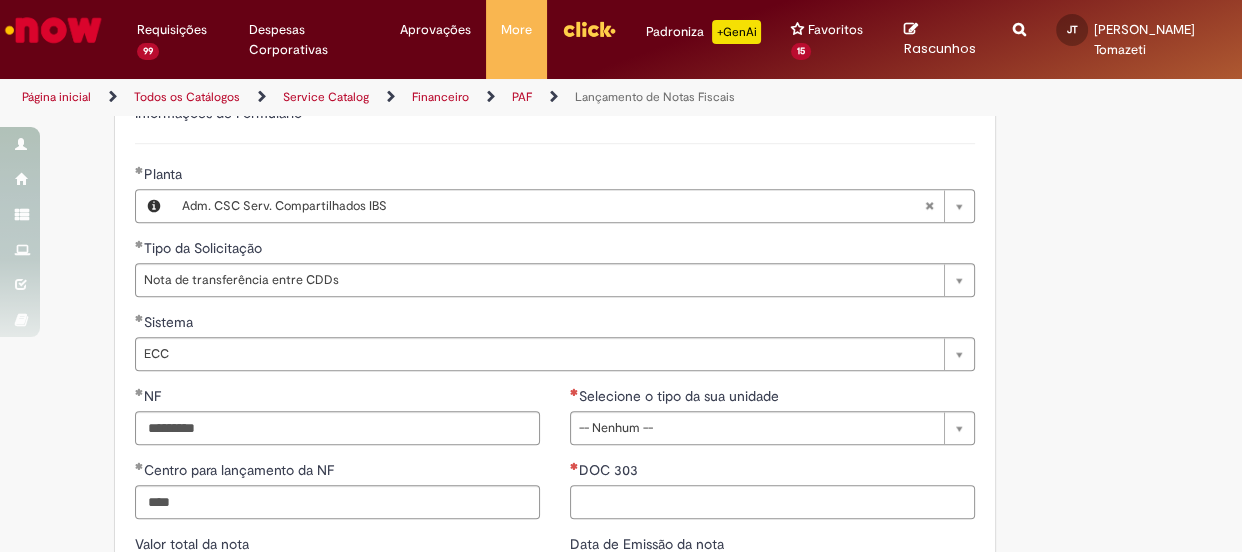 click on "DOC 303" at bounding box center (772, 502) 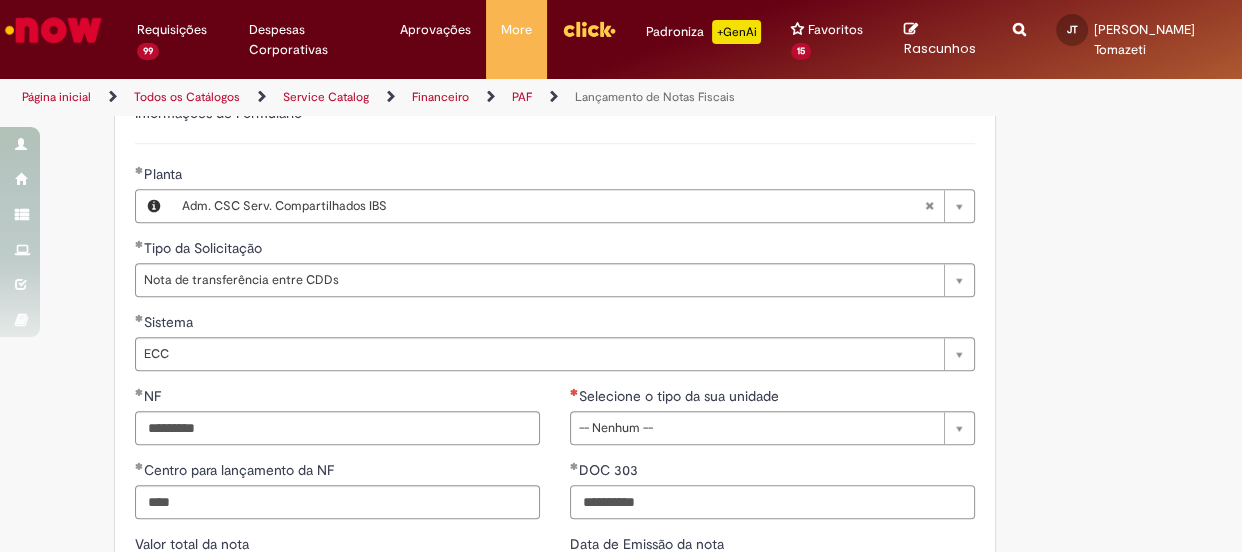 type on "**********" 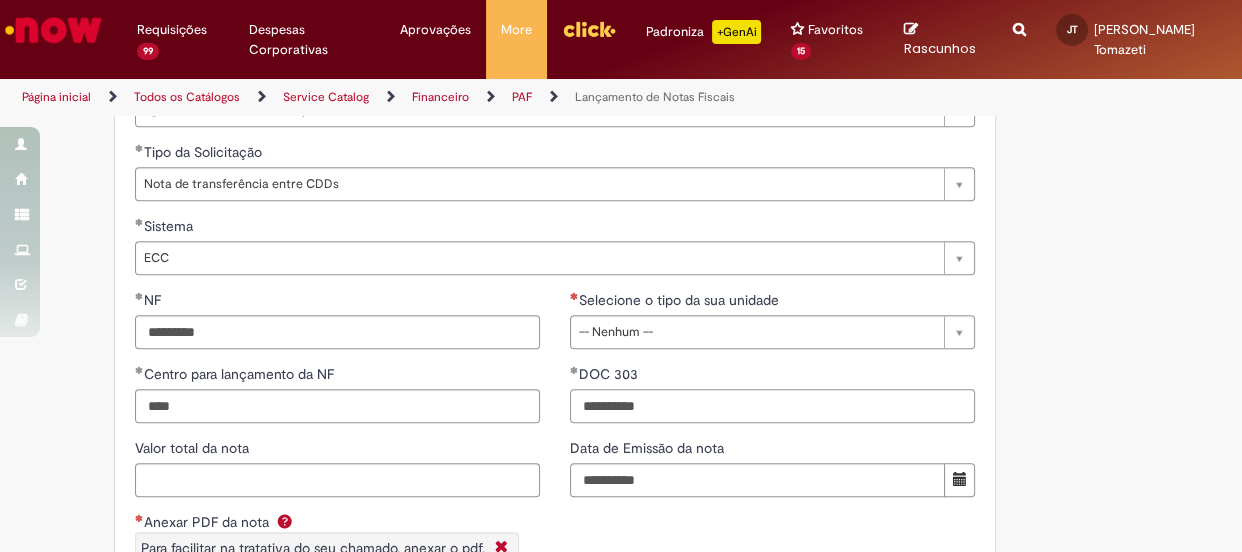 scroll, scrollTop: 1636, scrollLeft: 0, axis: vertical 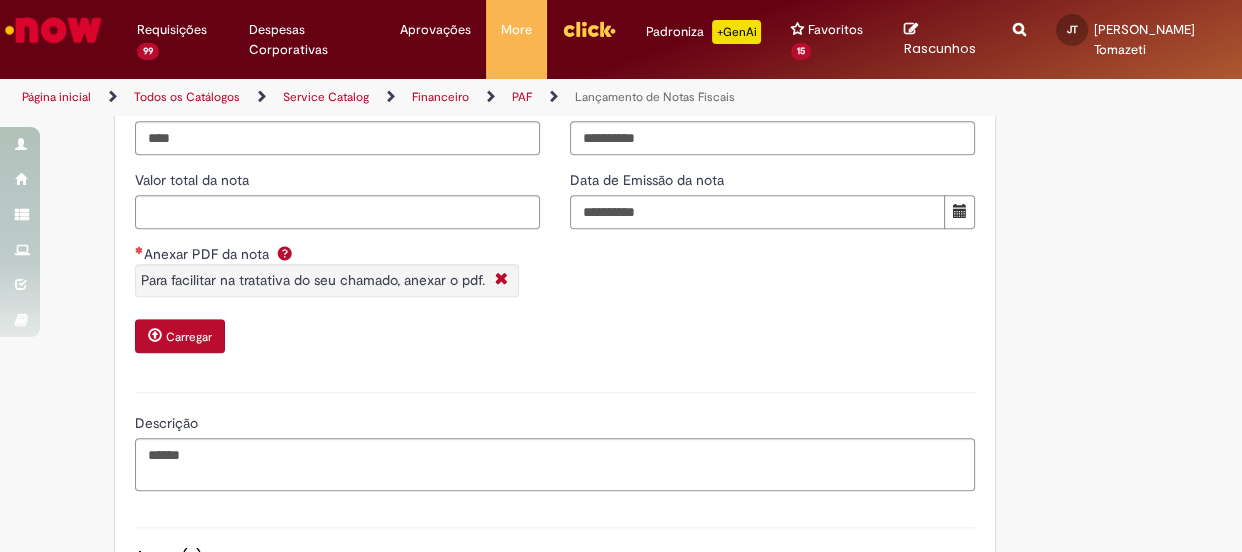 drag, startPoint x: 621, startPoint y: 235, endPoint x: 627, endPoint y: 290, distance: 55.326305 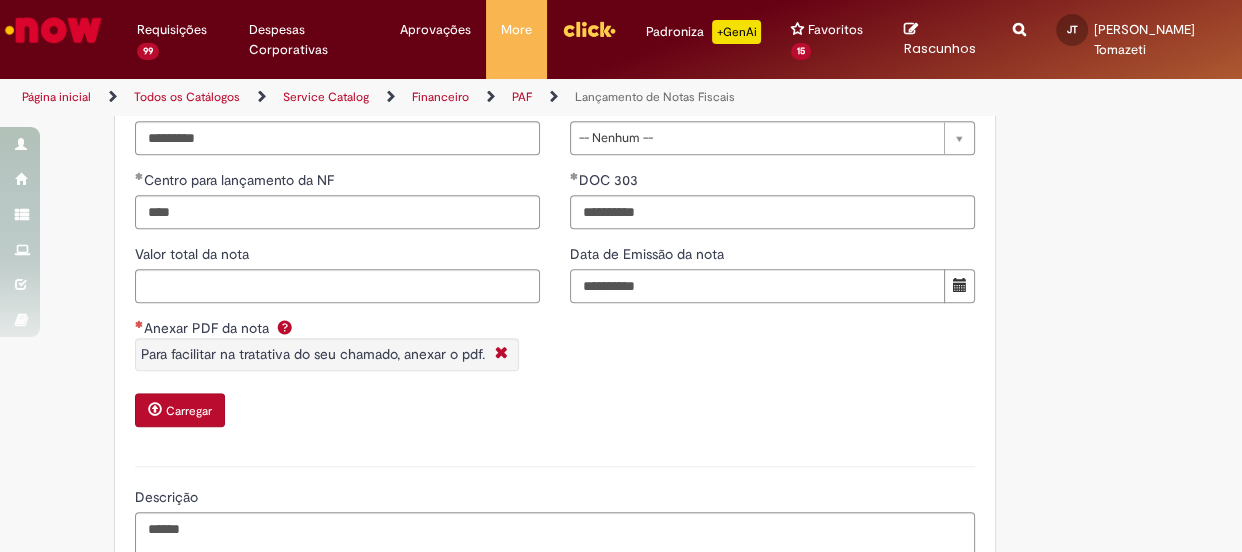 scroll, scrollTop: 1363, scrollLeft: 0, axis: vertical 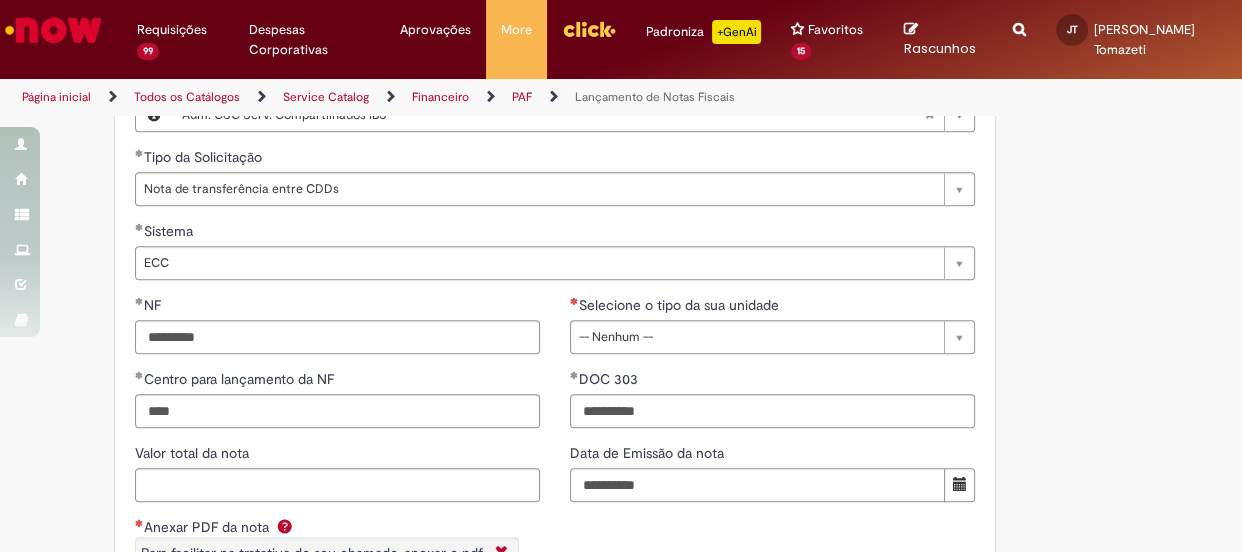 type on "**********" 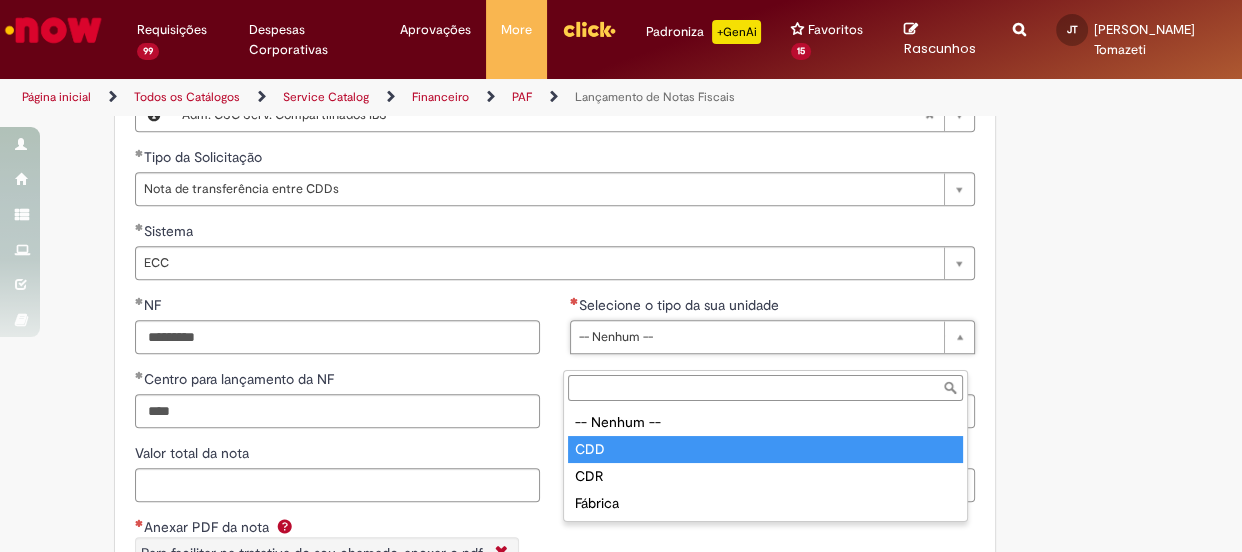 type on "***" 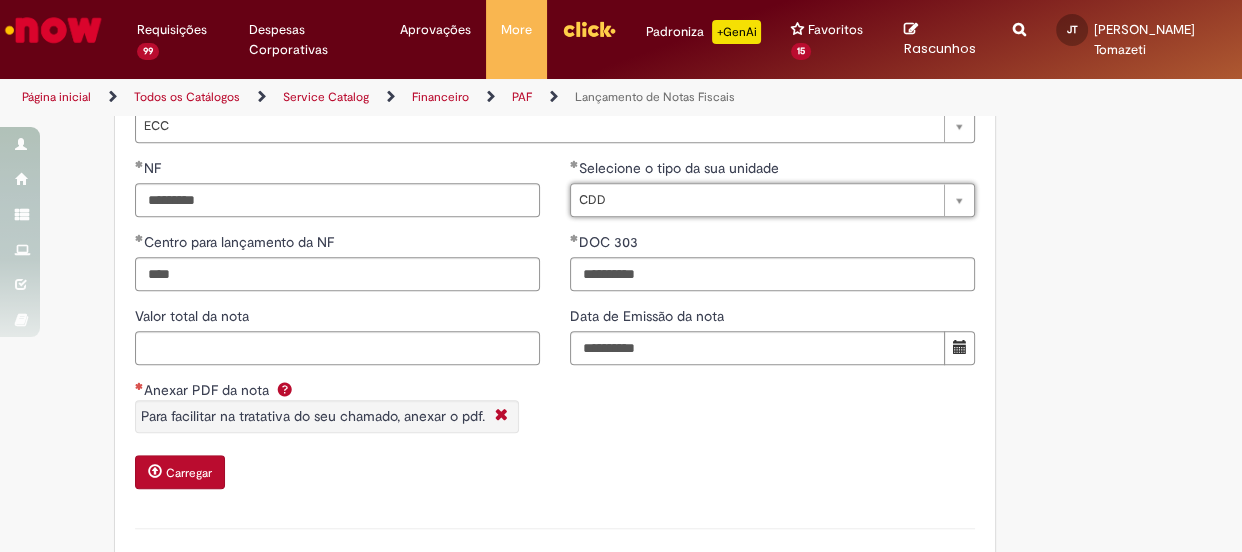 scroll, scrollTop: 1727, scrollLeft: 0, axis: vertical 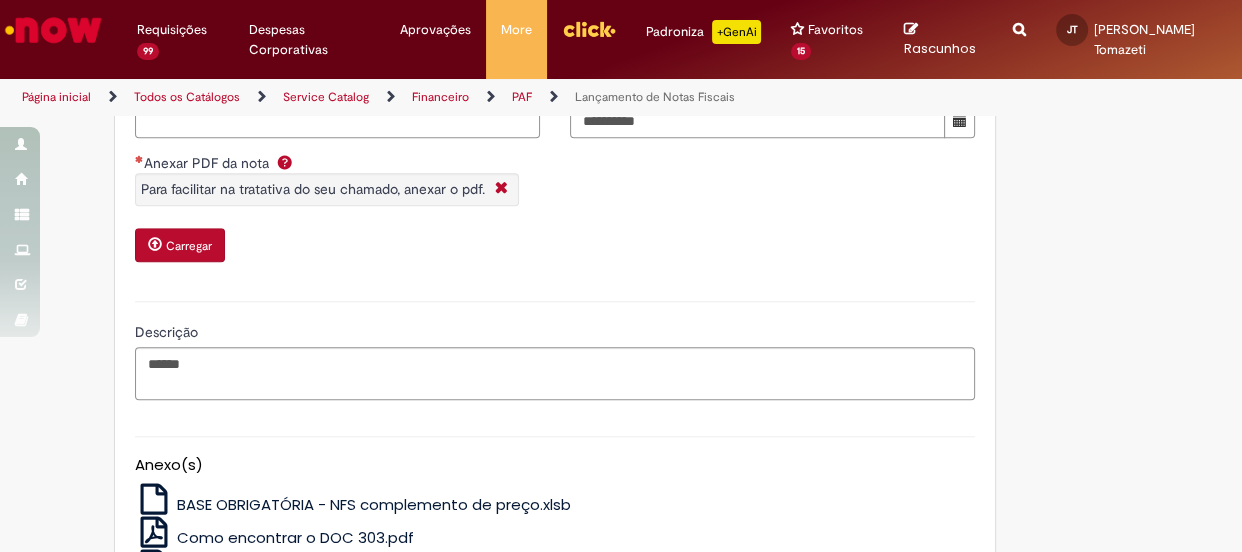 click on "Carregar" at bounding box center (189, 246) 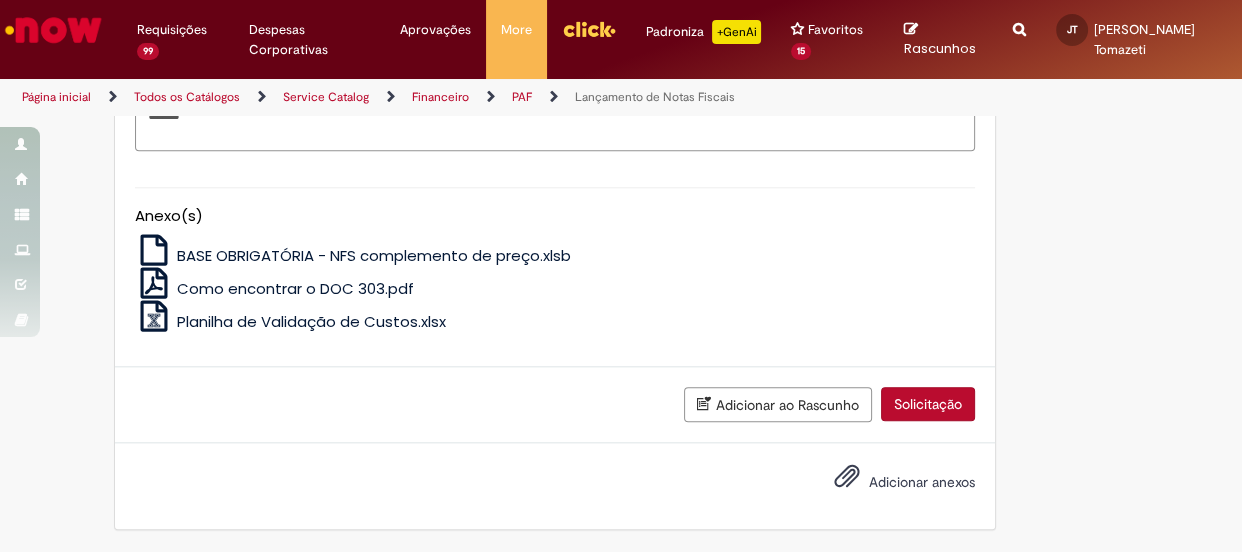 drag, startPoint x: 927, startPoint y: 404, endPoint x: 807, endPoint y: 435, distance: 123.9395 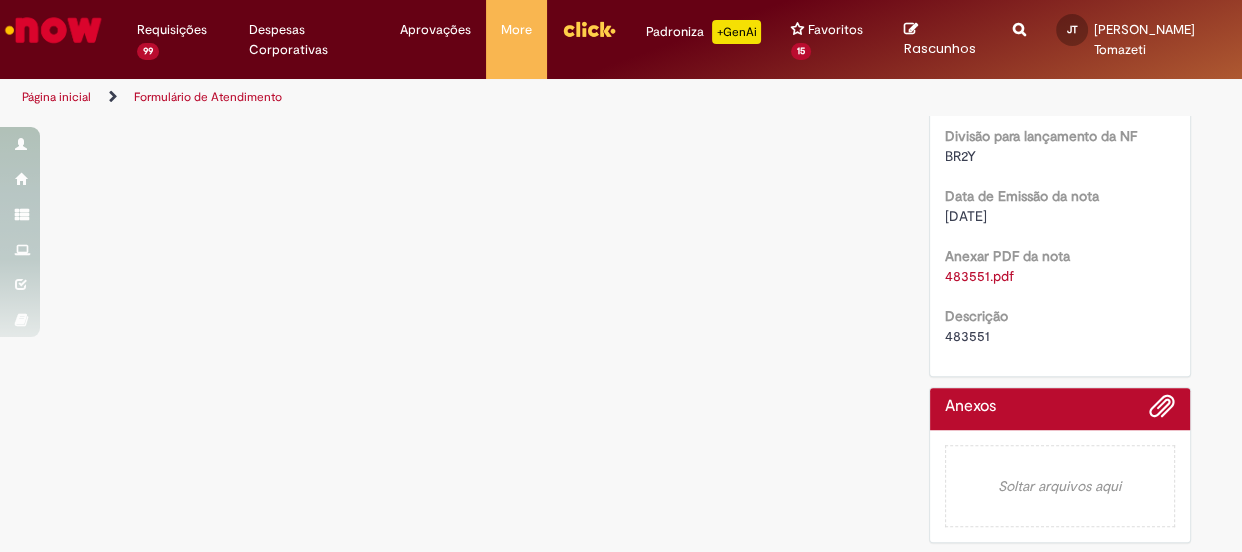scroll, scrollTop: 0, scrollLeft: 0, axis: both 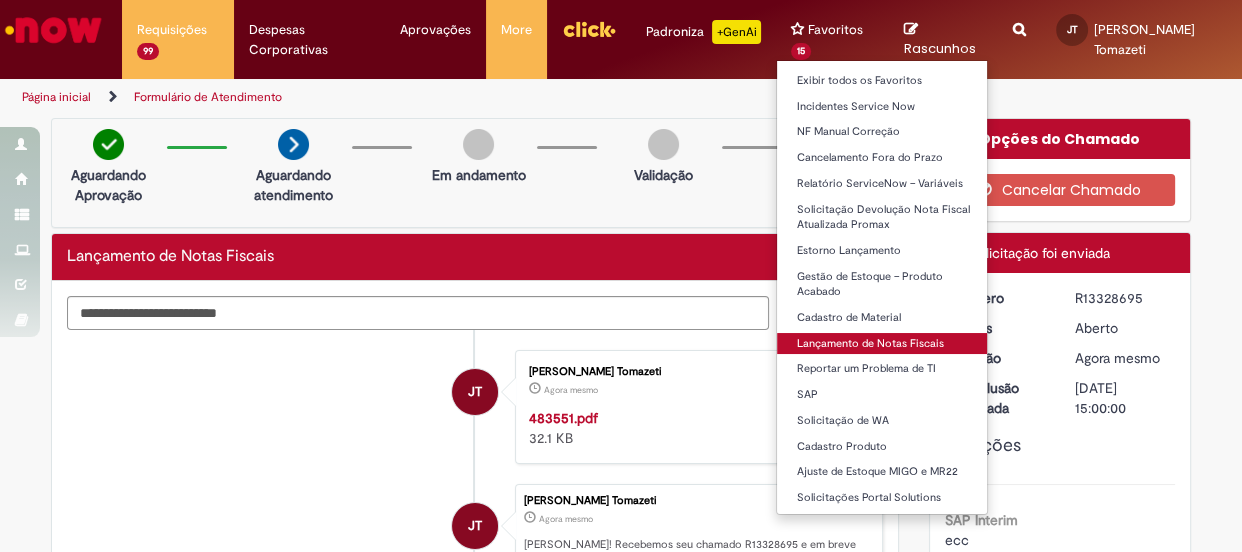 click on "Lançamento de Notas Fiscais" at bounding box center [887, 344] 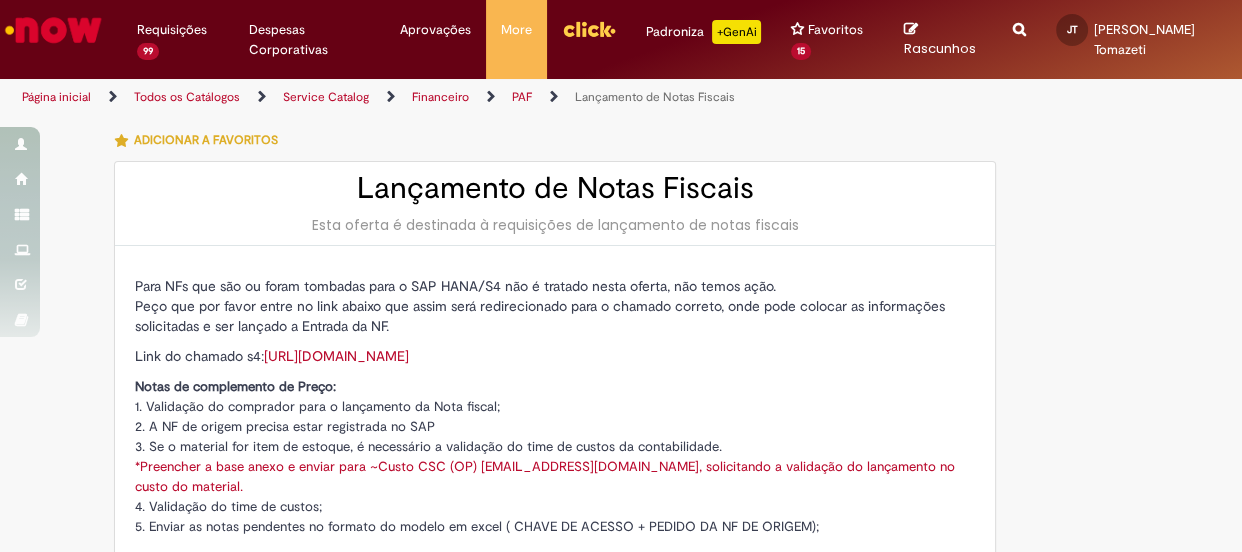 type on "********" 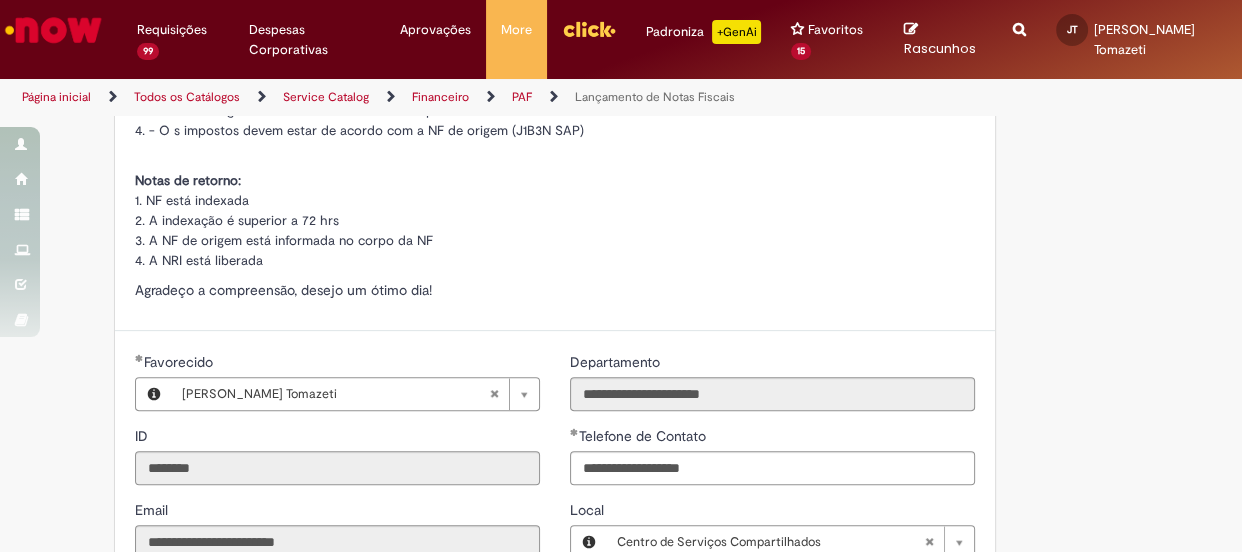 scroll, scrollTop: 1090, scrollLeft: 0, axis: vertical 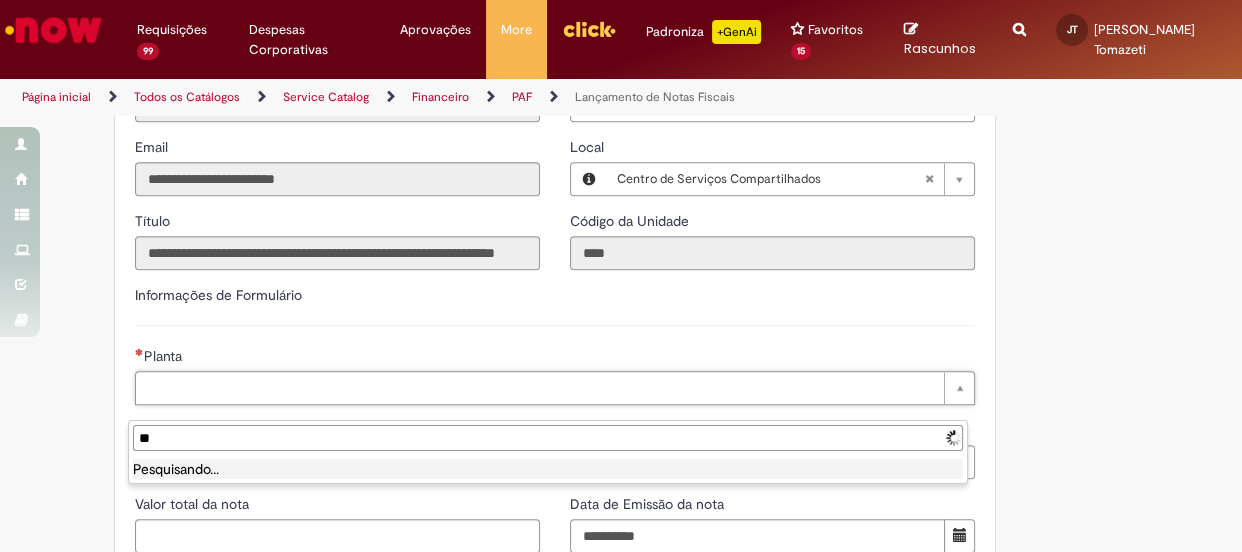 type on "***" 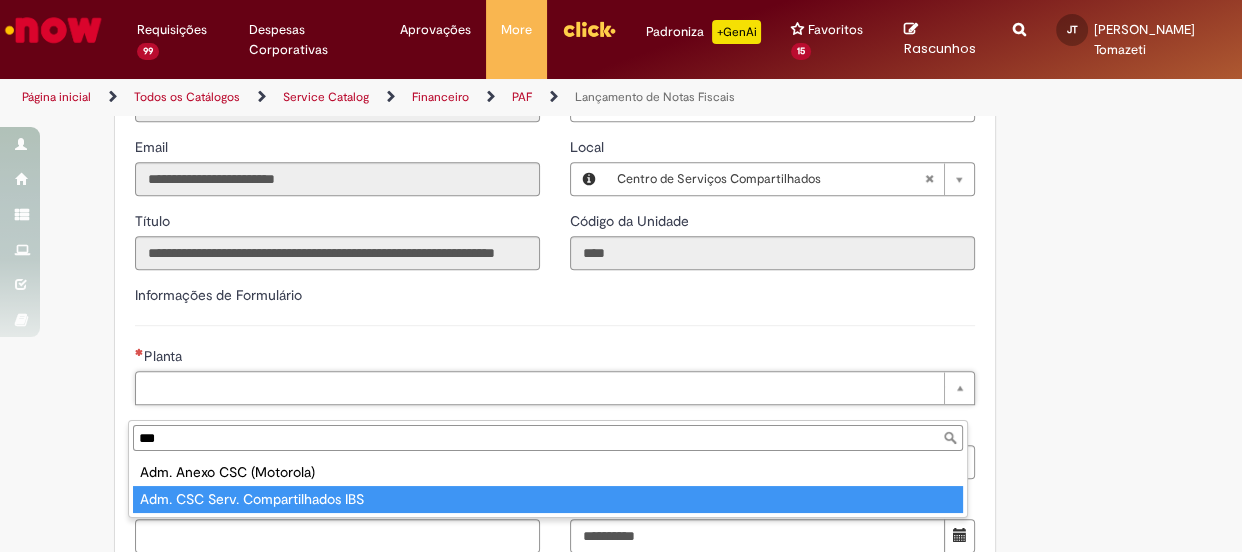 type on "**********" 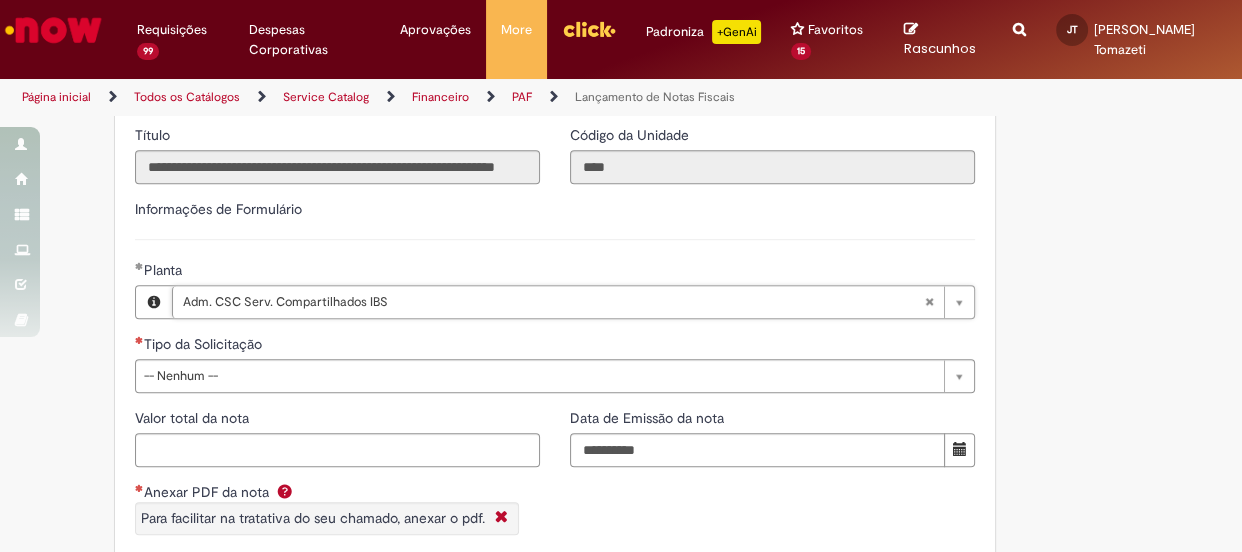 scroll, scrollTop: 1272, scrollLeft: 0, axis: vertical 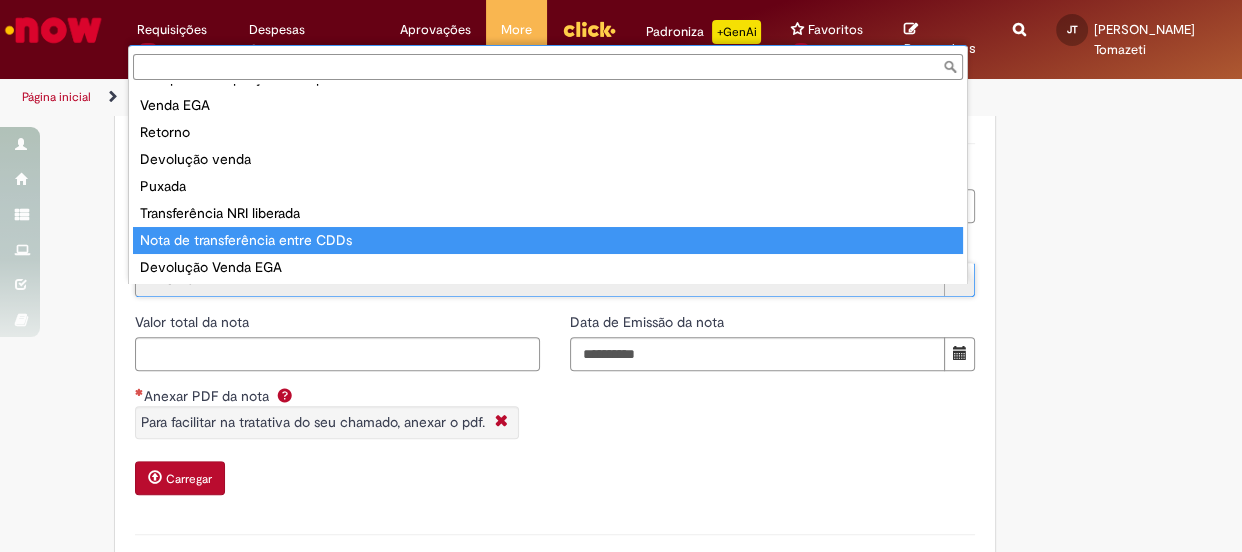 type on "**********" 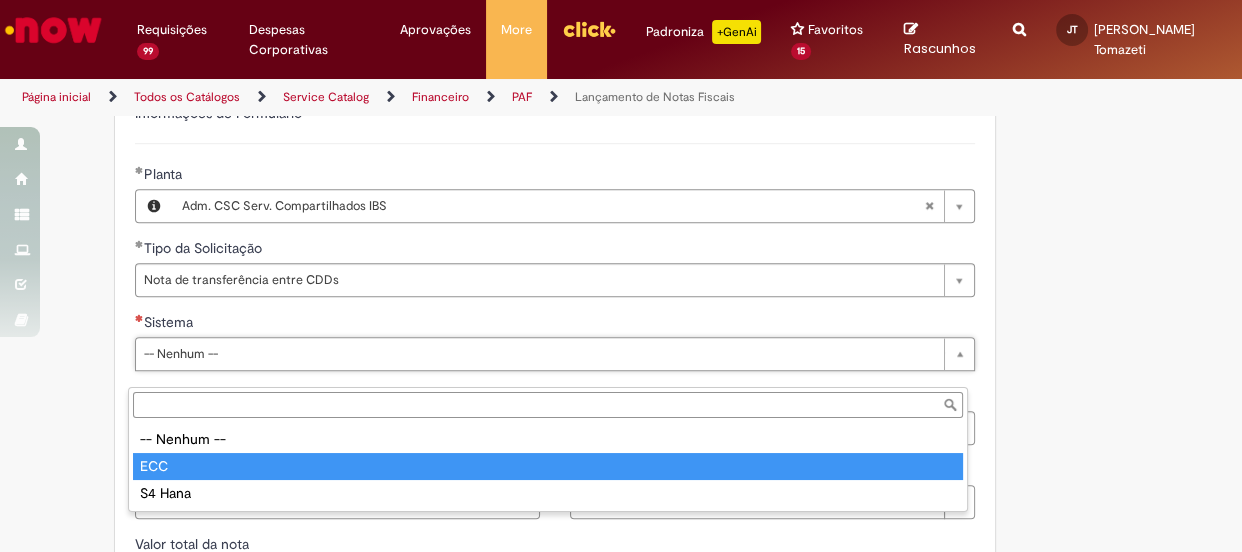 type on "***" 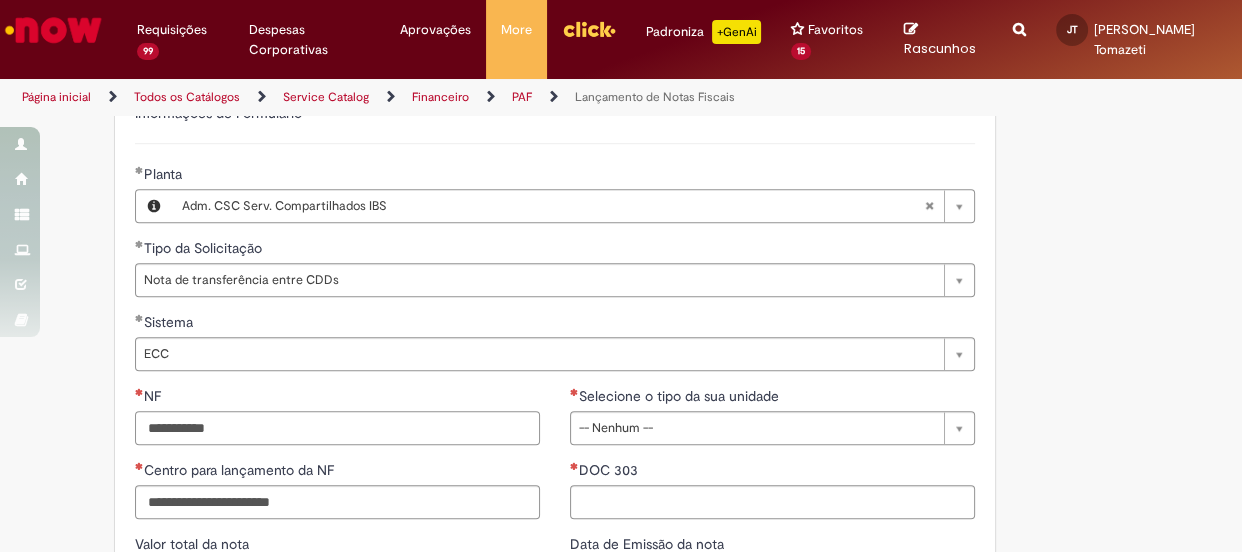 click on "NF" at bounding box center [337, 428] 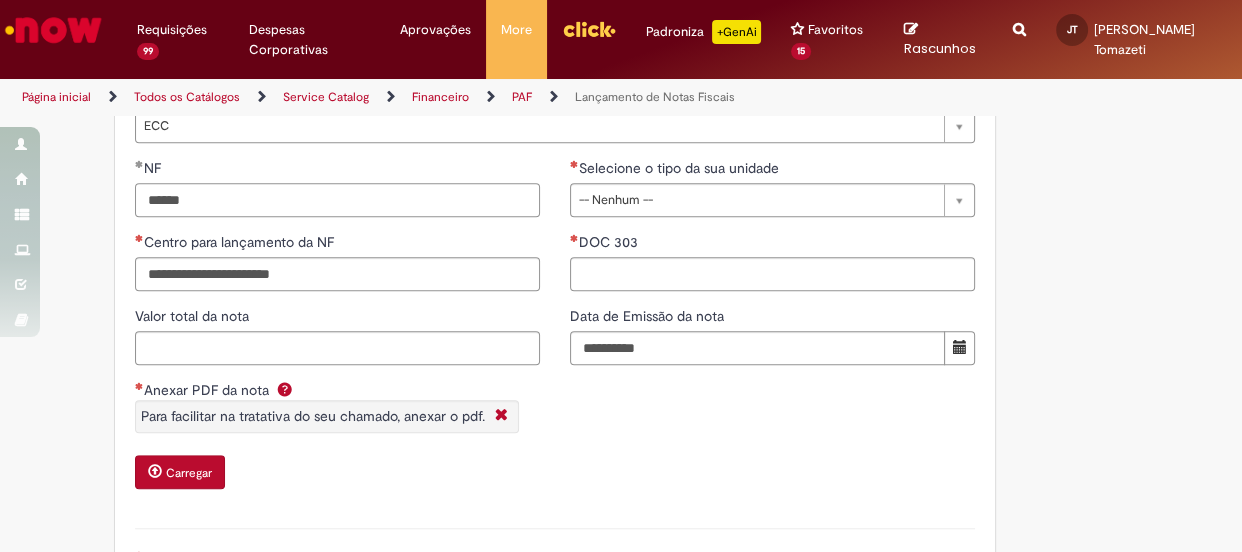 scroll, scrollTop: 1636, scrollLeft: 0, axis: vertical 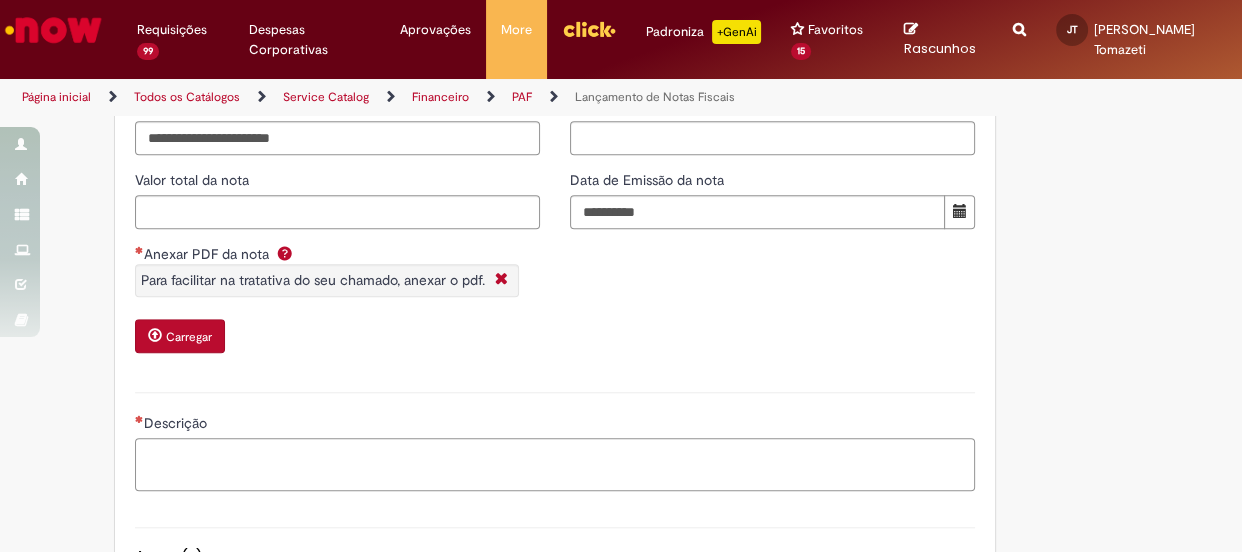 click on "Descrição" at bounding box center [555, 465] 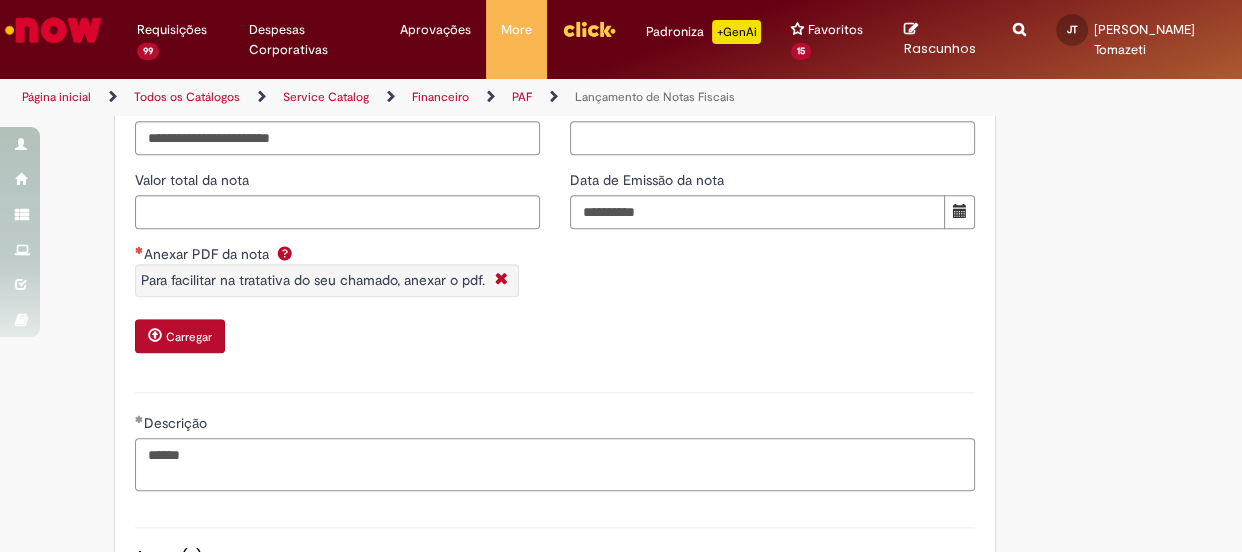 type on "******" 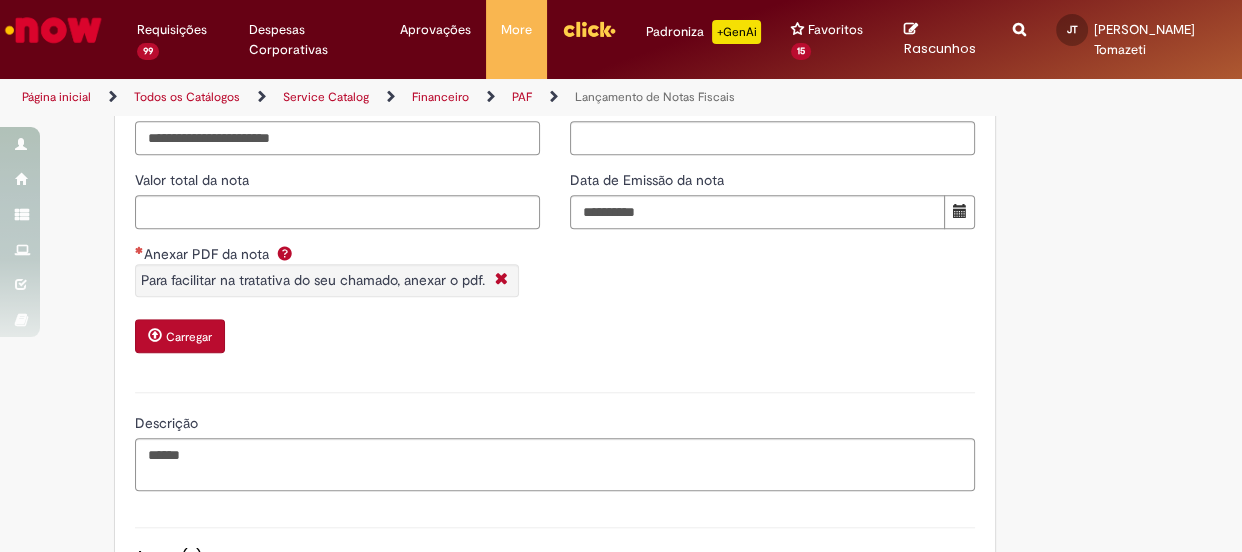 click on "Centro para lançamento da NF" at bounding box center [337, 138] 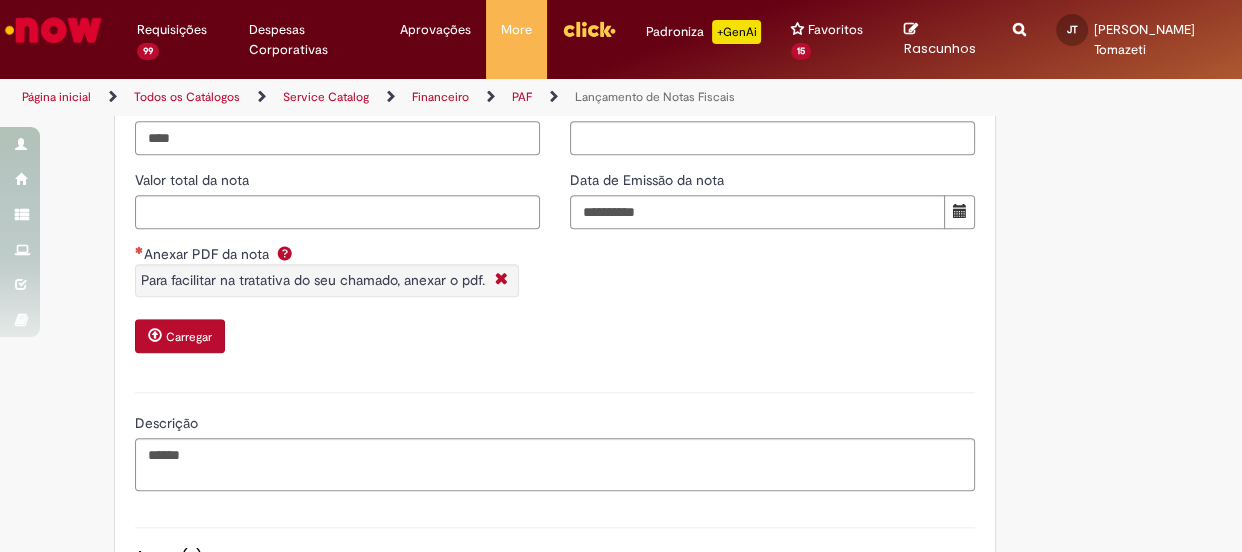 type on "****" 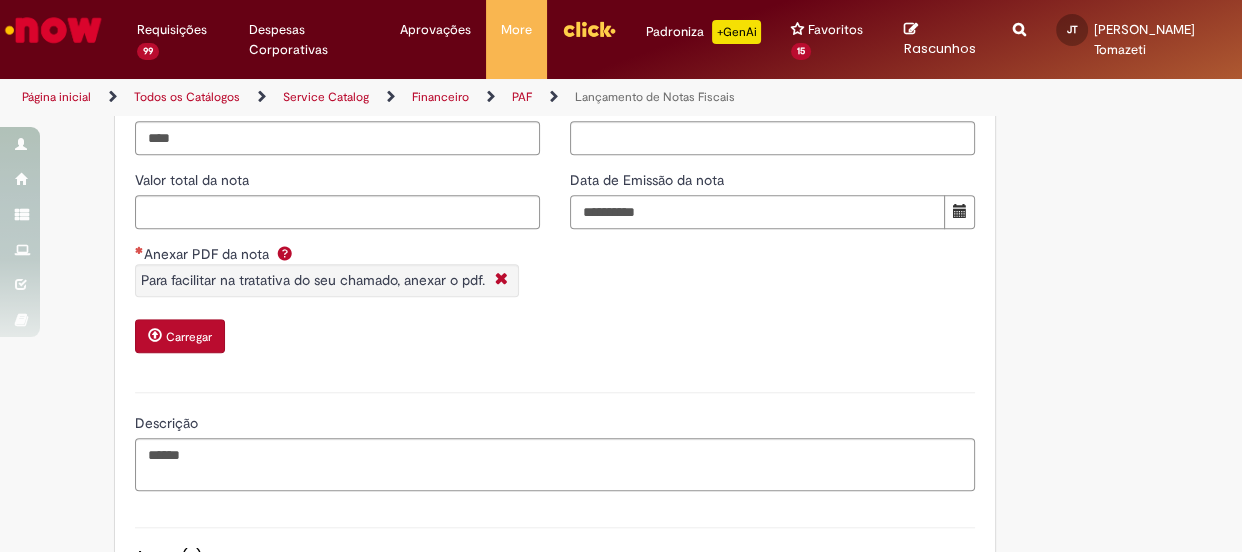 click on "Data de Emissão da nota" at bounding box center [757, 212] 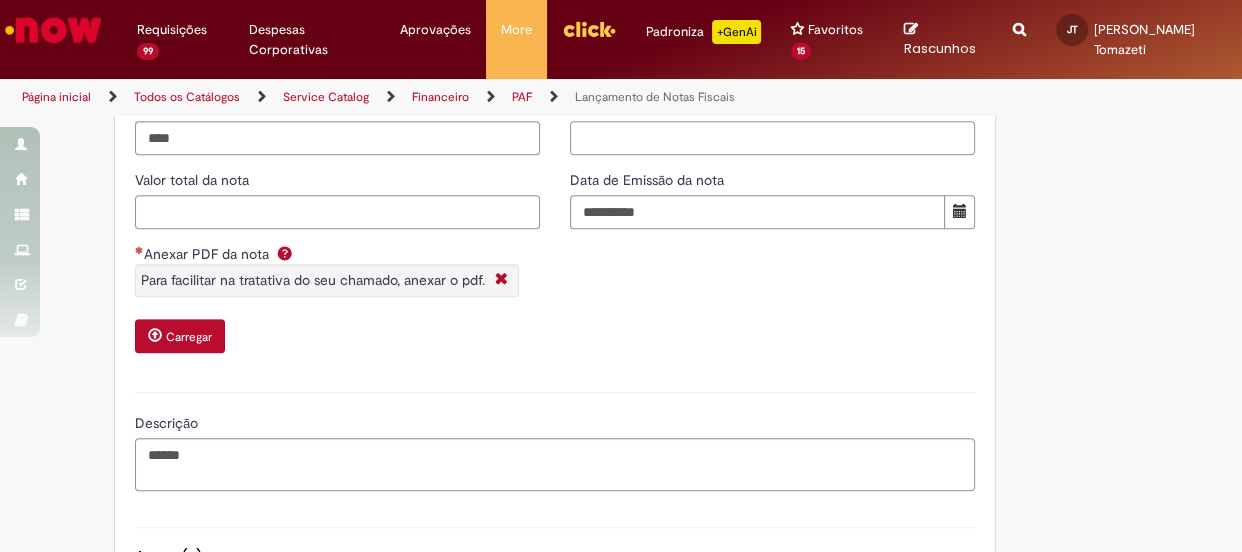 click on "DOC 303" at bounding box center (772, 138) 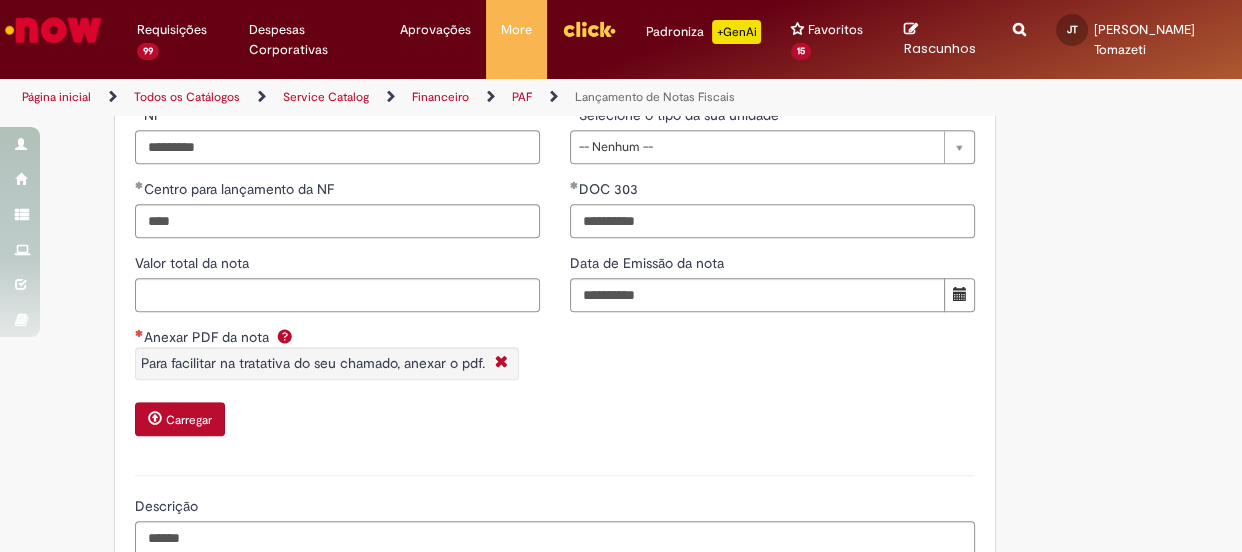 scroll, scrollTop: 1454, scrollLeft: 0, axis: vertical 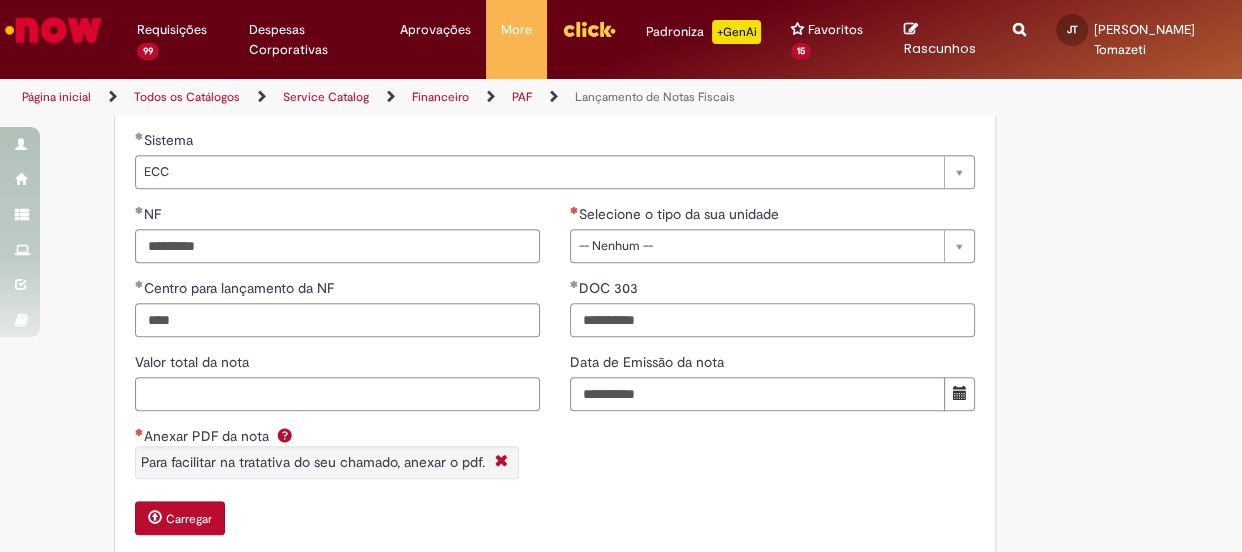 type on "**********" 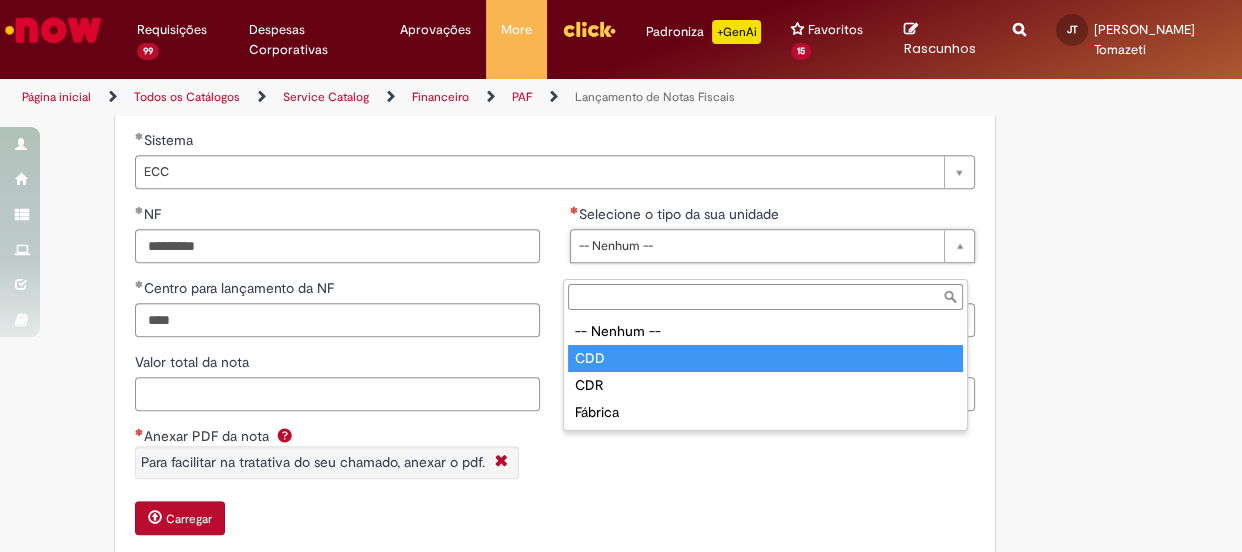 type on "***" 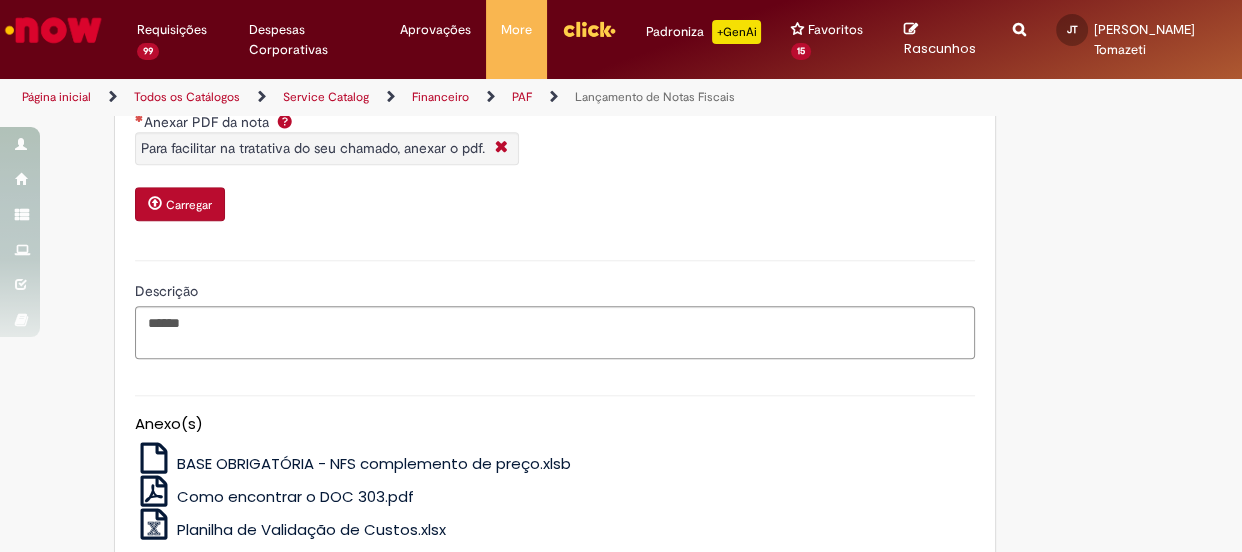 scroll, scrollTop: 1818, scrollLeft: 0, axis: vertical 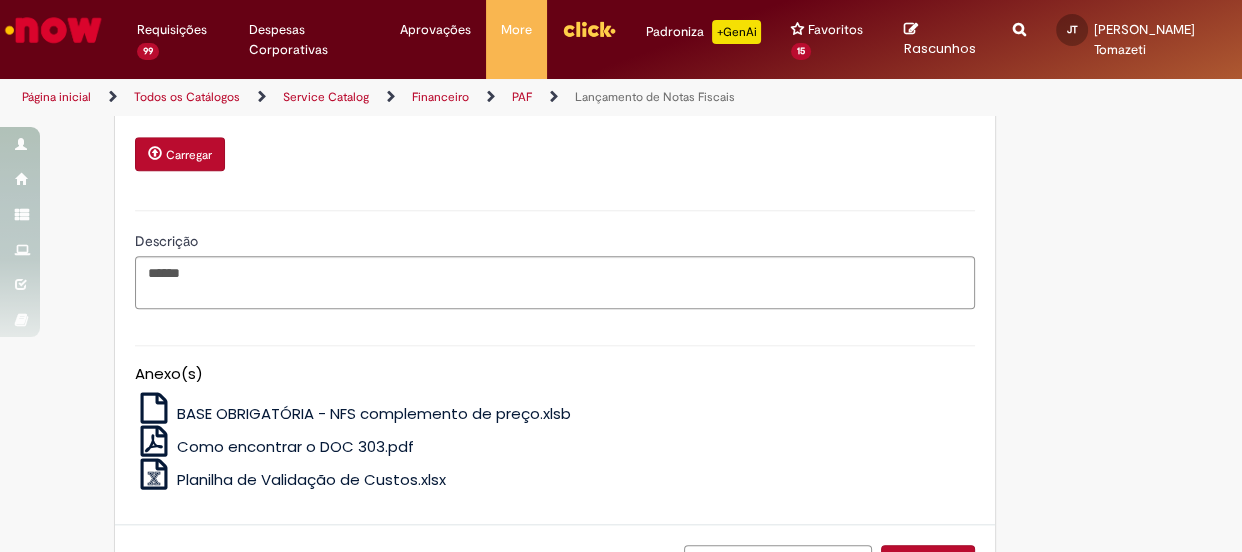 click on "Carregar" at bounding box center [189, 155] 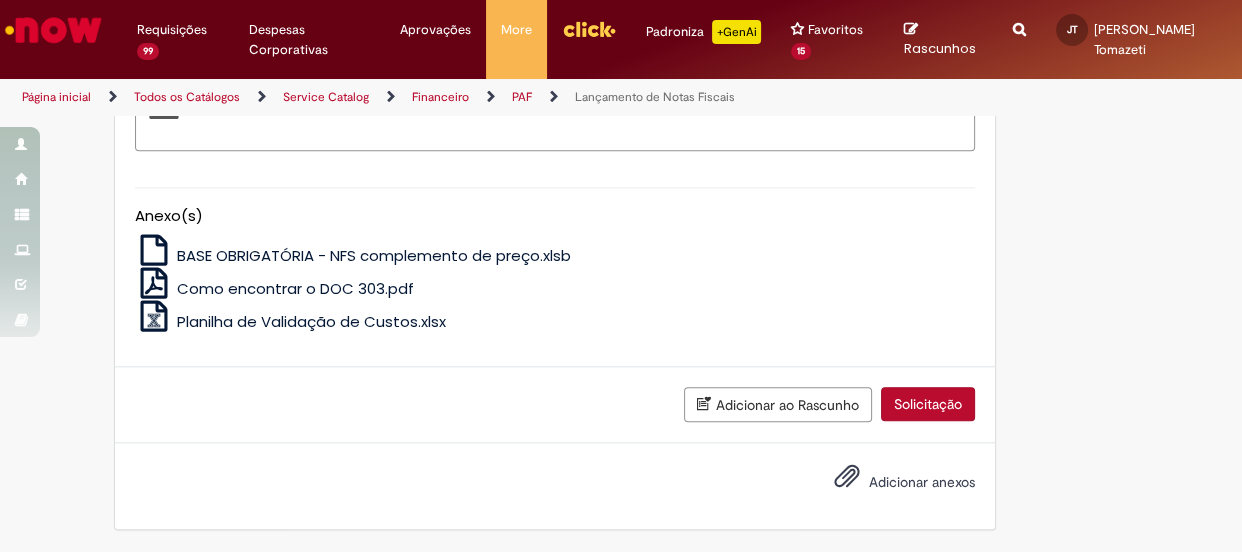 click on "Solicitação" at bounding box center [928, 404] 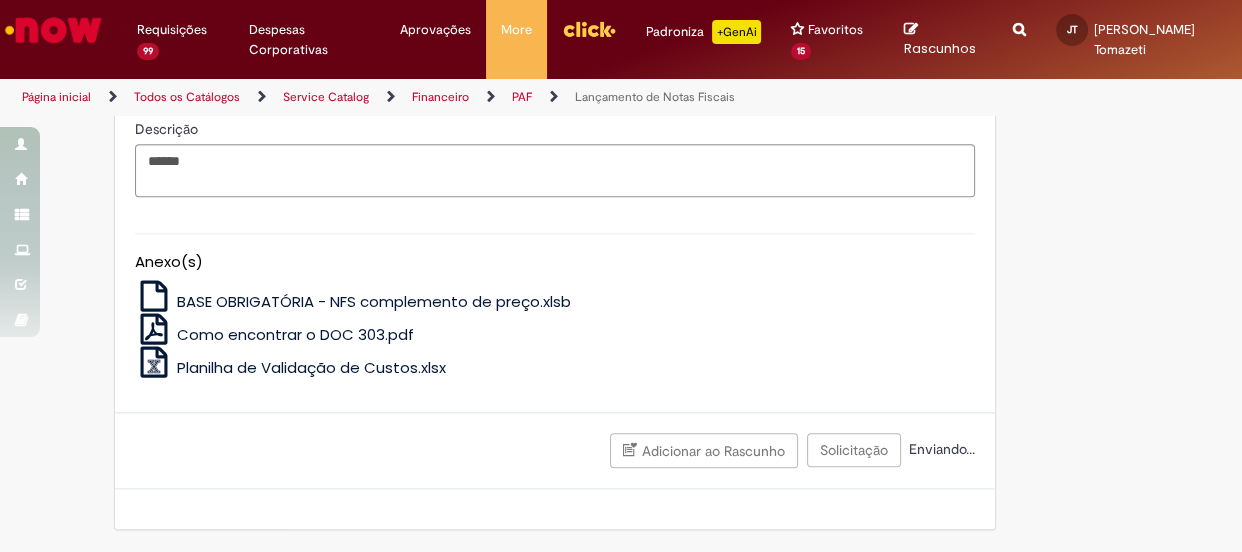 scroll, scrollTop: 1973, scrollLeft: 0, axis: vertical 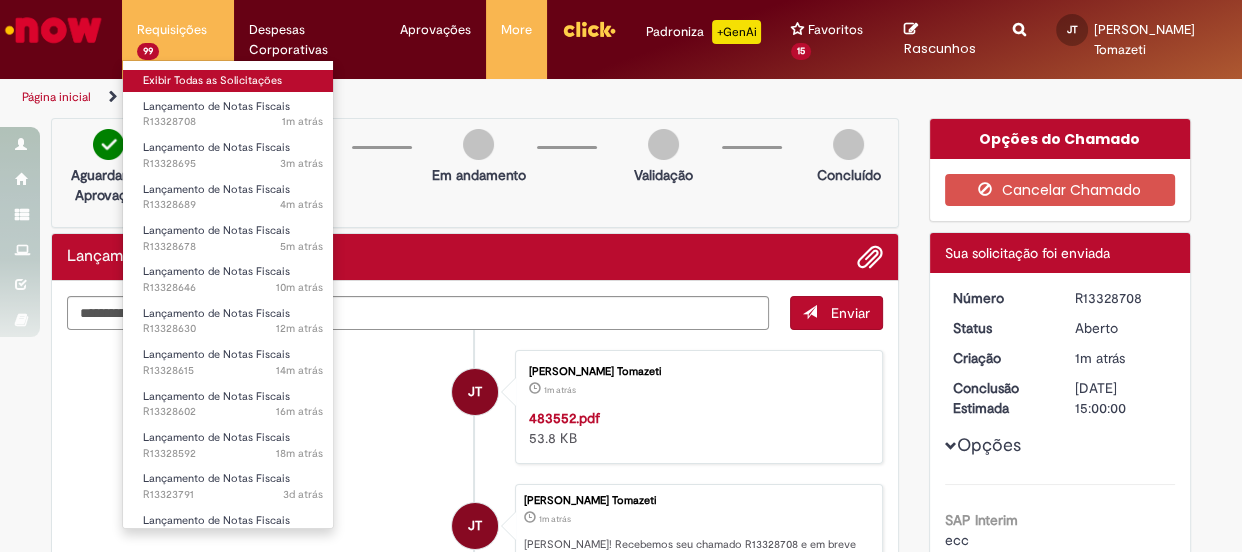 click on "Exibir Todas as Solicitações" at bounding box center (233, 81) 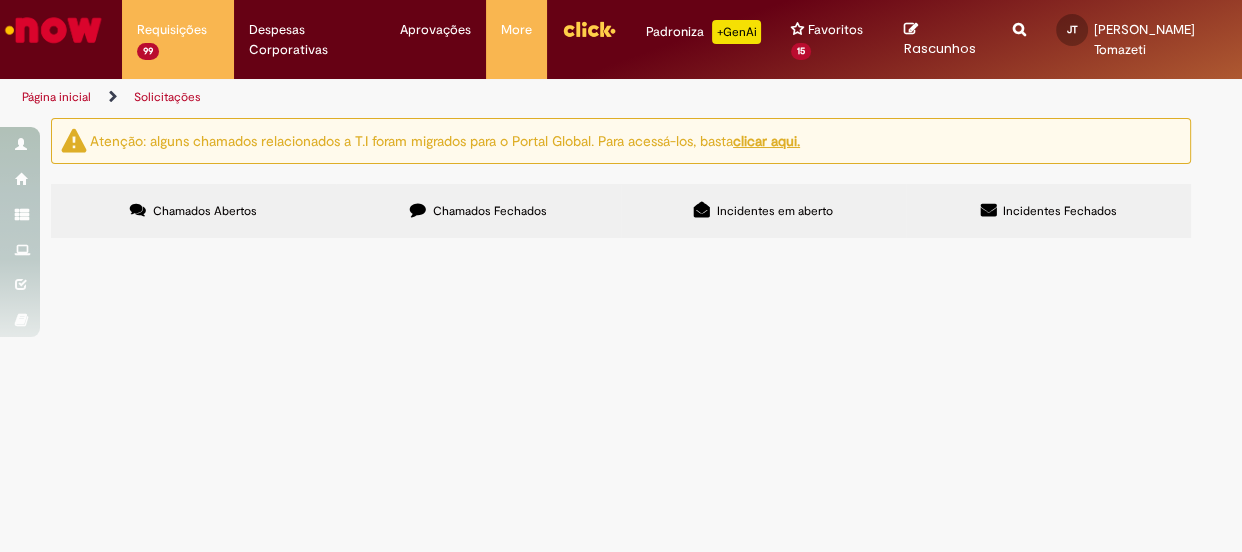 scroll, scrollTop: 272, scrollLeft: 0, axis: vertical 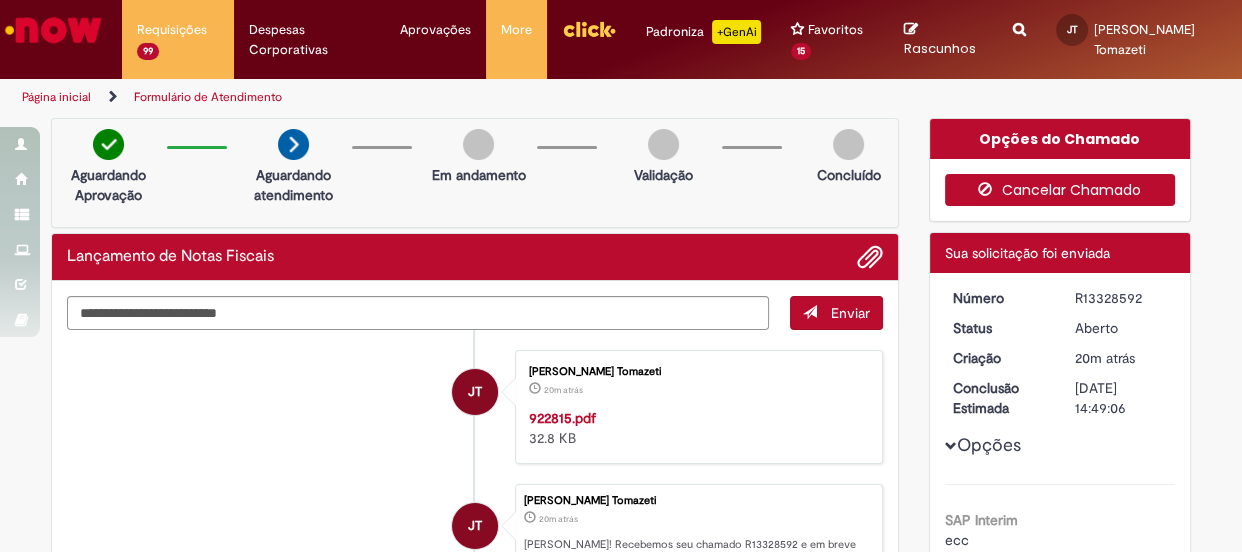 click on "Cancelar Chamado" at bounding box center [1060, 190] 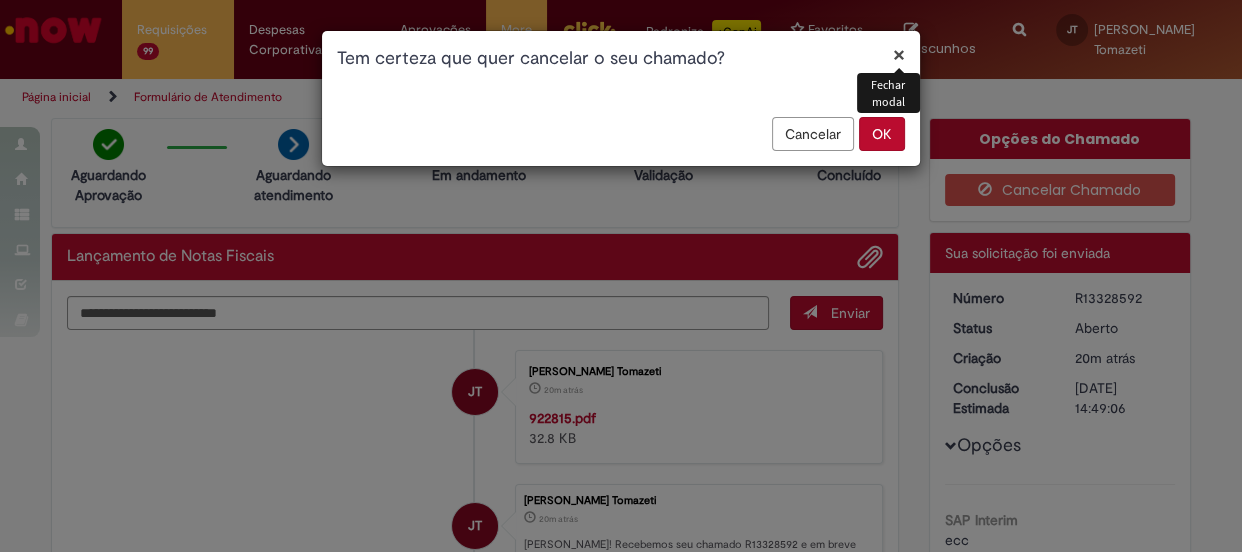drag, startPoint x: 880, startPoint y: 134, endPoint x: 870, endPoint y: 256, distance: 122.40915 